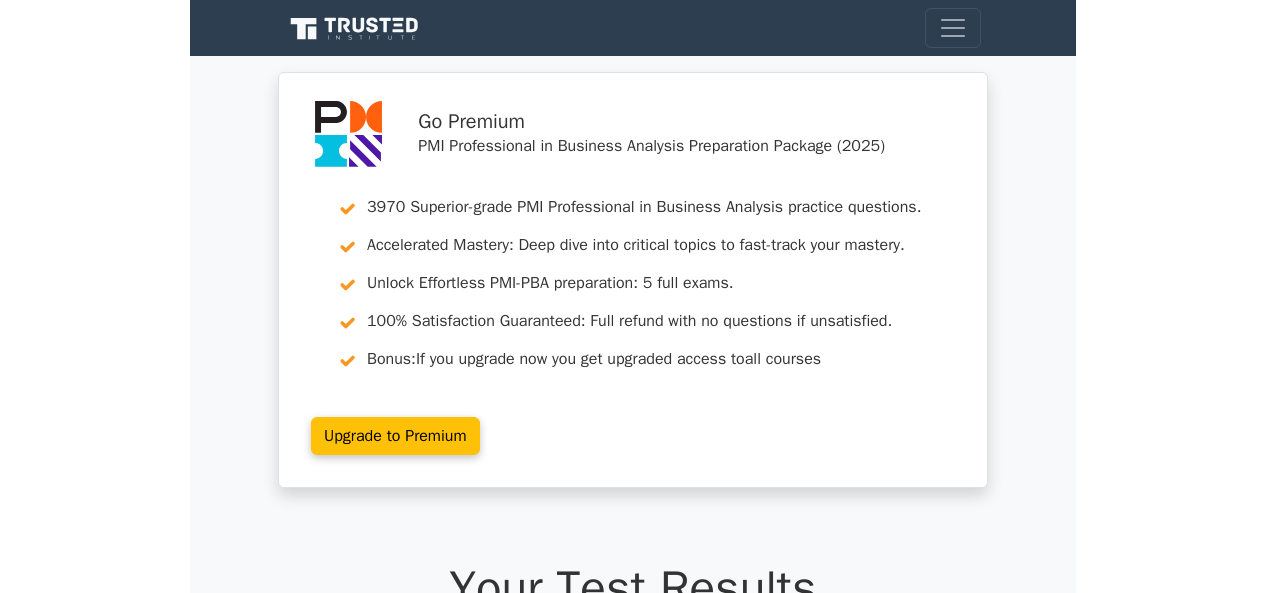 scroll, scrollTop: 821, scrollLeft: 0, axis: vertical 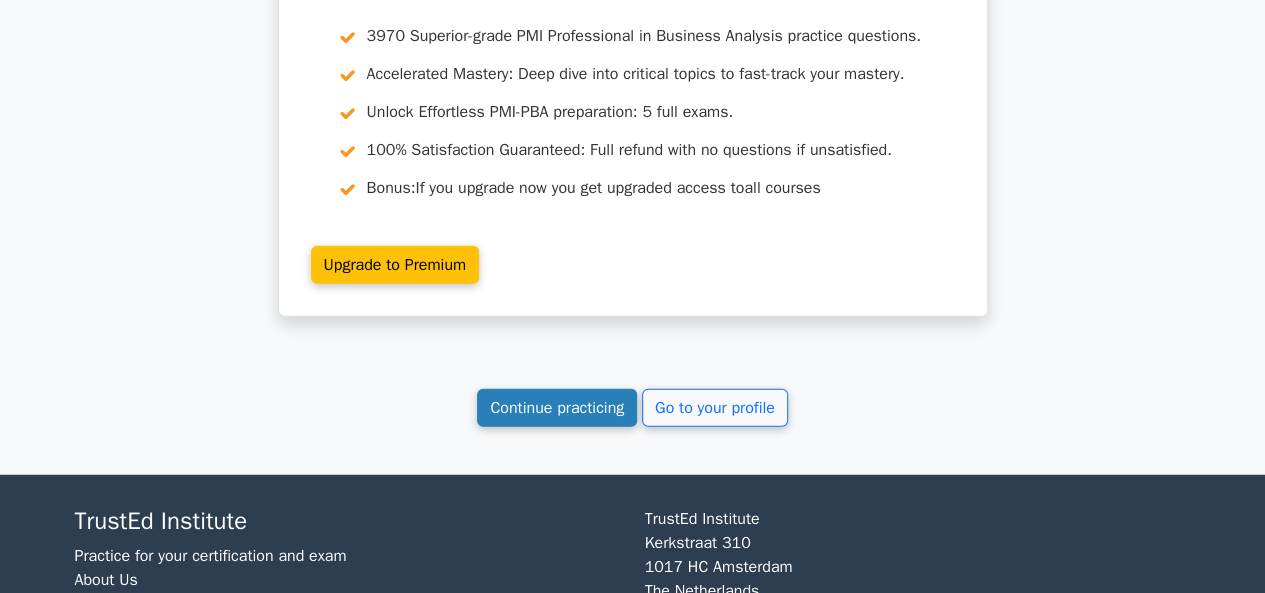 click on "Continue practicing" at bounding box center (557, 408) 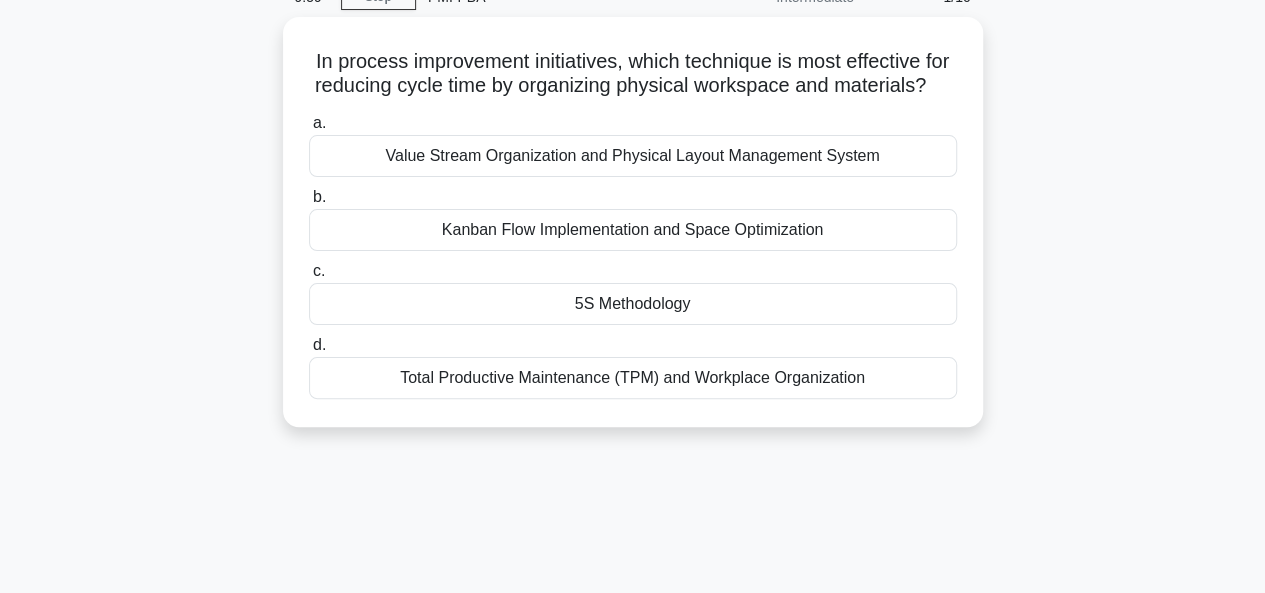 scroll, scrollTop: 100, scrollLeft: 0, axis: vertical 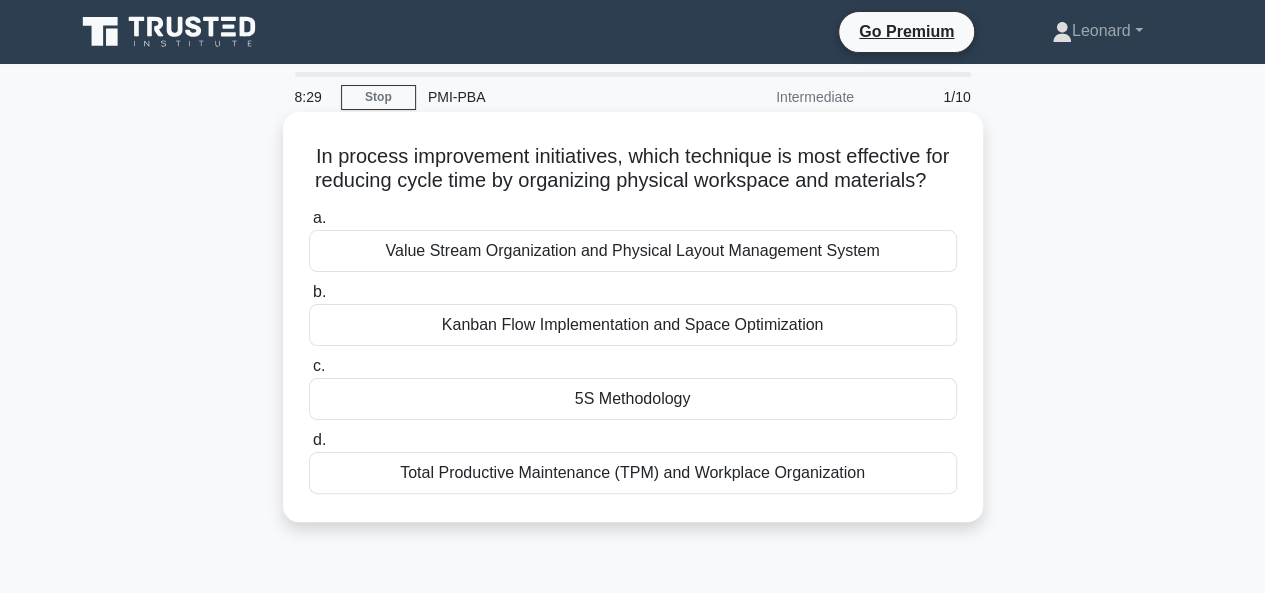 click on "5S Methodology" at bounding box center (633, 399) 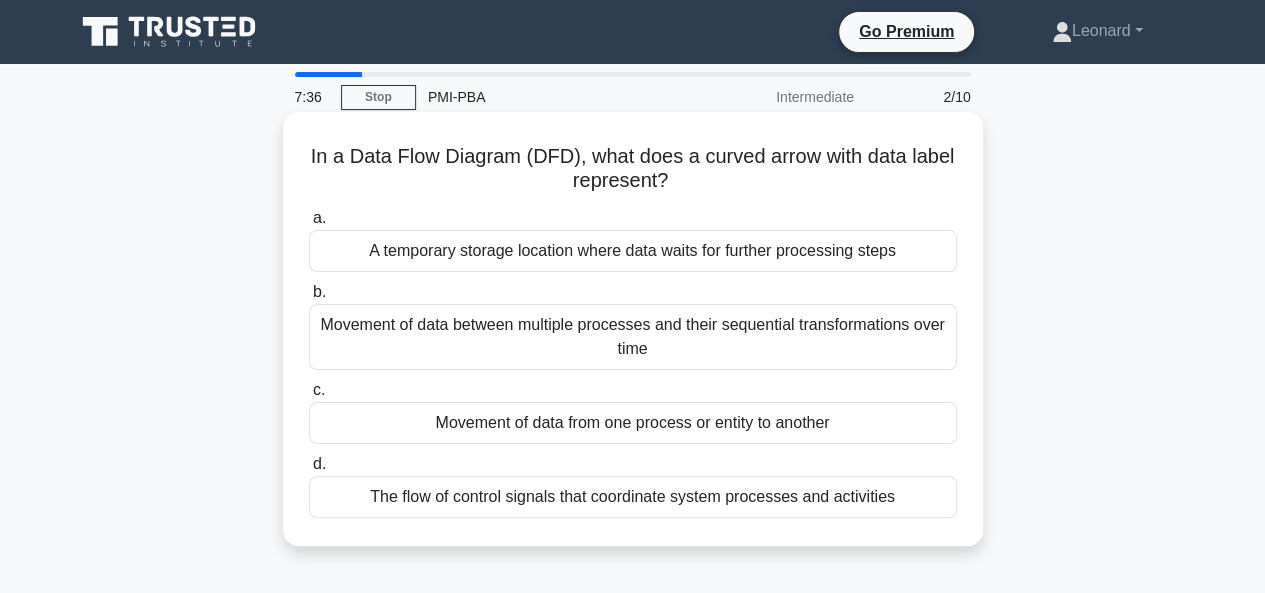 click on "Movement of data between multiple processes and their sequential transformations over time" at bounding box center [633, 337] 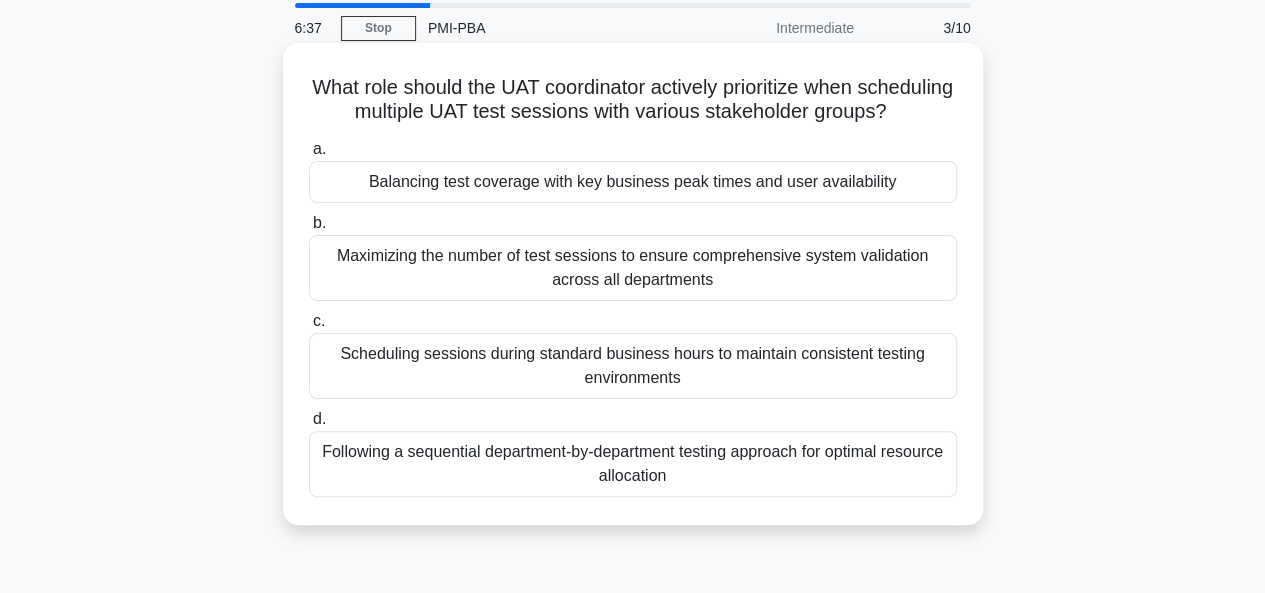 scroll, scrollTop: 100, scrollLeft: 0, axis: vertical 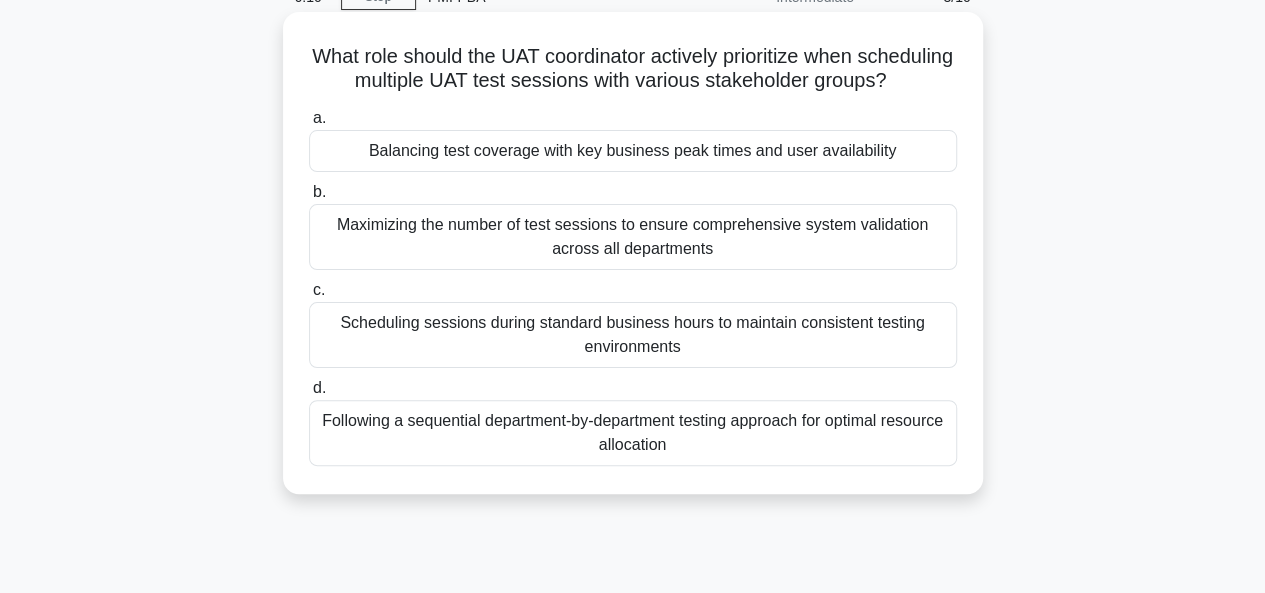 click on "Balancing test coverage with key business peak times and user availability" at bounding box center [633, 151] 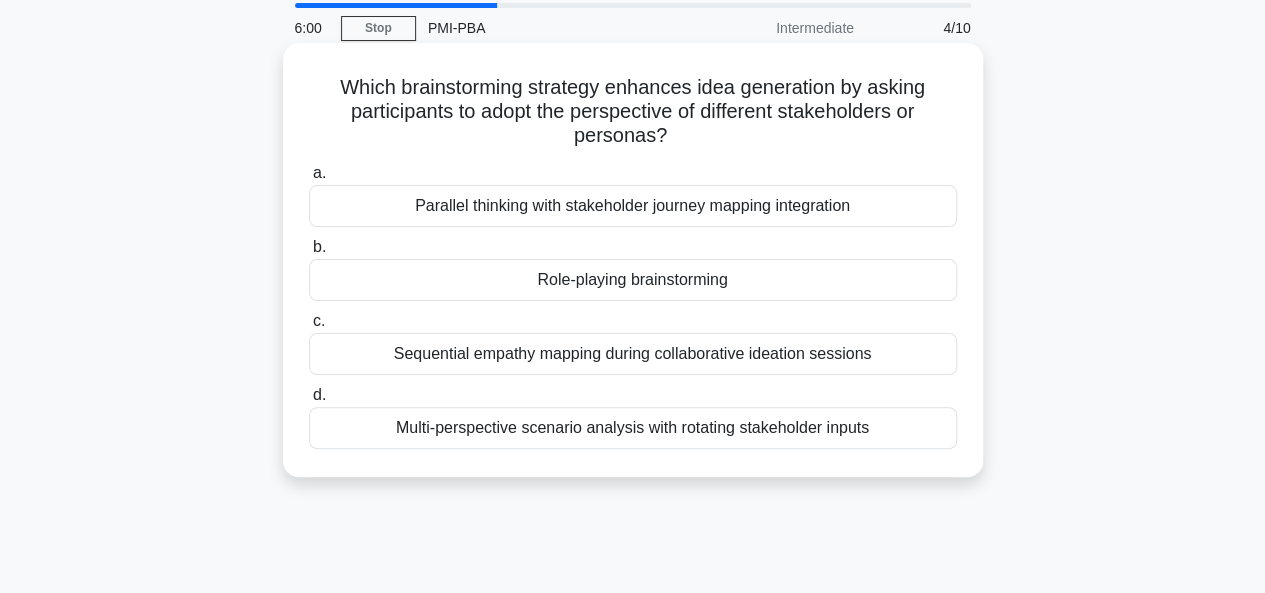 scroll, scrollTop: 100, scrollLeft: 0, axis: vertical 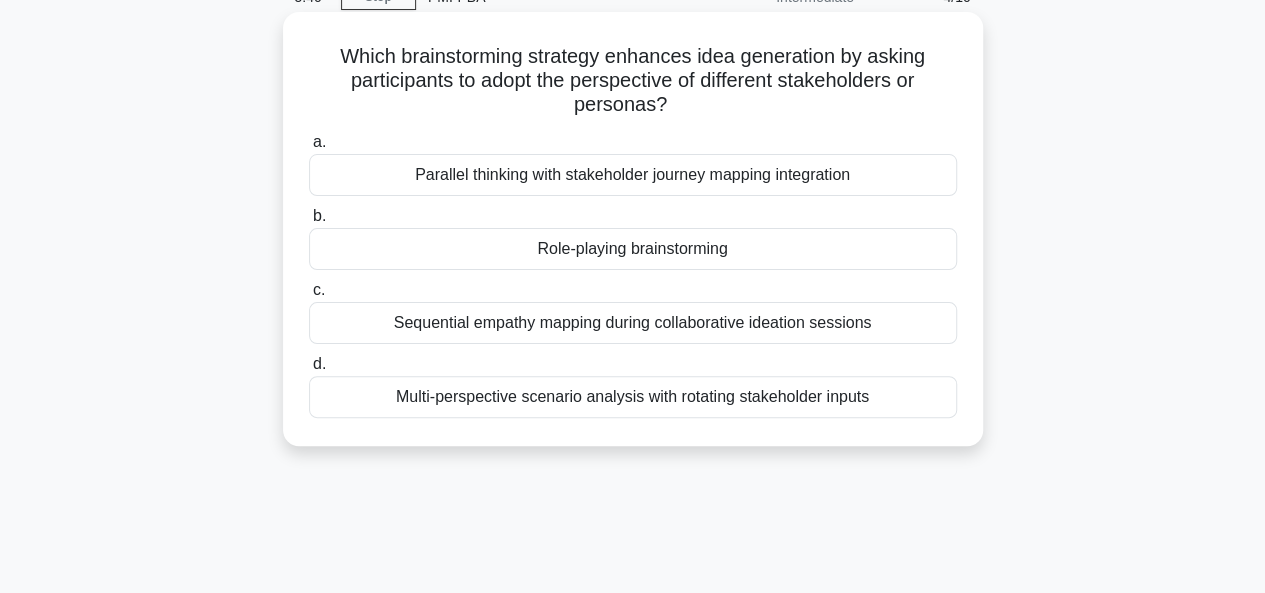 click on "Role-playing brainstorming" at bounding box center [633, 249] 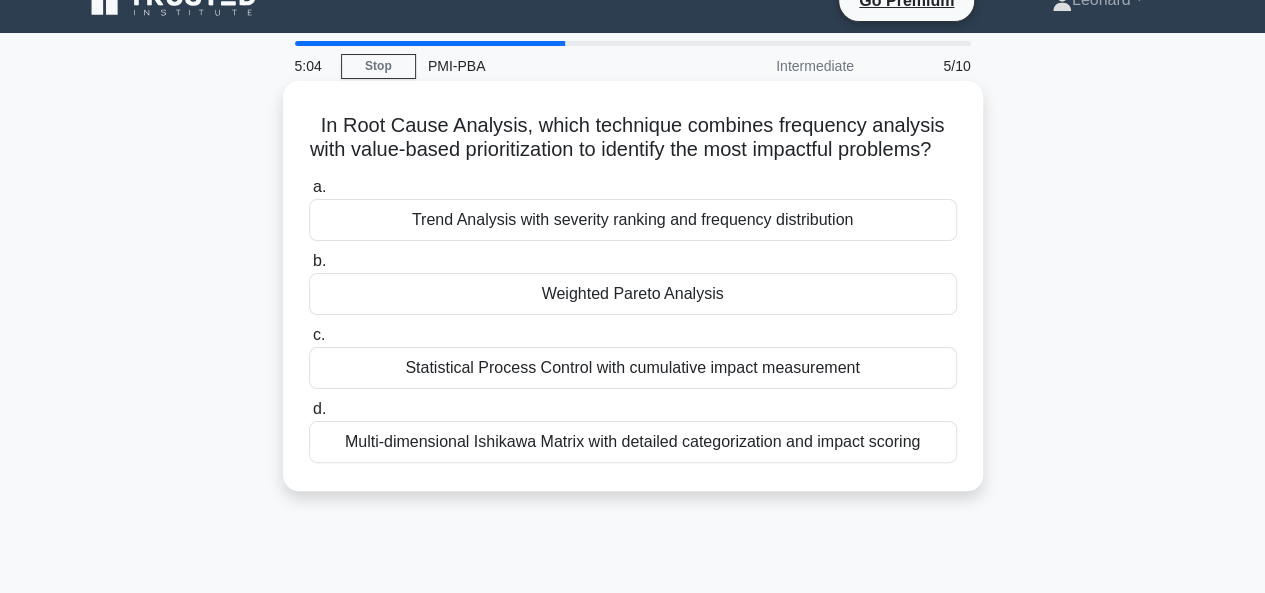 scroll, scrollTop: 0, scrollLeft: 0, axis: both 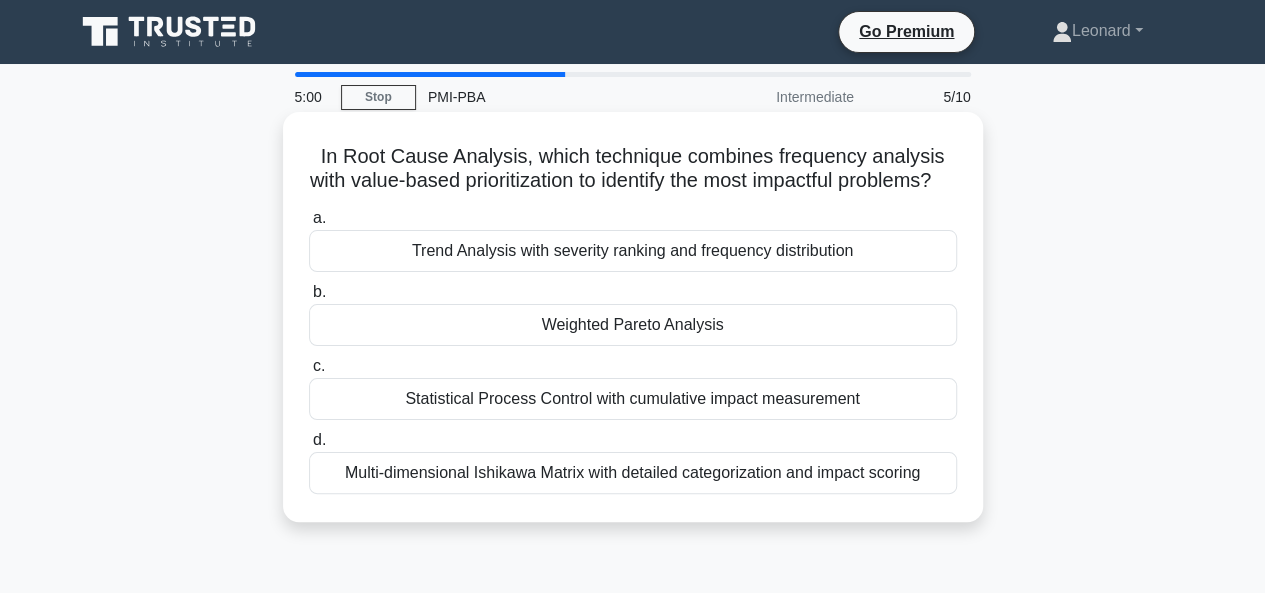 click on "Weighted Pareto Analysis" at bounding box center (633, 325) 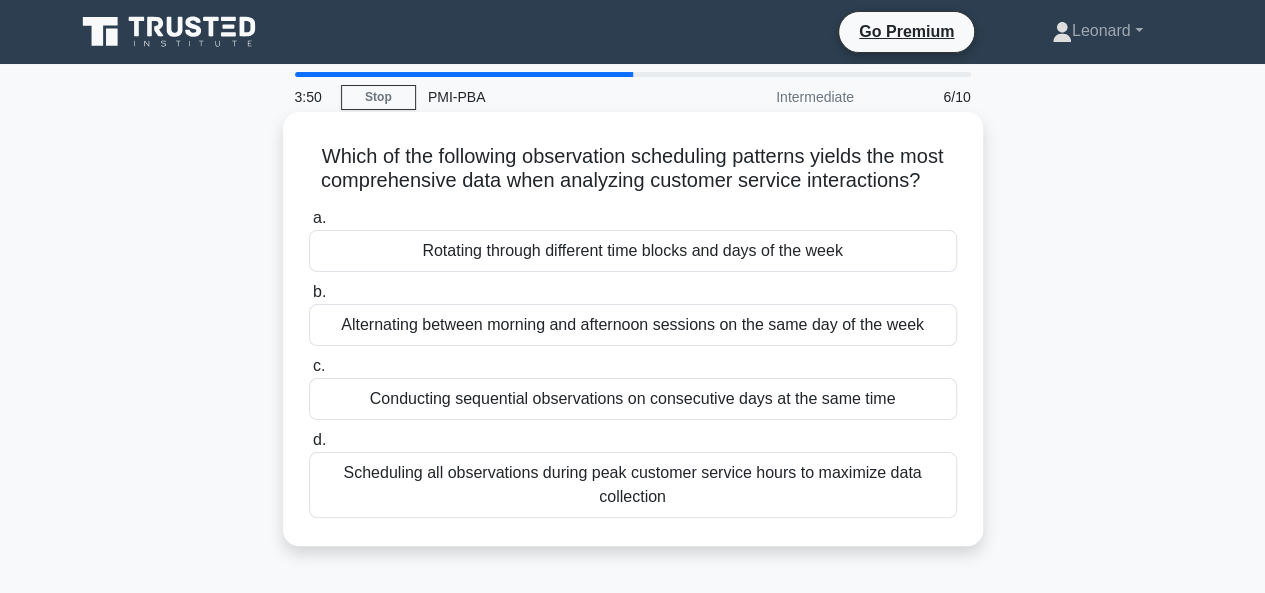 click on "Rotating through different time blocks and days of the week" at bounding box center (633, 251) 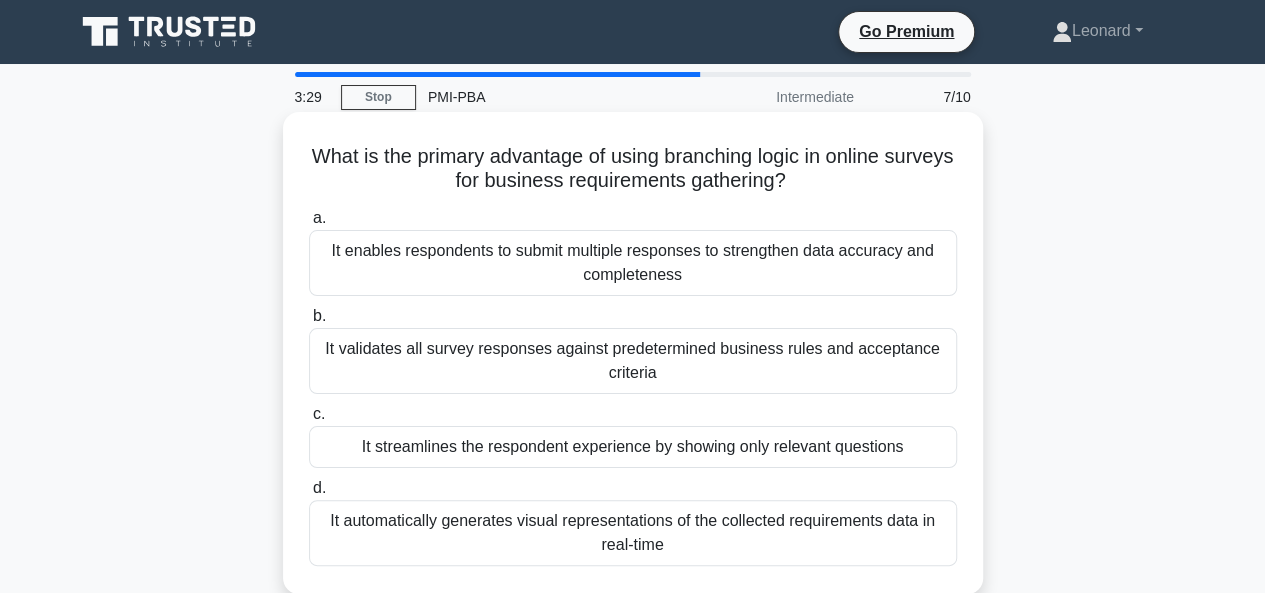 scroll, scrollTop: 100, scrollLeft: 0, axis: vertical 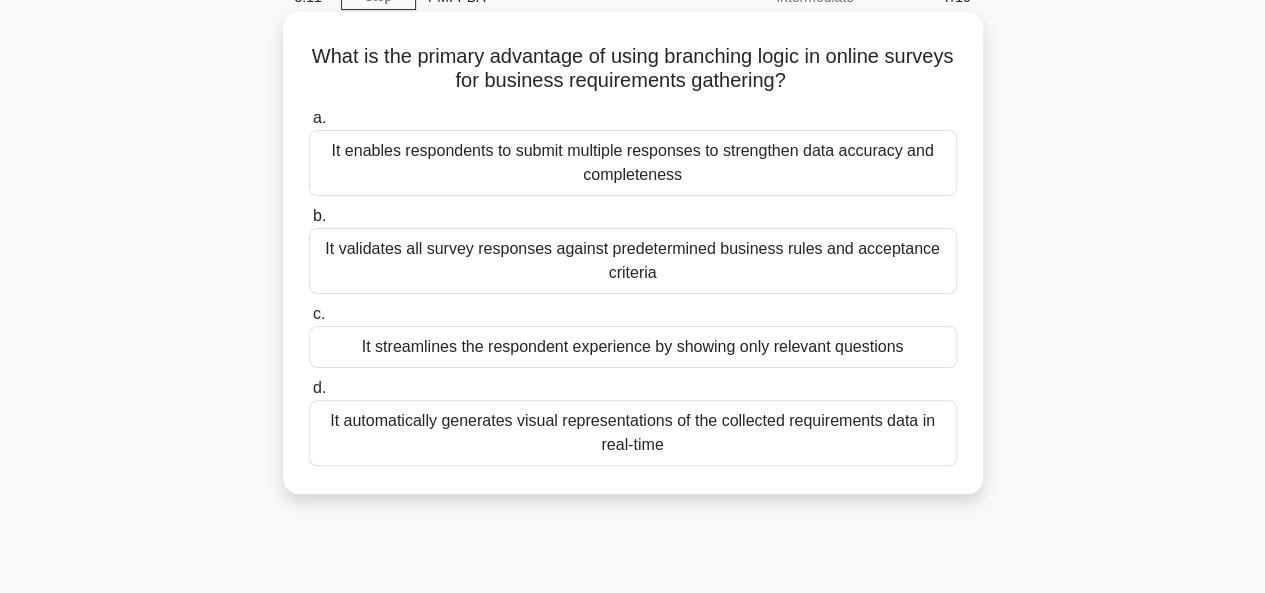 click on "It enables respondents to submit multiple responses to strengthen data accuracy and completeness" at bounding box center [633, 163] 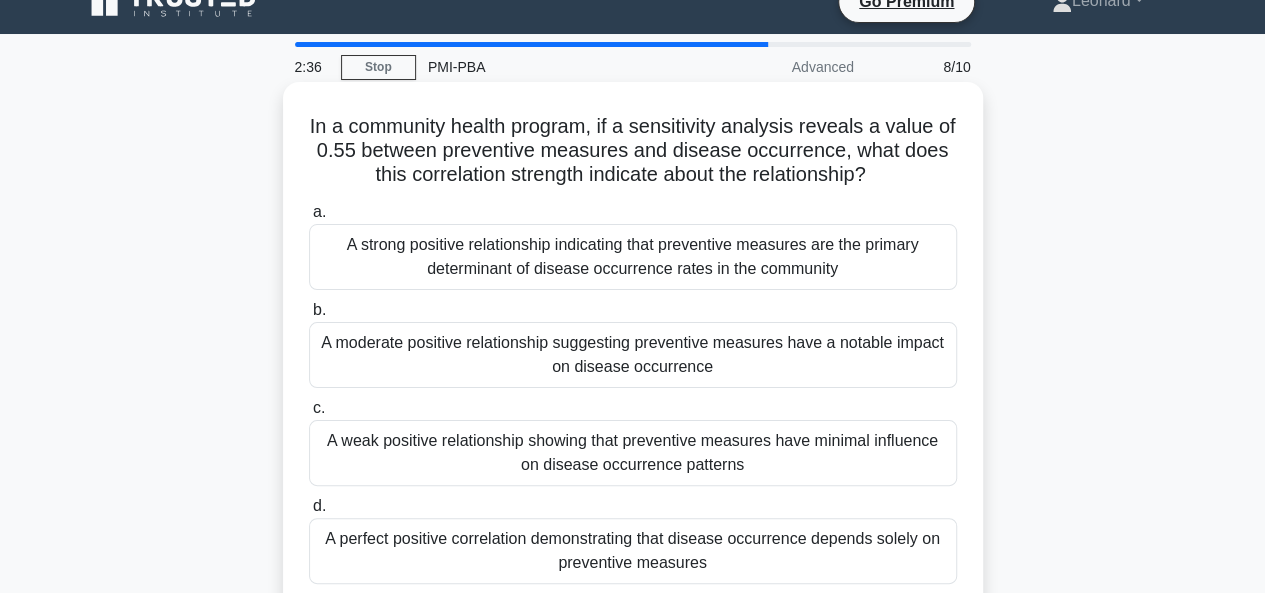 scroll, scrollTop: 0, scrollLeft: 0, axis: both 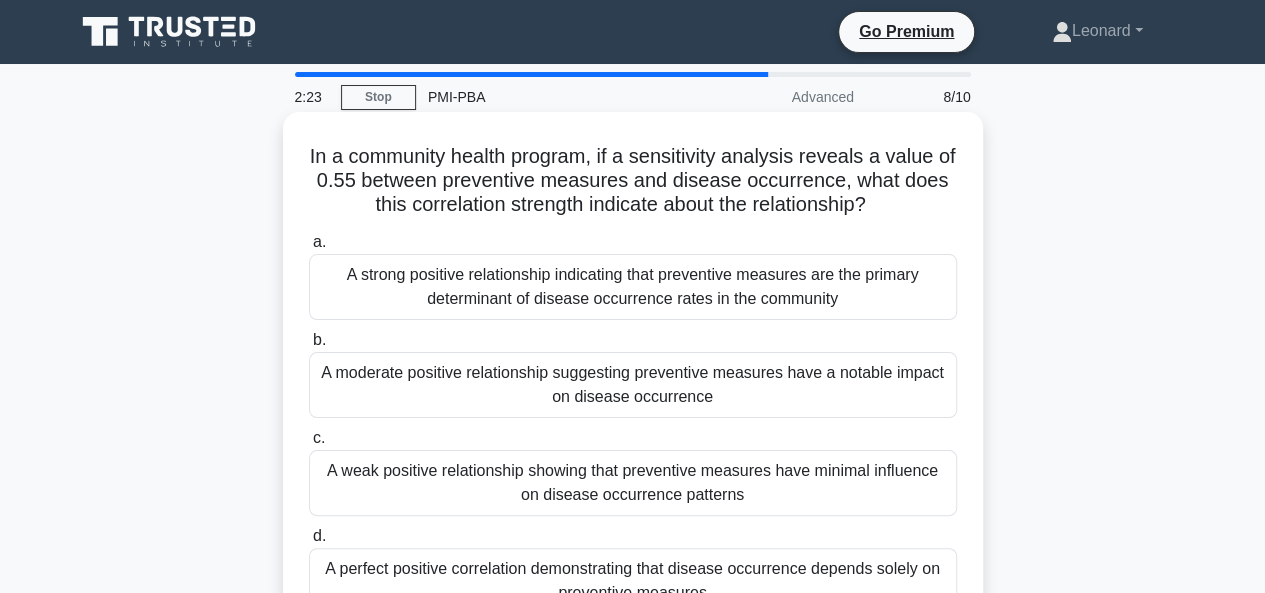 click on "A strong positive relationship indicating that preventive measures are the primary determinant of disease occurrence rates in the community" at bounding box center [633, 287] 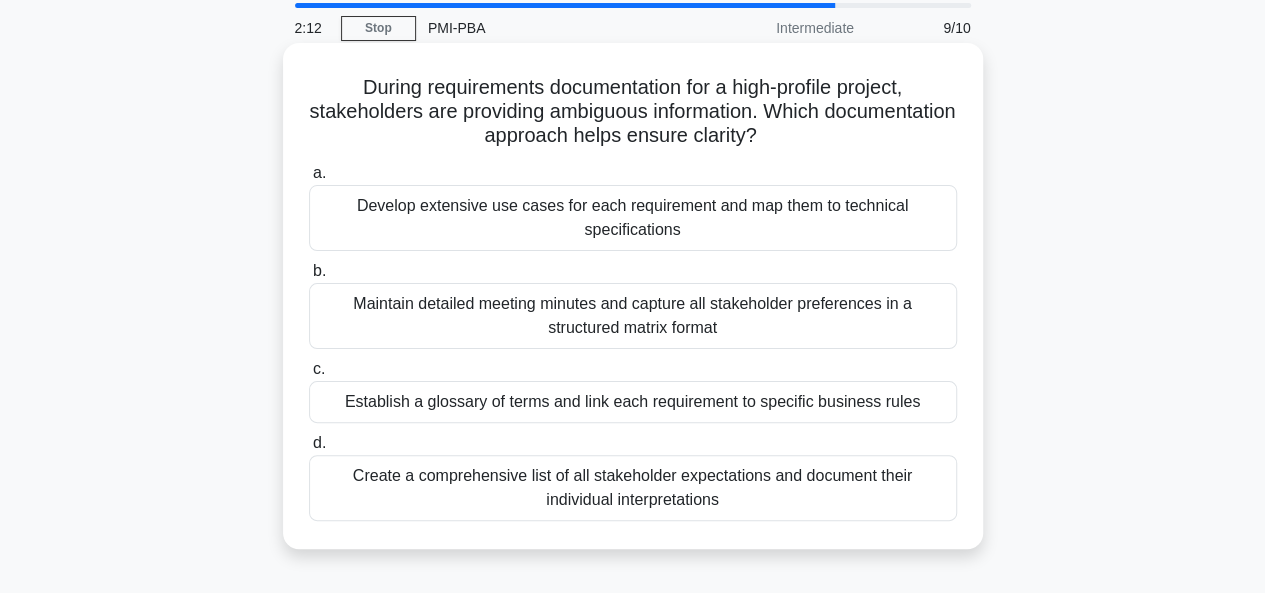 scroll, scrollTop: 100, scrollLeft: 0, axis: vertical 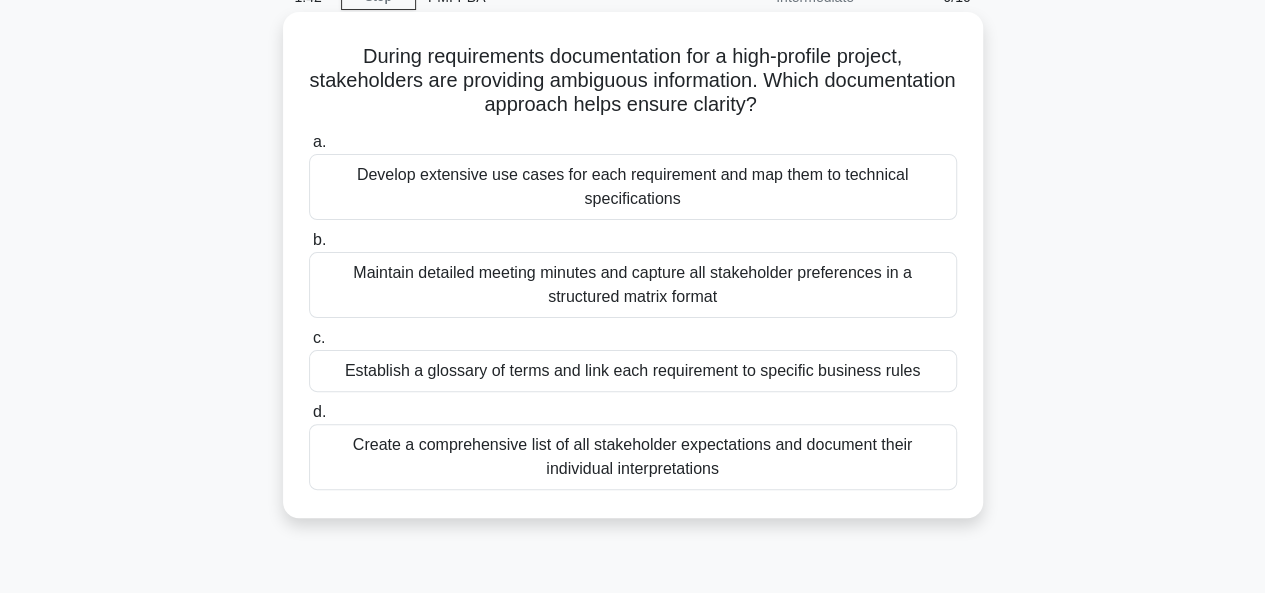 click on "Maintain detailed meeting minutes and capture all stakeholder preferences in a structured matrix format" at bounding box center [633, 285] 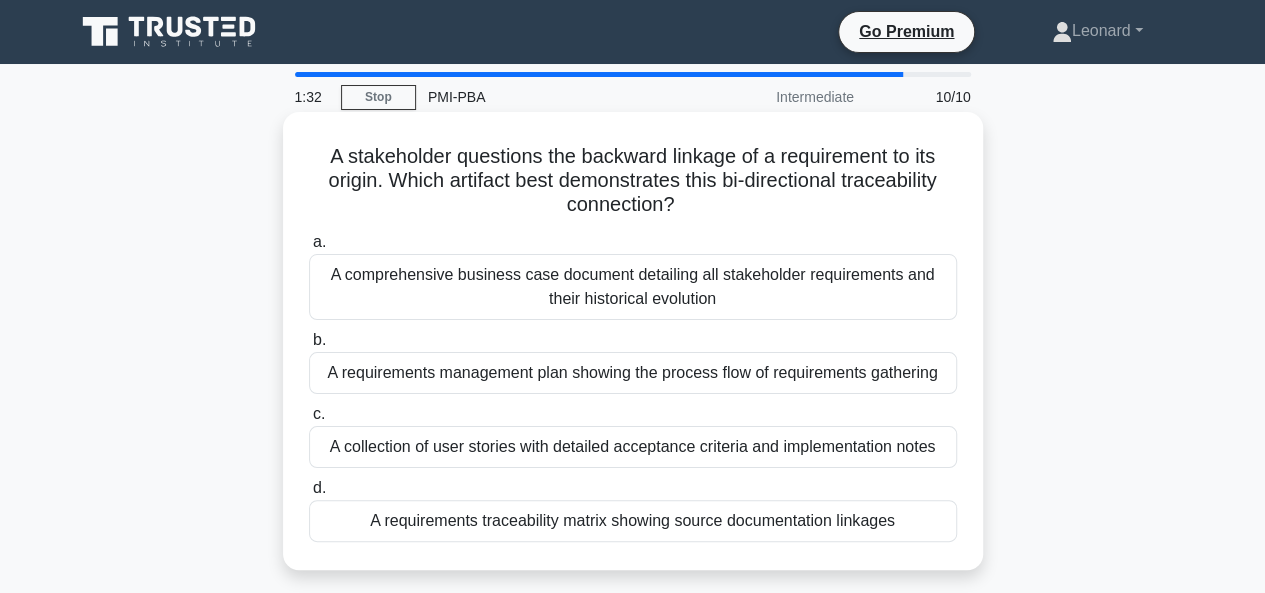 scroll, scrollTop: 100, scrollLeft: 0, axis: vertical 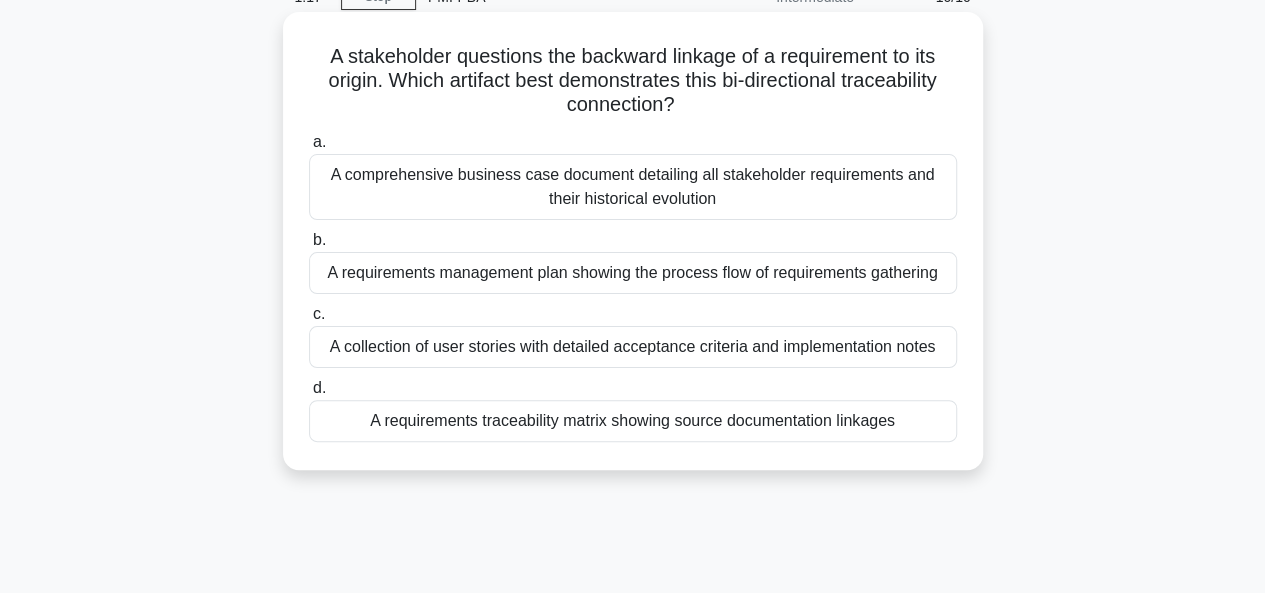 click on "A requirements traceability matrix showing source documentation linkages" at bounding box center (633, 421) 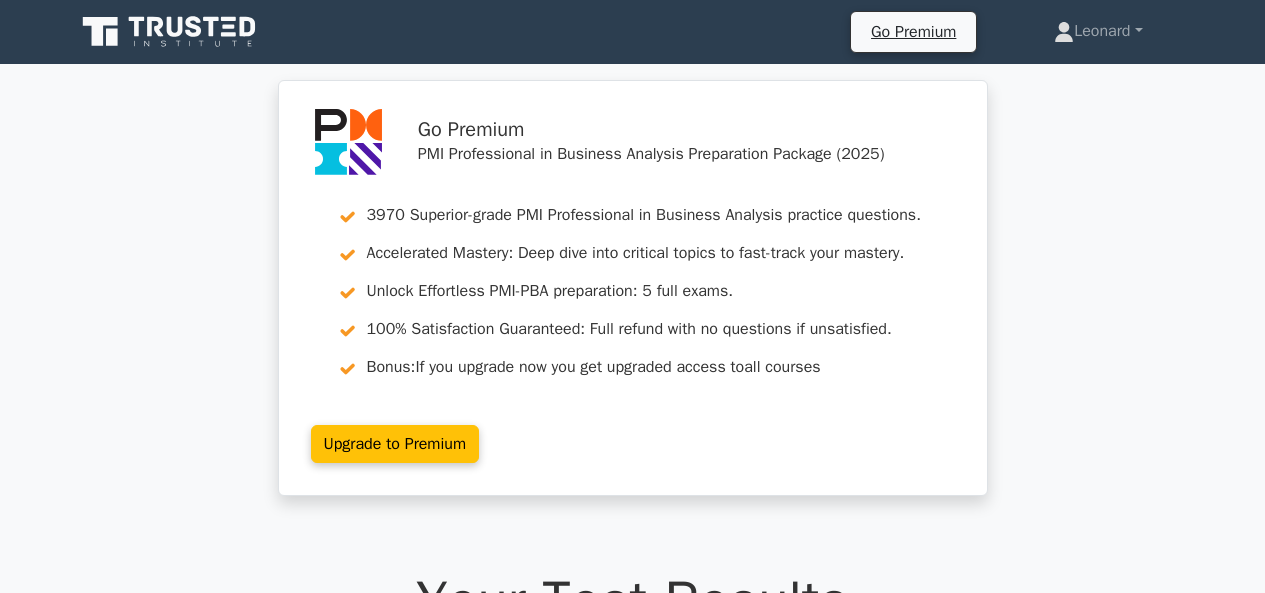 scroll, scrollTop: 800, scrollLeft: 0, axis: vertical 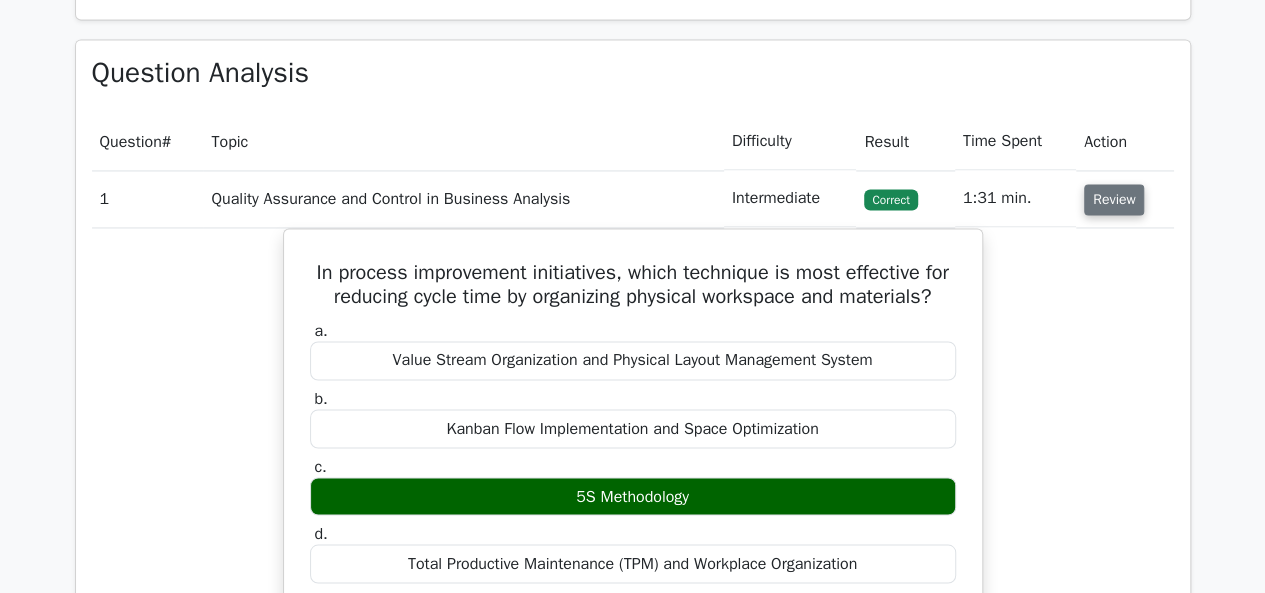 click on "Review" at bounding box center [1114, 199] 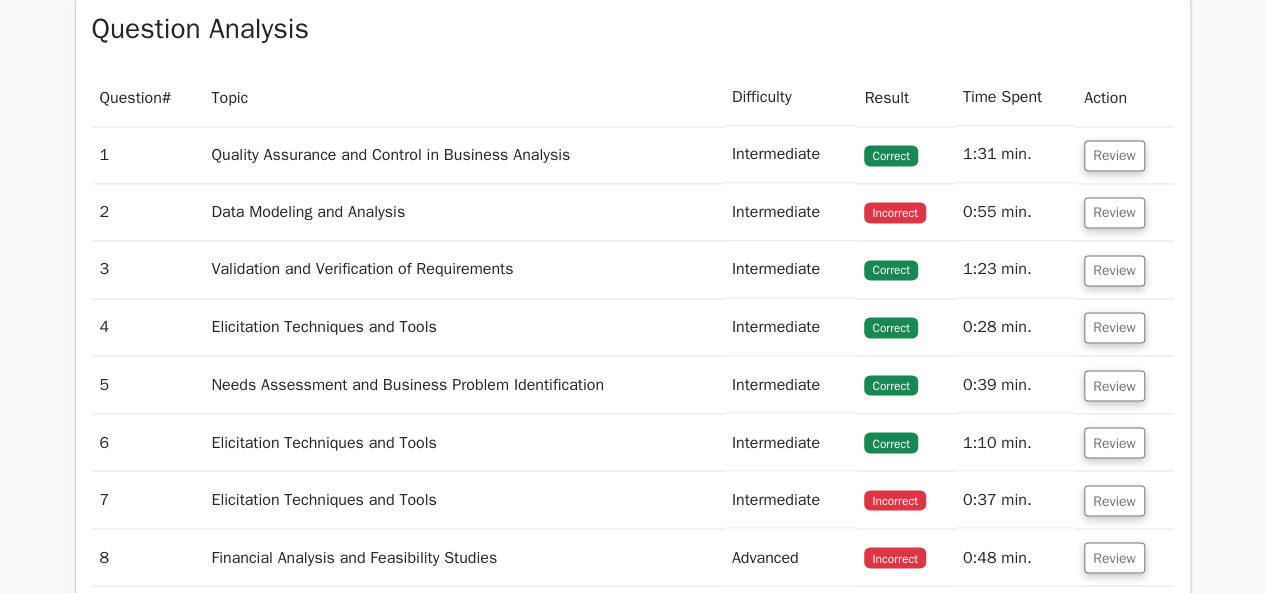 scroll, scrollTop: 1500, scrollLeft: 0, axis: vertical 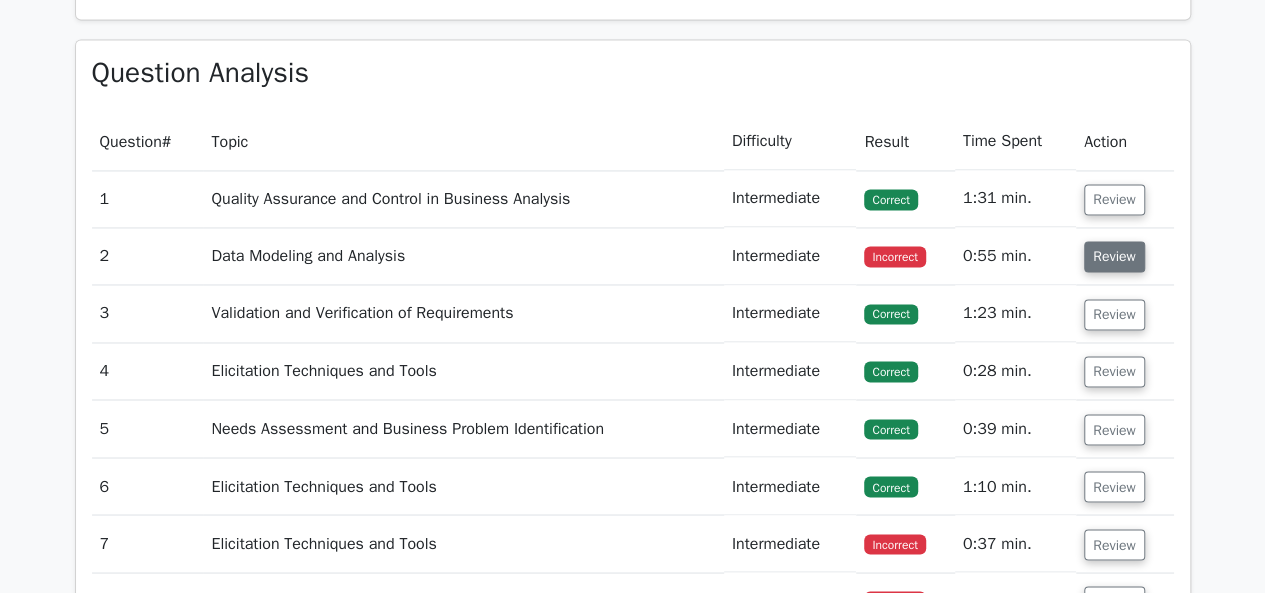click on "Review" at bounding box center [1114, 256] 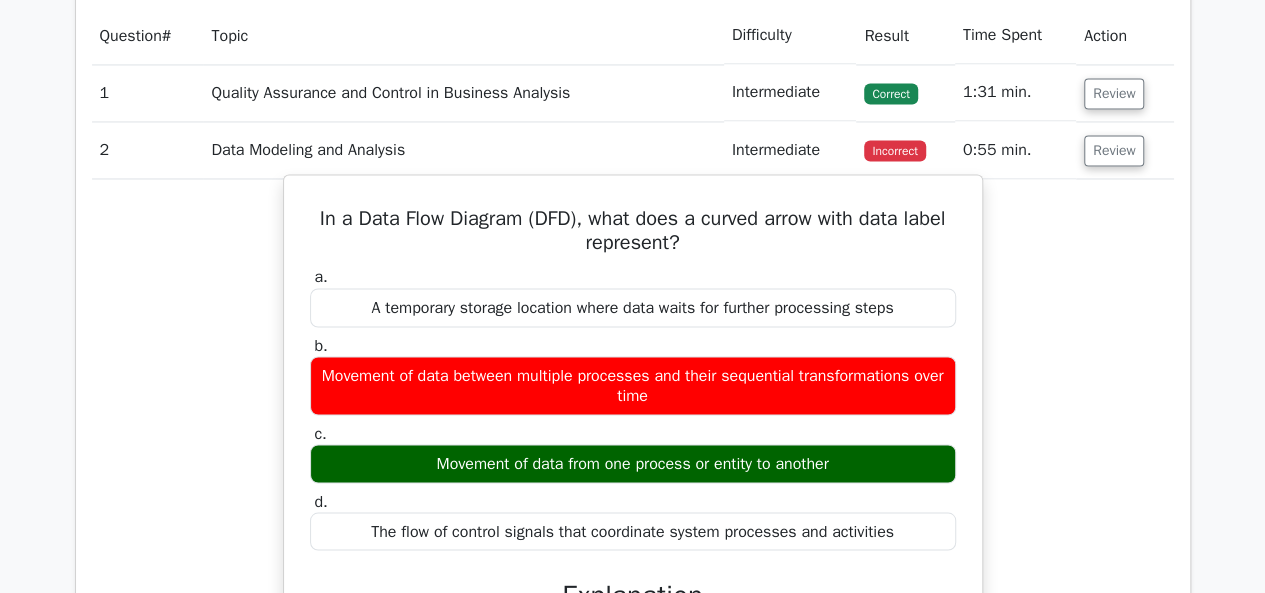 scroll, scrollTop: 1700, scrollLeft: 0, axis: vertical 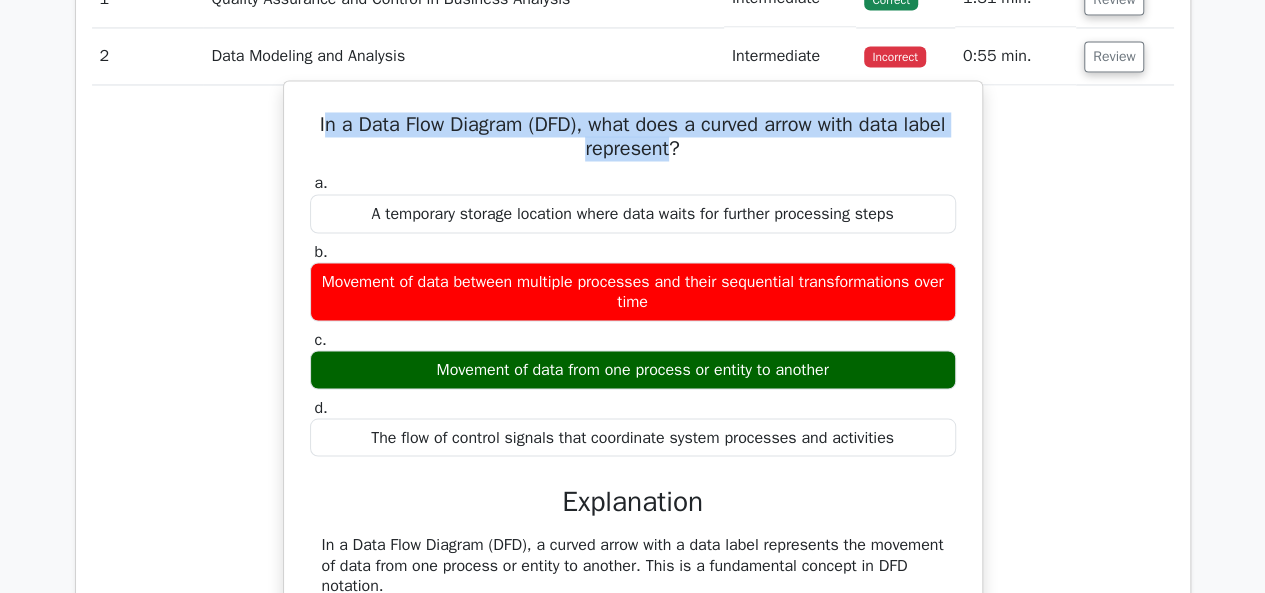 drag, startPoint x: 333, startPoint y: 119, endPoint x: 692, endPoint y: 142, distance: 359.73602 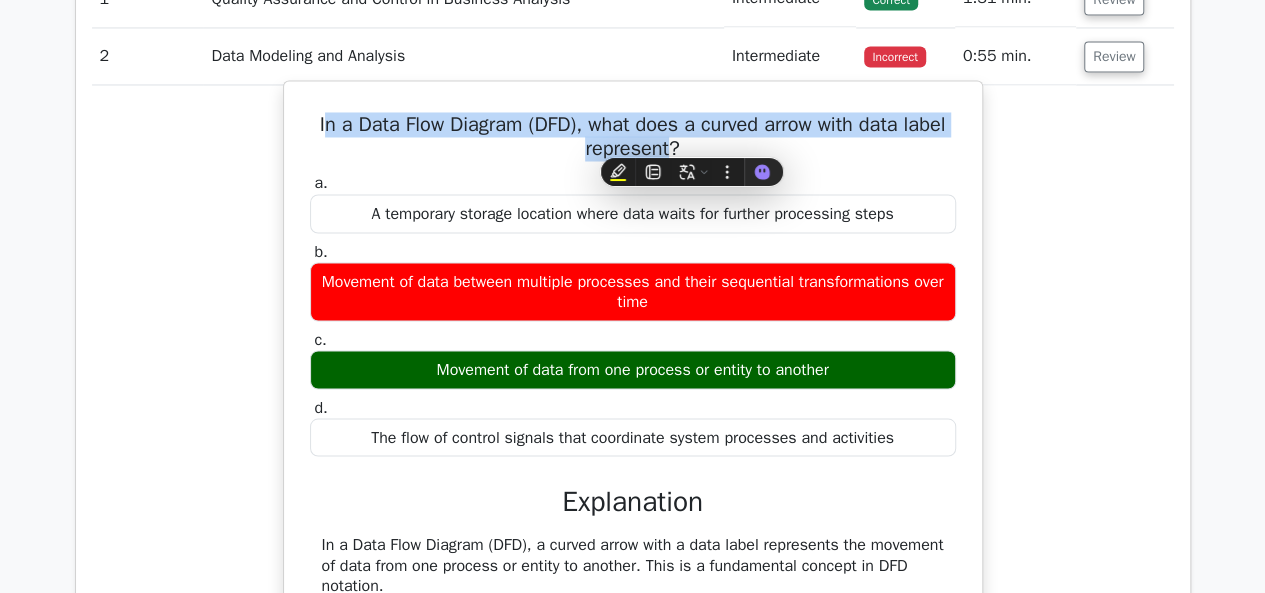 copy on "n a Data Flow Diagram (DFD), what does a curved arrow with data label represent" 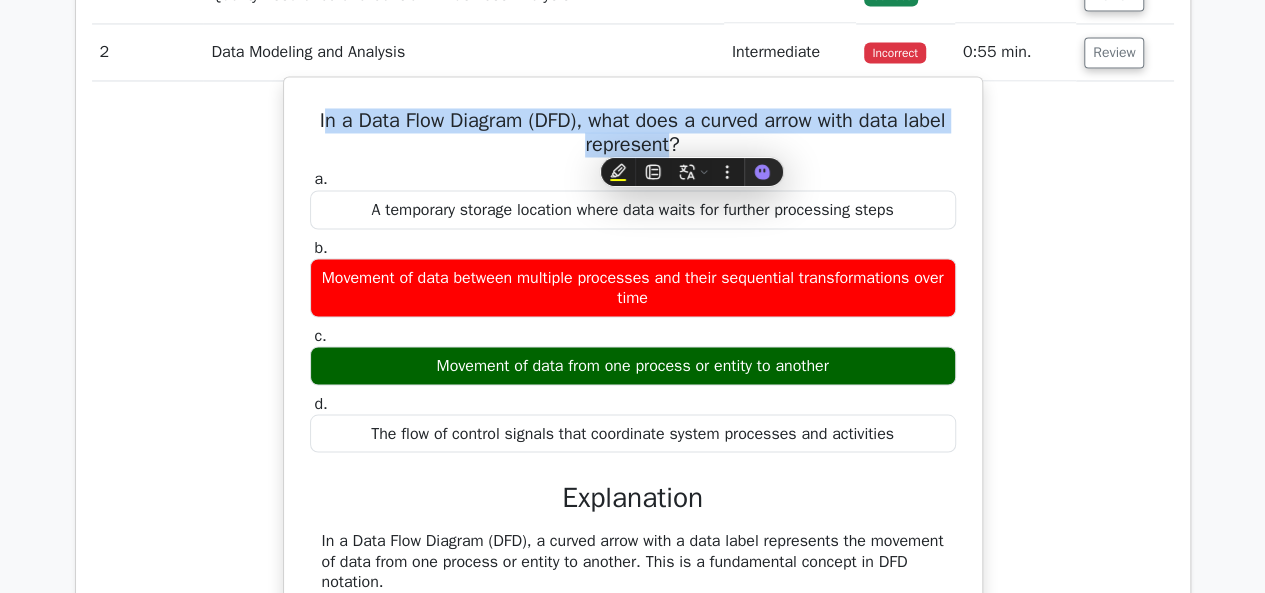 scroll, scrollTop: 1700, scrollLeft: 0, axis: vertical 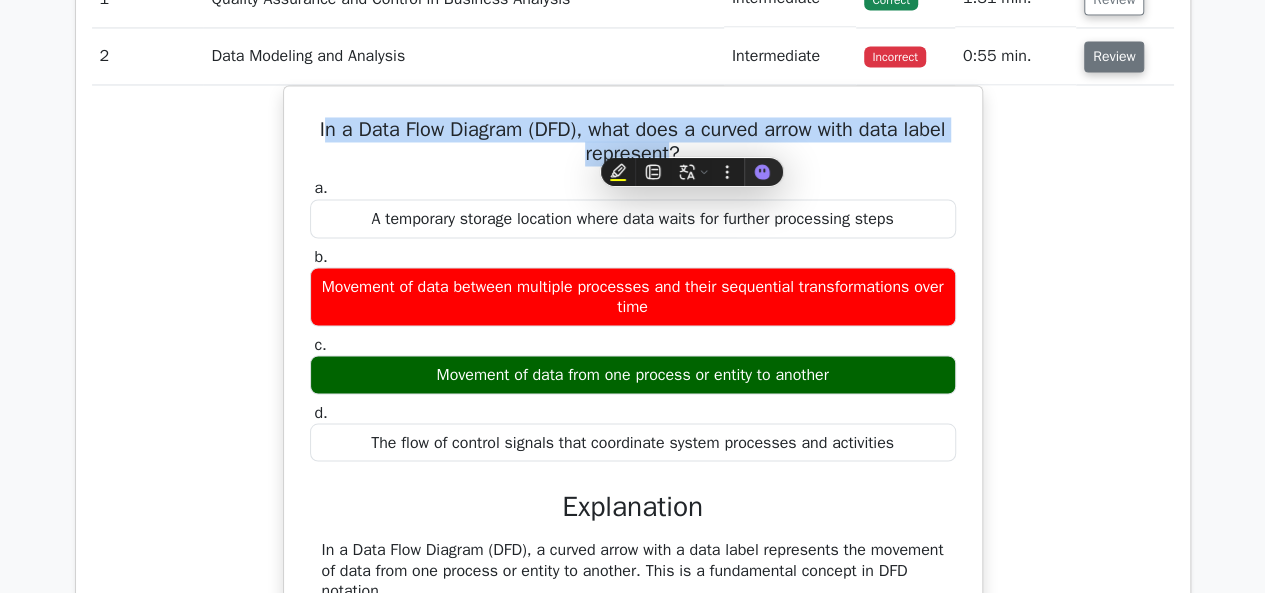 click on "Review" at bounding box center (1114, 56) 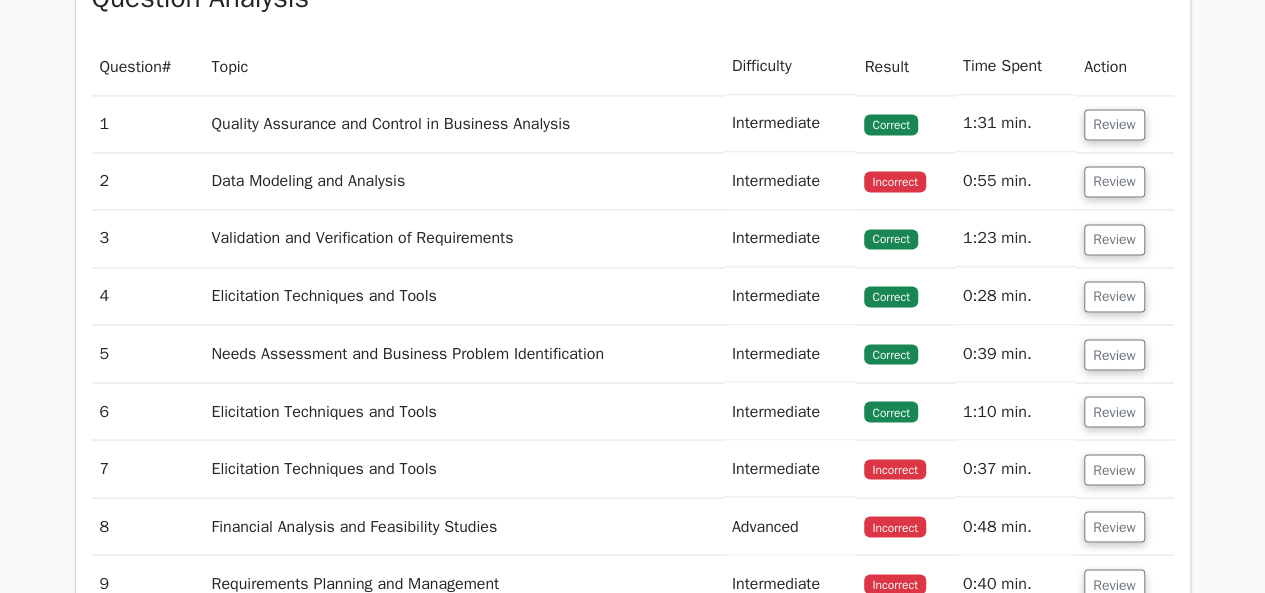 scroll, scrollTop: 1600, scrollLeft: 0, axis: vertical 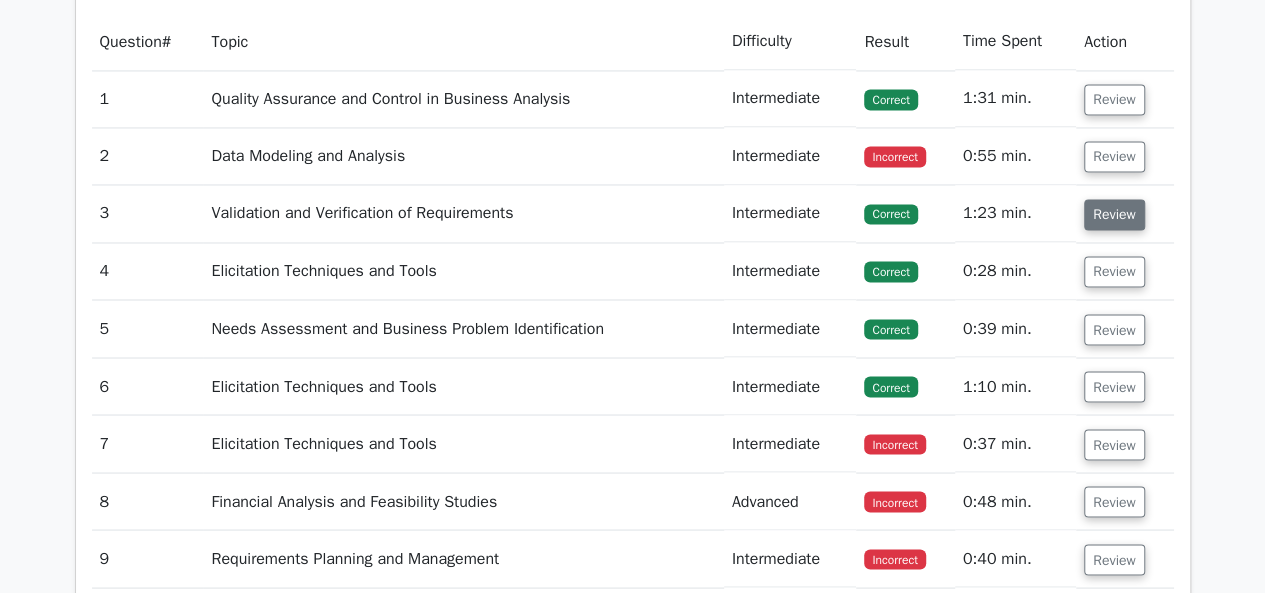 click on "Review" at bounding box center (1114, 214) 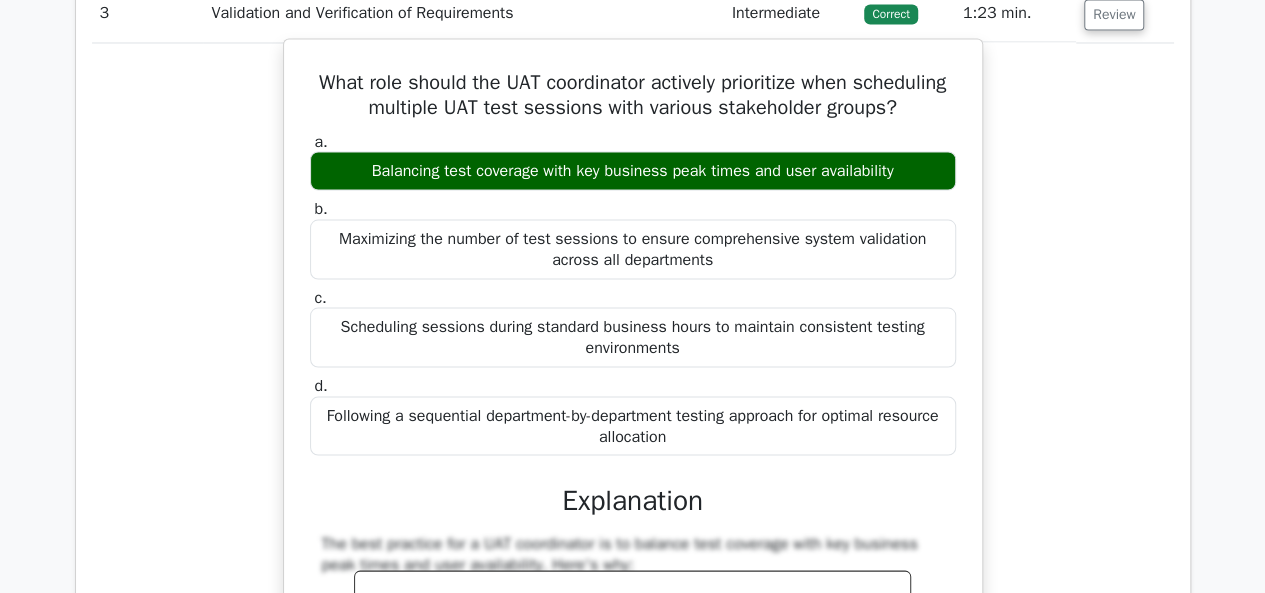 scroll, scrollTop: 1700, scrollLeft: 0, axis: vertical 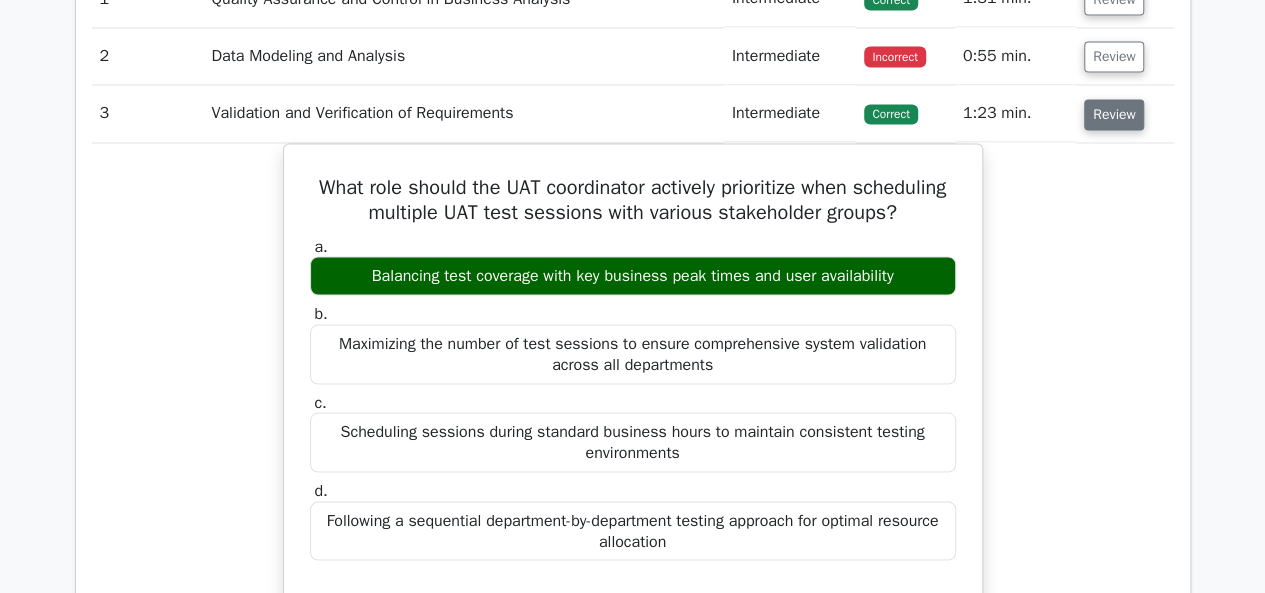 click on "Review" at bounding box center [1114, 114] 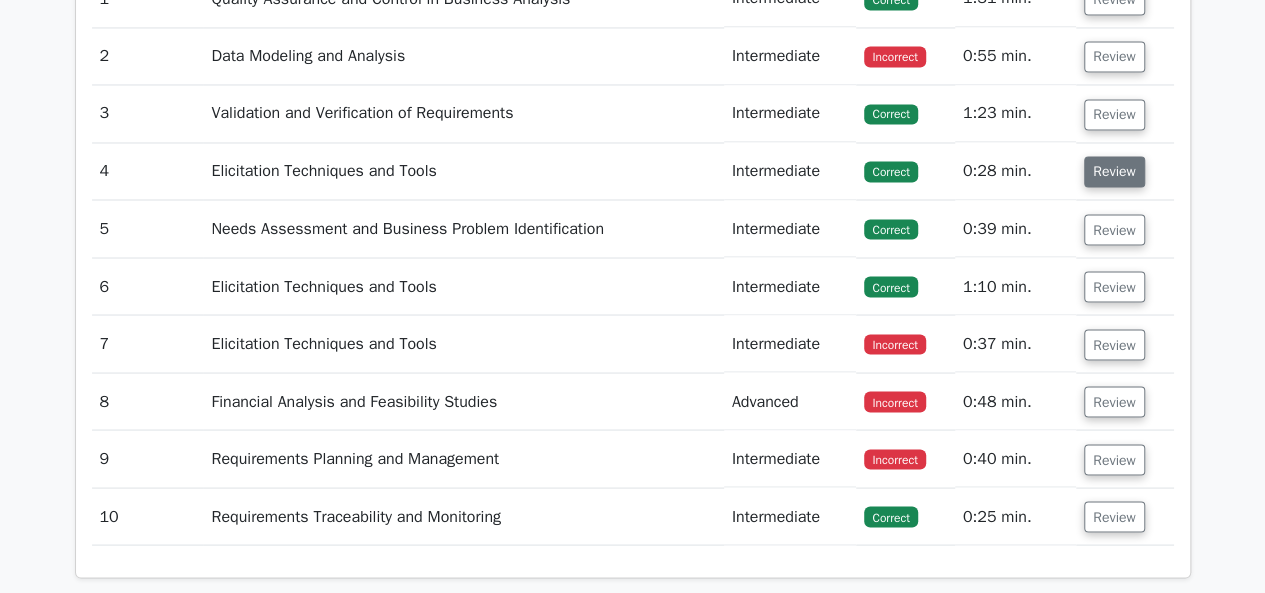 click on "Review" at bounding box center [1114, 171] 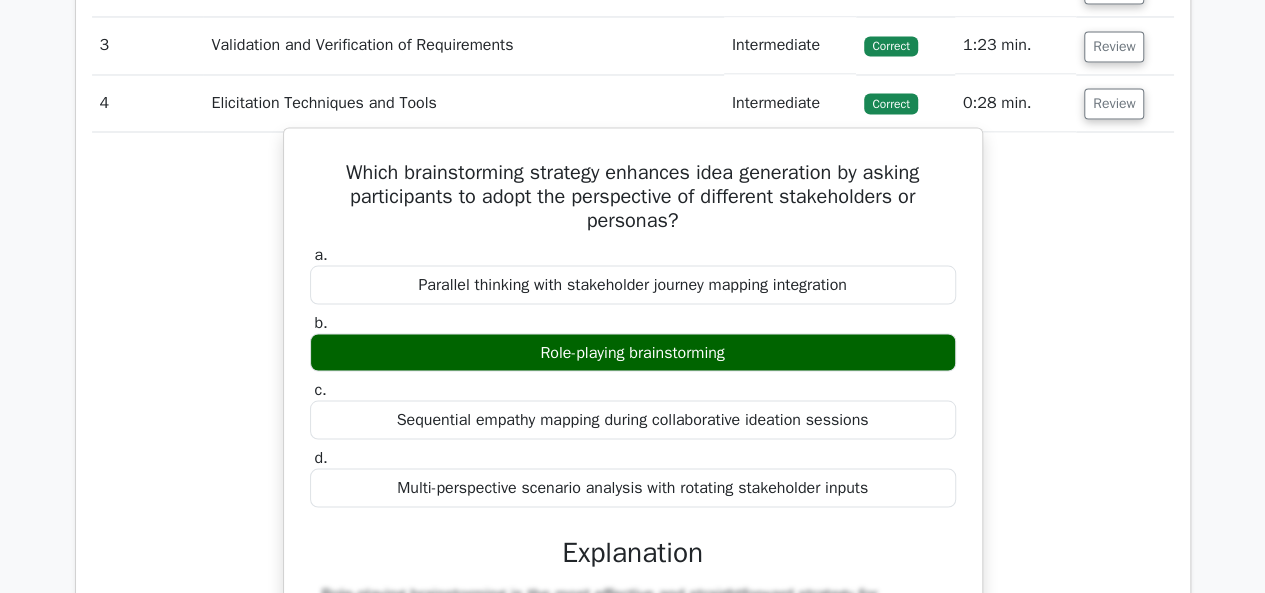 scroll, scrollTop: 1800, scrollLeft: 0, axis: vertical 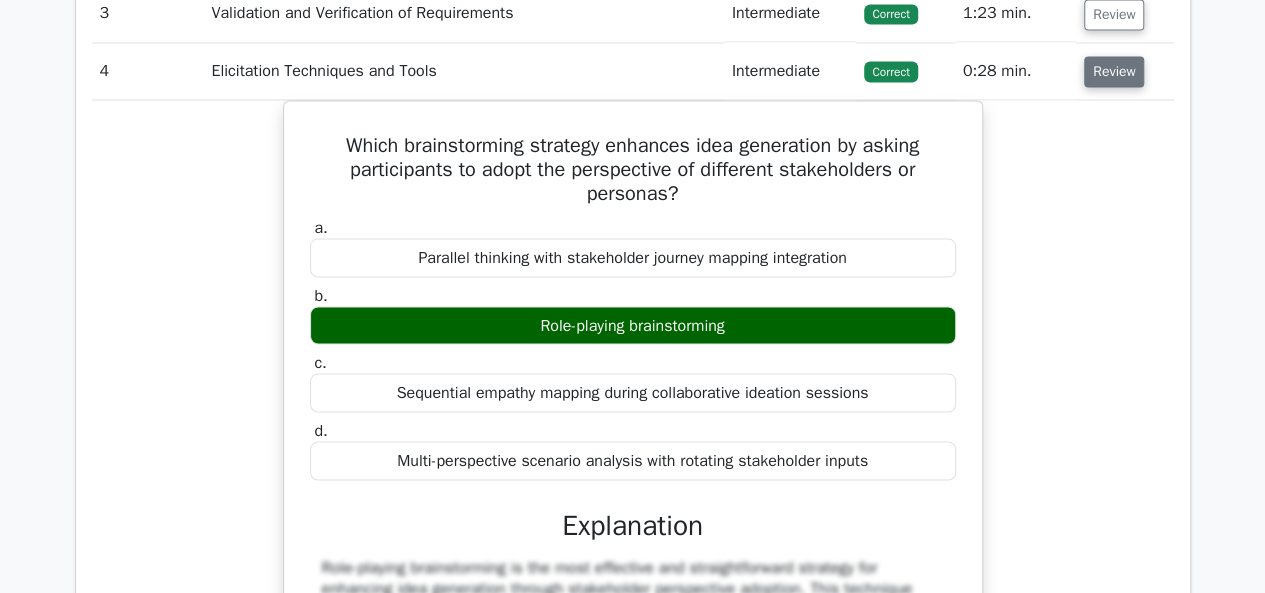 click on "Review" at bounding box center (1114, 71) 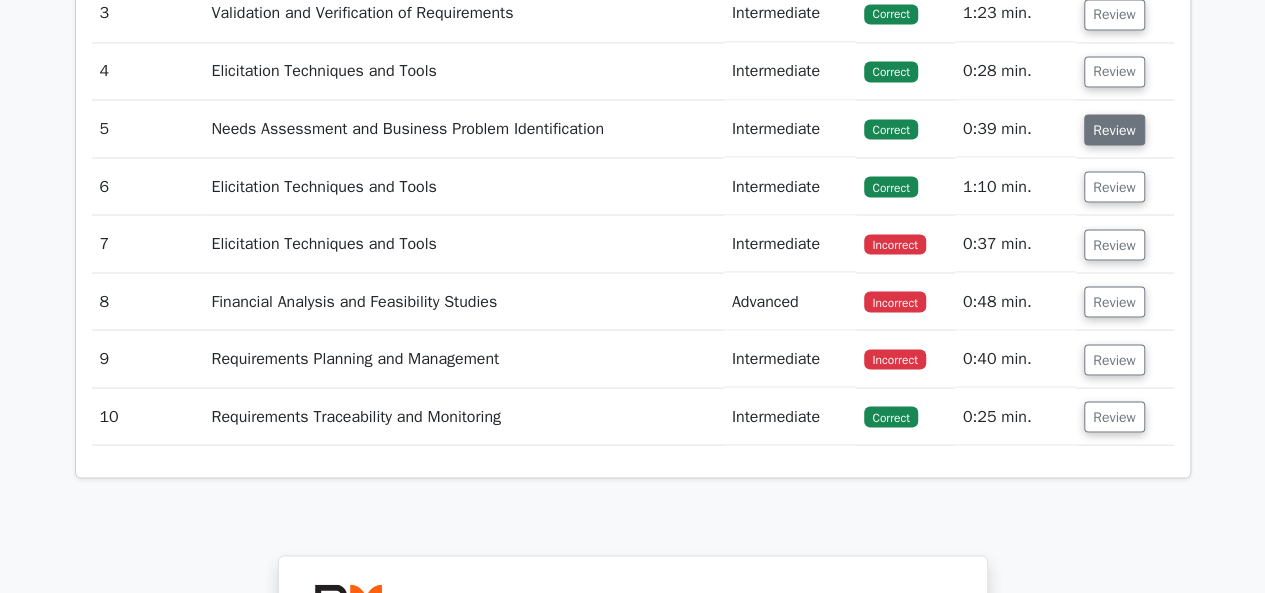 click on "Review" at bounding box center (1114, 129) 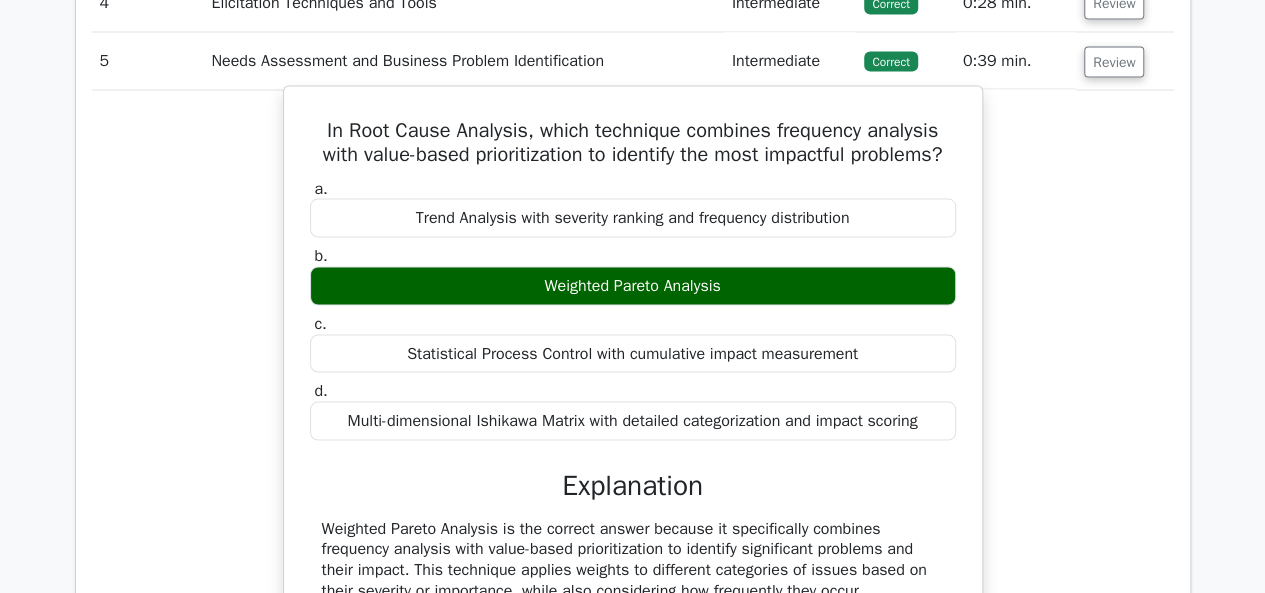 scroll, scrollTop: 1900, scrollLeft: 0, axis: vertical 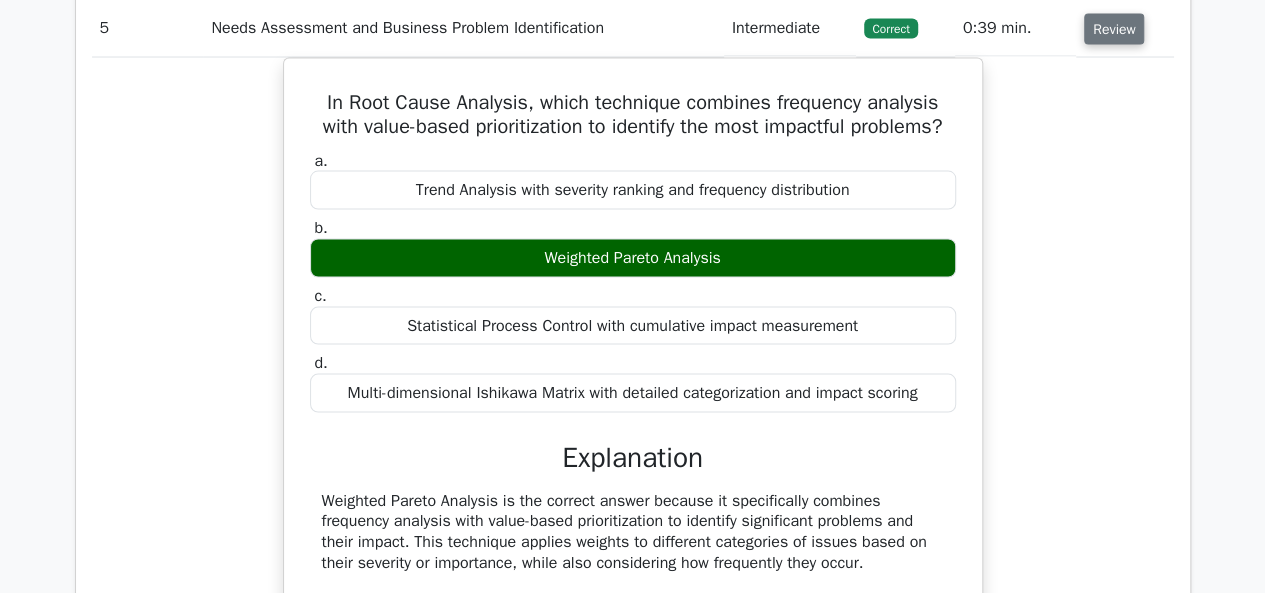click on "Review" at bounding box center (1114, 29) 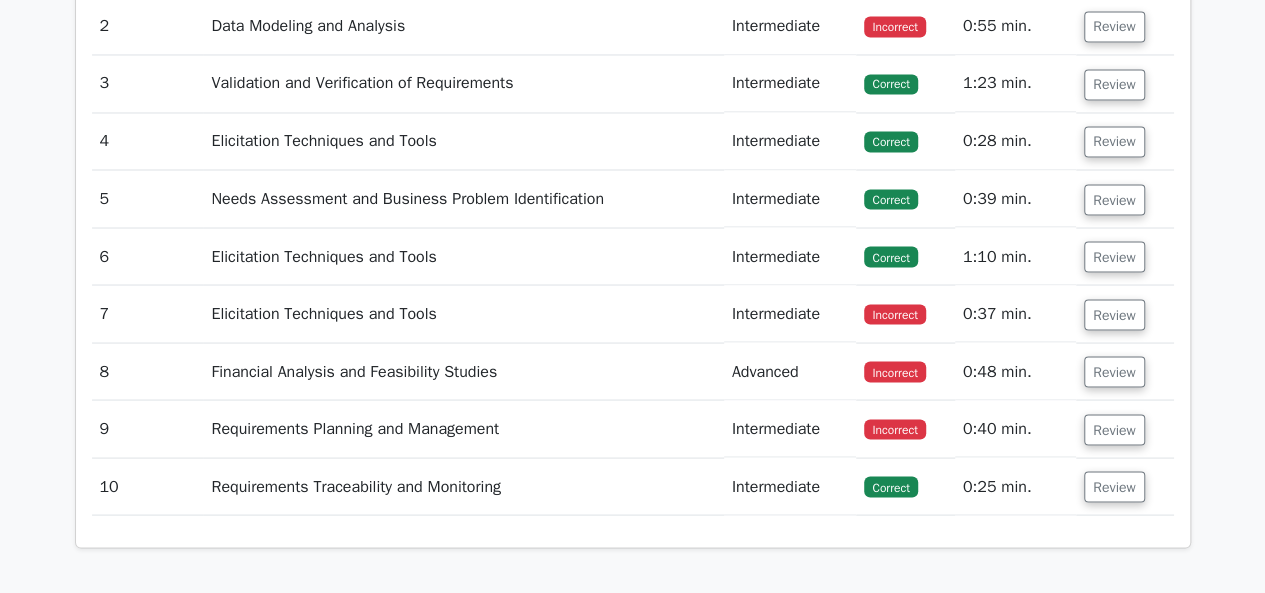scroll, scrollTop: 1700, scrollLeft: 0, axis: vertical 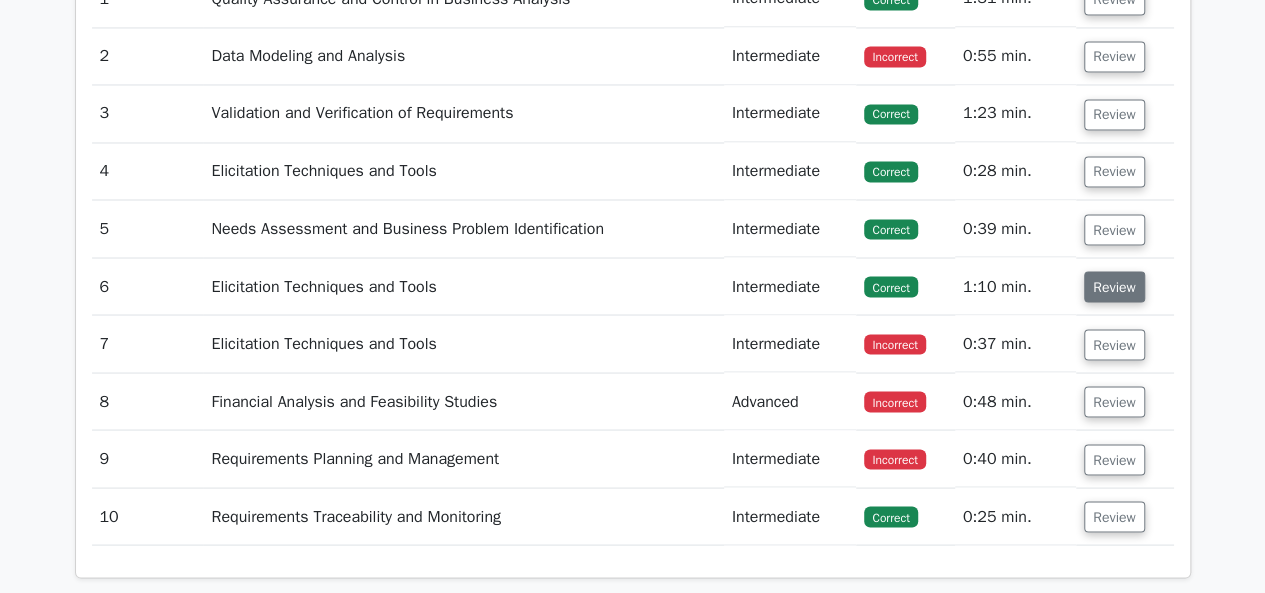 click on "Review" at bounding box center [1114, 286] 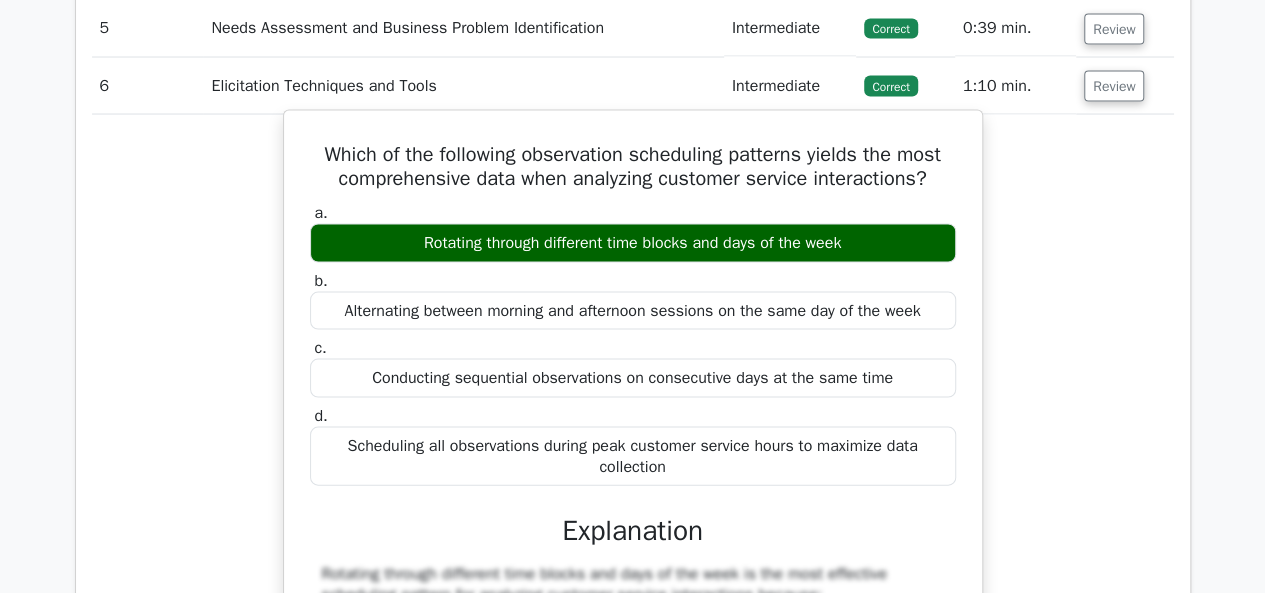 scroll, scrollTop: 1800, scrollLeft: 0, axis: vertical 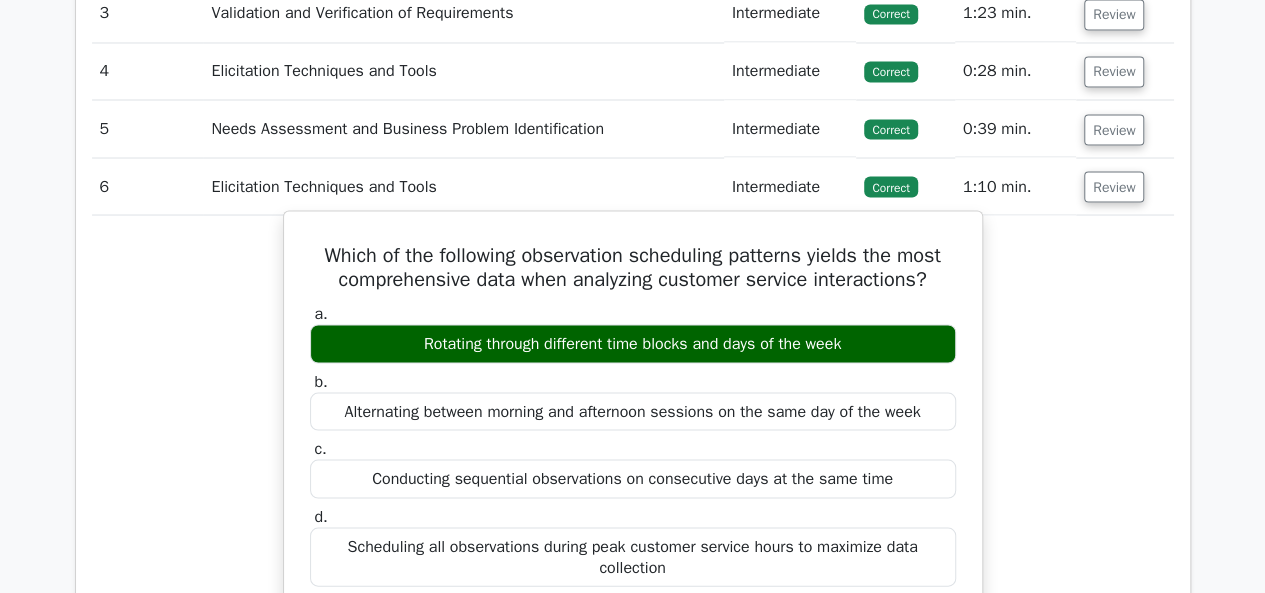 click on "Which of the following observation scheduling patterns yields the most comprehensive data when analyzing customer service interactions?" at bounding box center [633, 267] 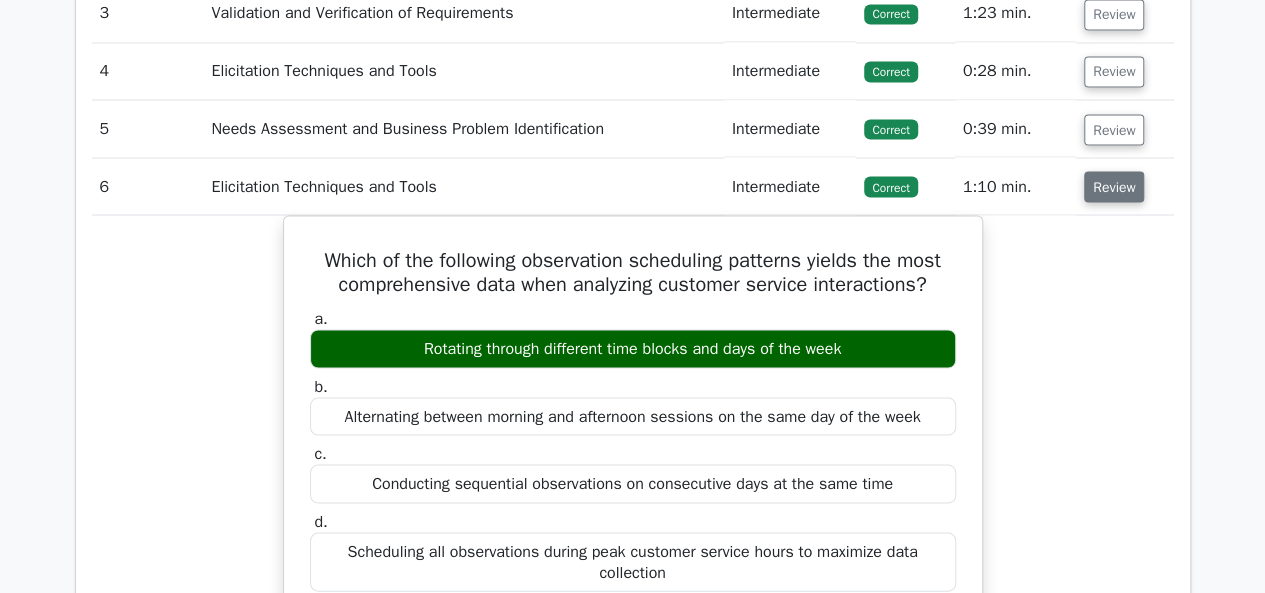click on "Review" at bounding box center [1114, 186] 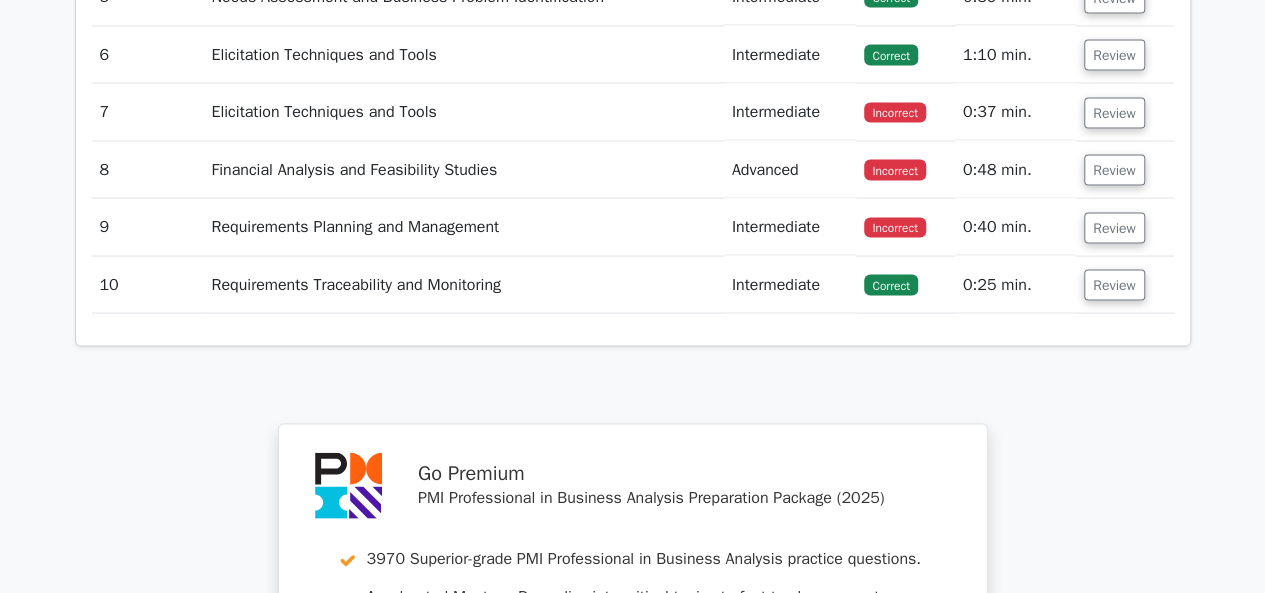 scroll, scrollTop: 1900, scrollLeft: 0, axis: vertical 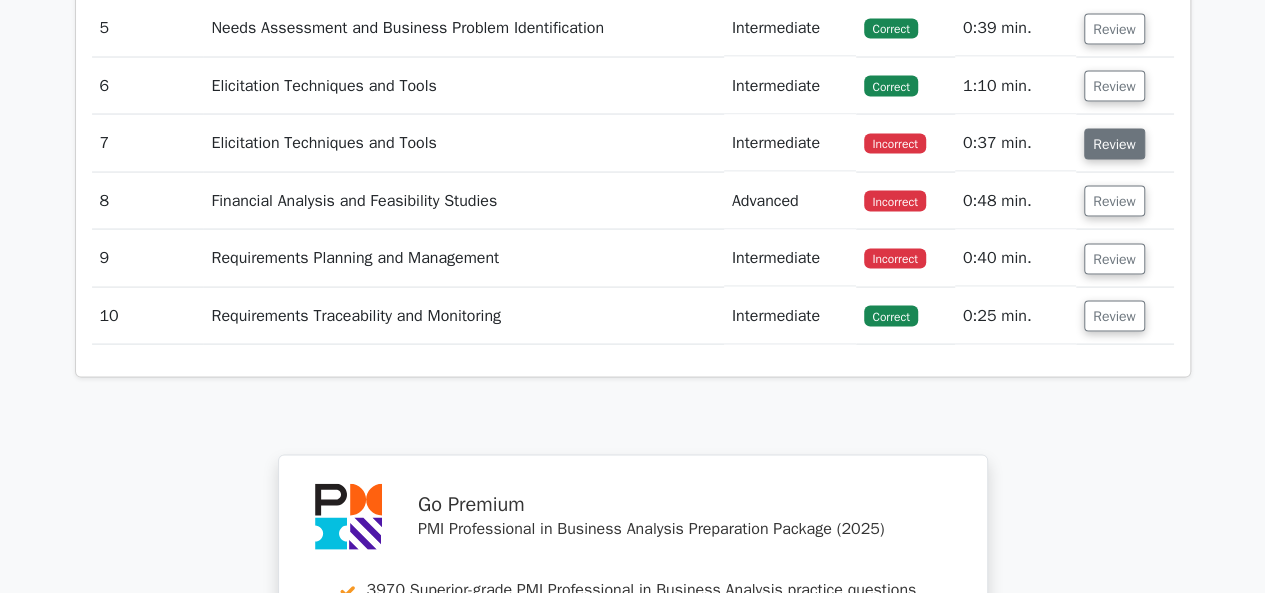 click on "Review" at bounding box center (1114, 144) 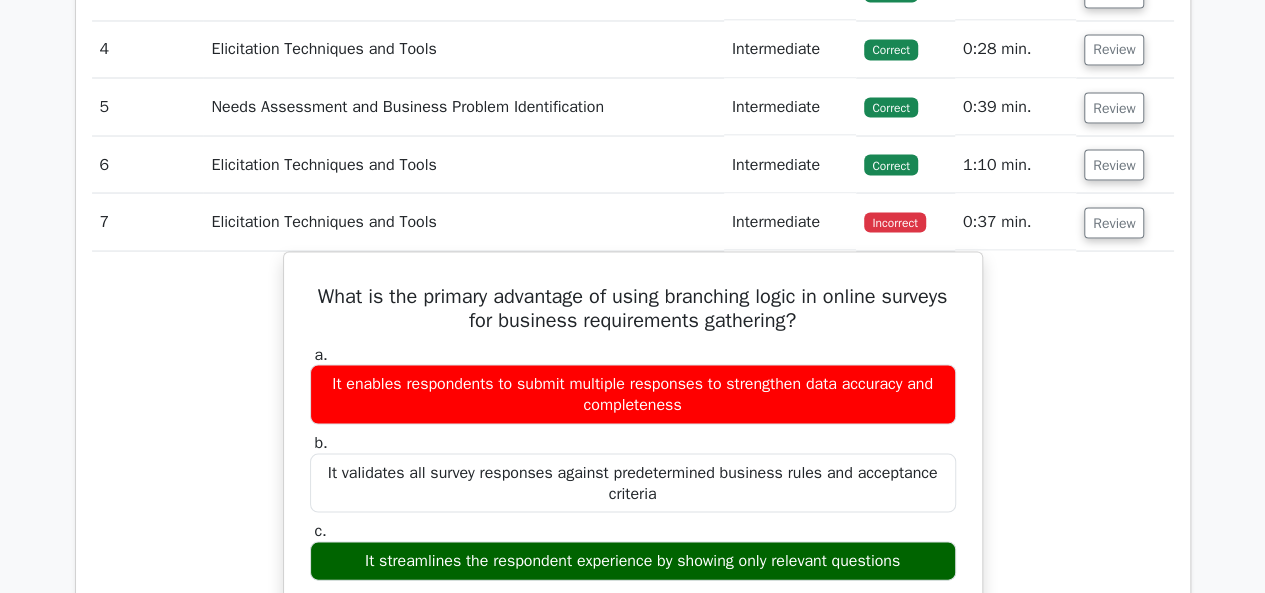 scroll, scrollTop: 1900, scrollLeft: 0, axis: vertical 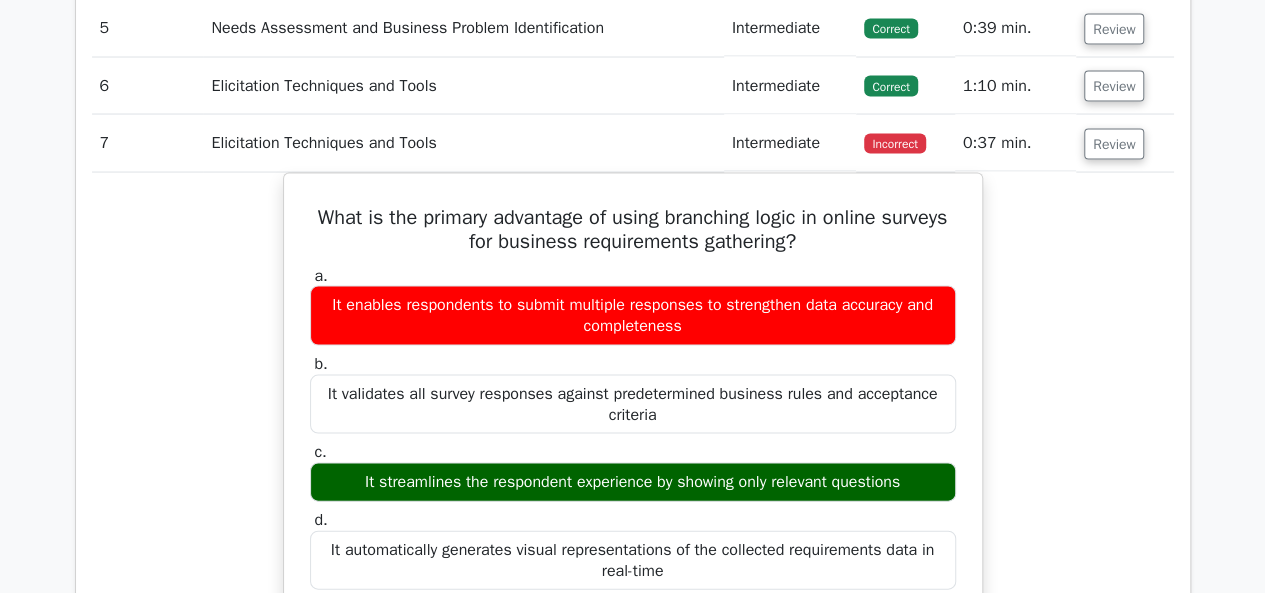click on "Review" at bounding box center (1125, 143) 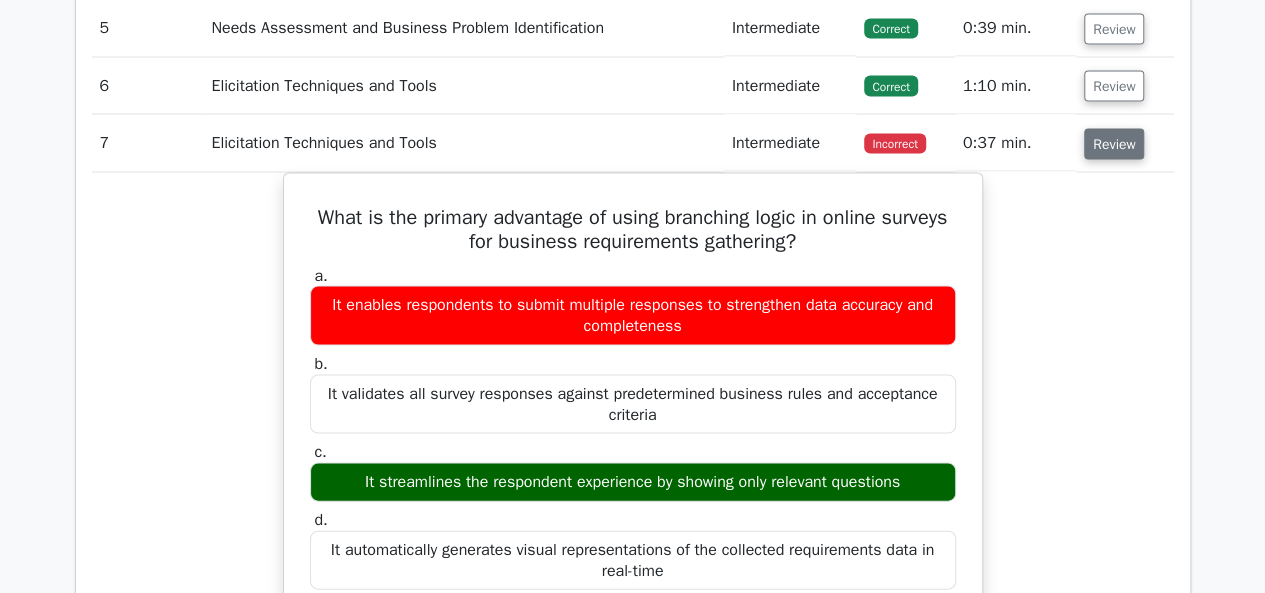 click on "Review" at bounding box center (1114, 144) 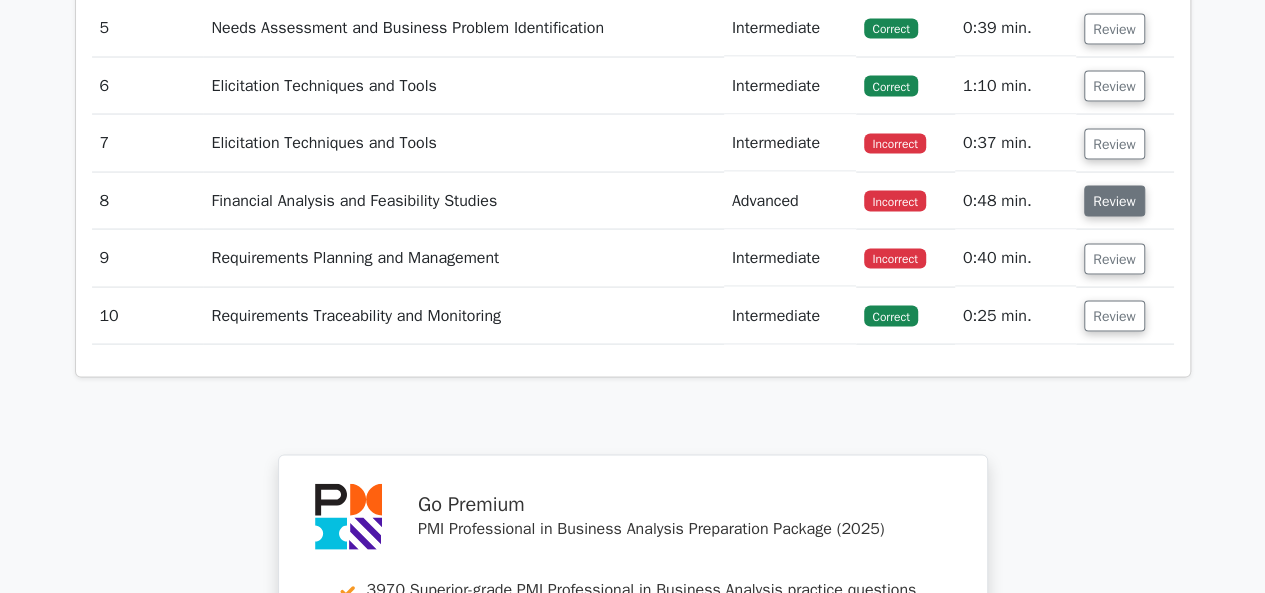 click on "Review" at bounding box center (1114, 201) 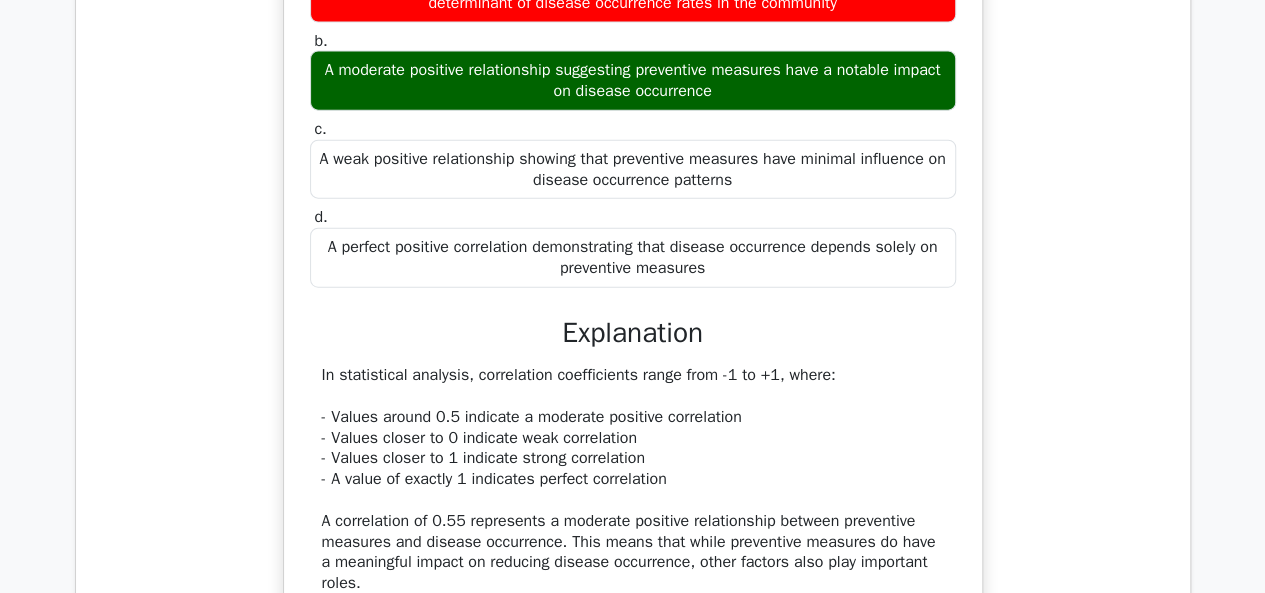 scroll, scrollTop: 2100, scrollLeft: 0, axis: vertical 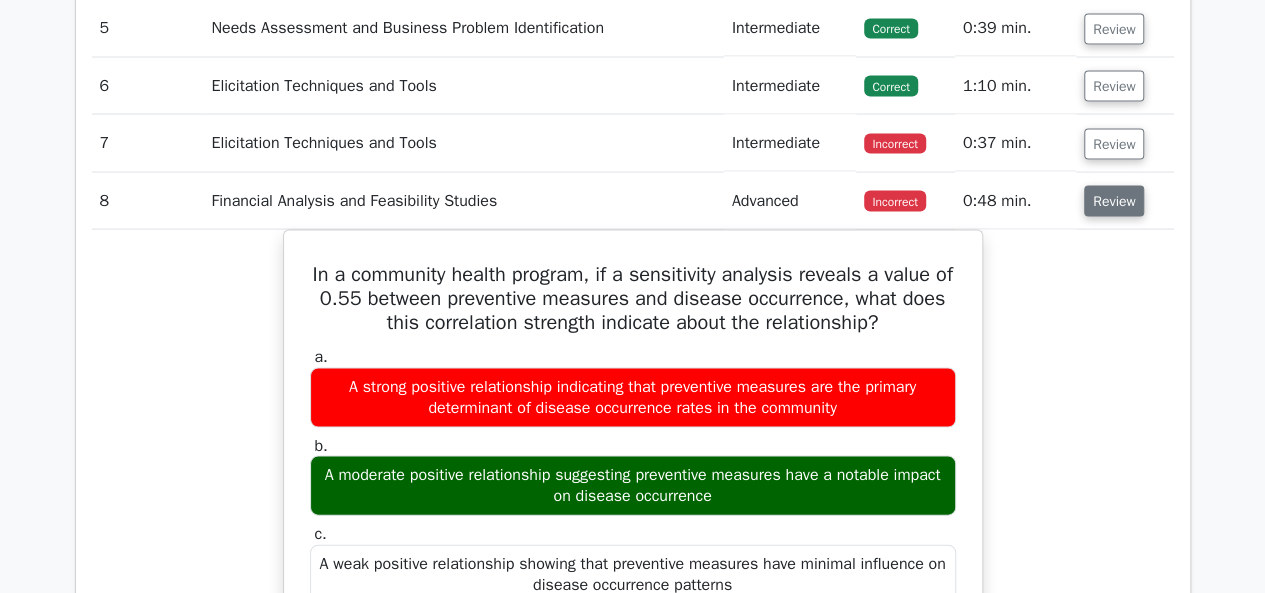 click on "Review" at bounding box center (1114, 201) 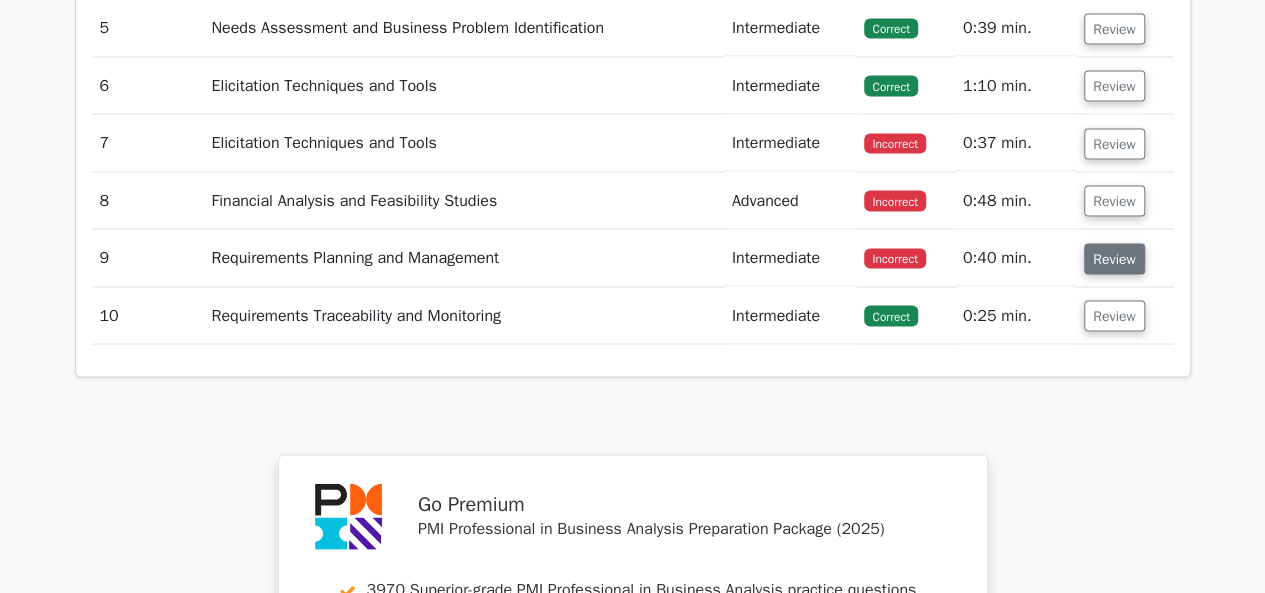 click on "Review" at bounding box center [1114, 259] 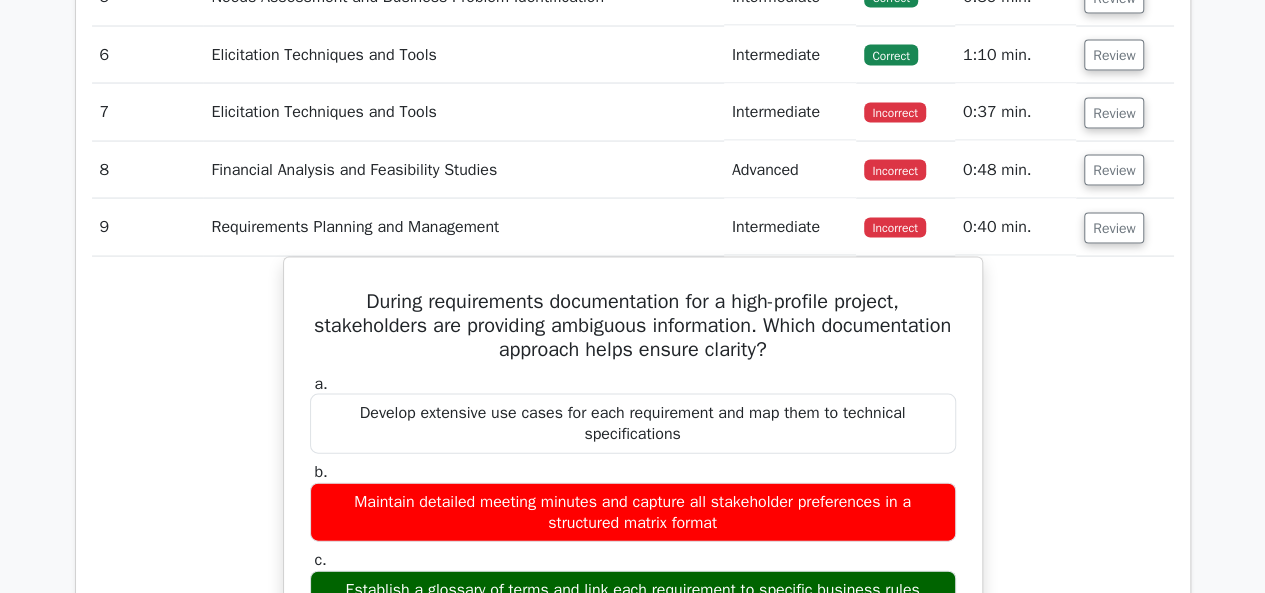 scroll, scrollTop: 1900, scrollLeft: 0, axis: vertical 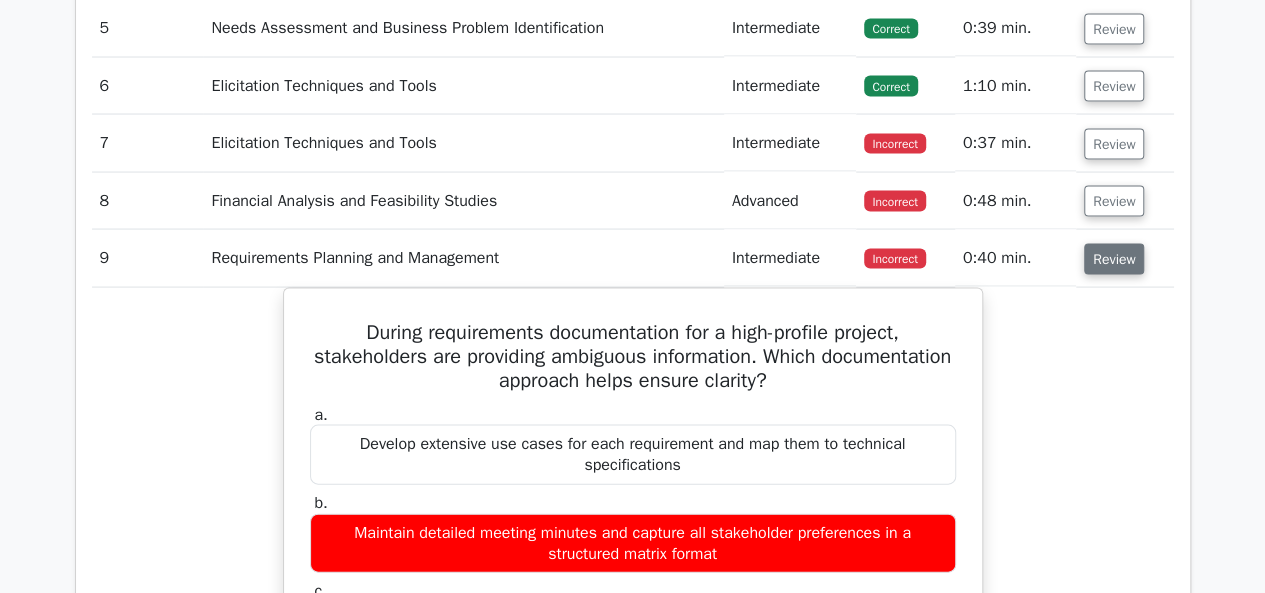 click on "Review" at bounding box center [1114, 259] 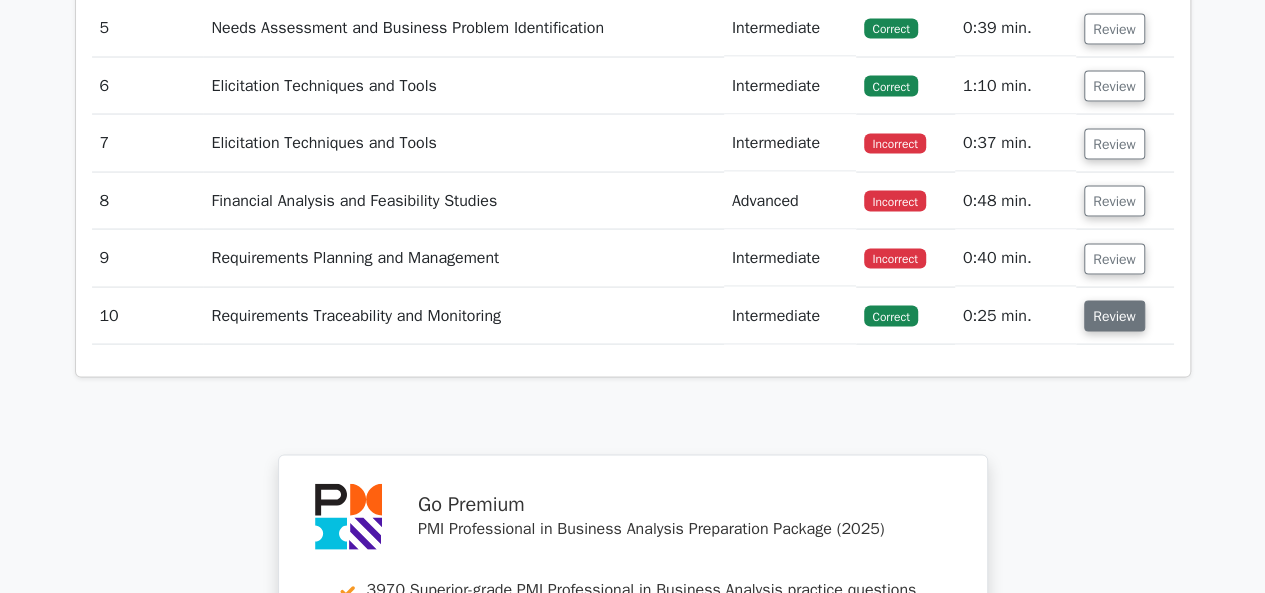 click on "Review" at bounding box center [1114, 316] 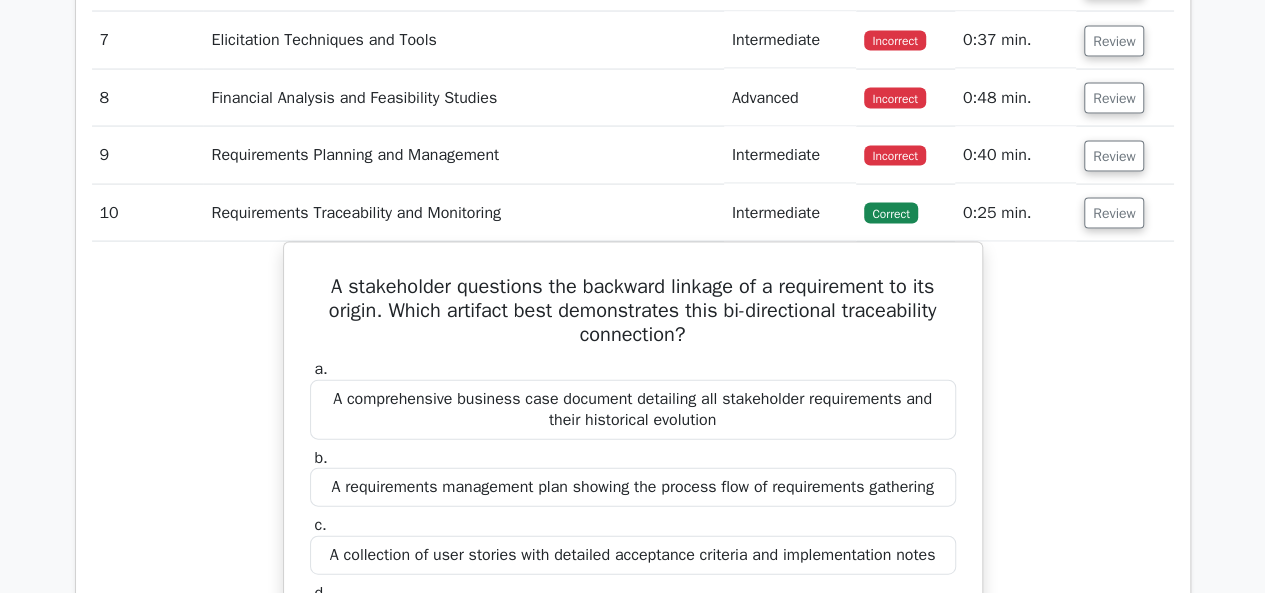 scroll, scrollTop: 2000, scrollLeft: 0, axis: vertical 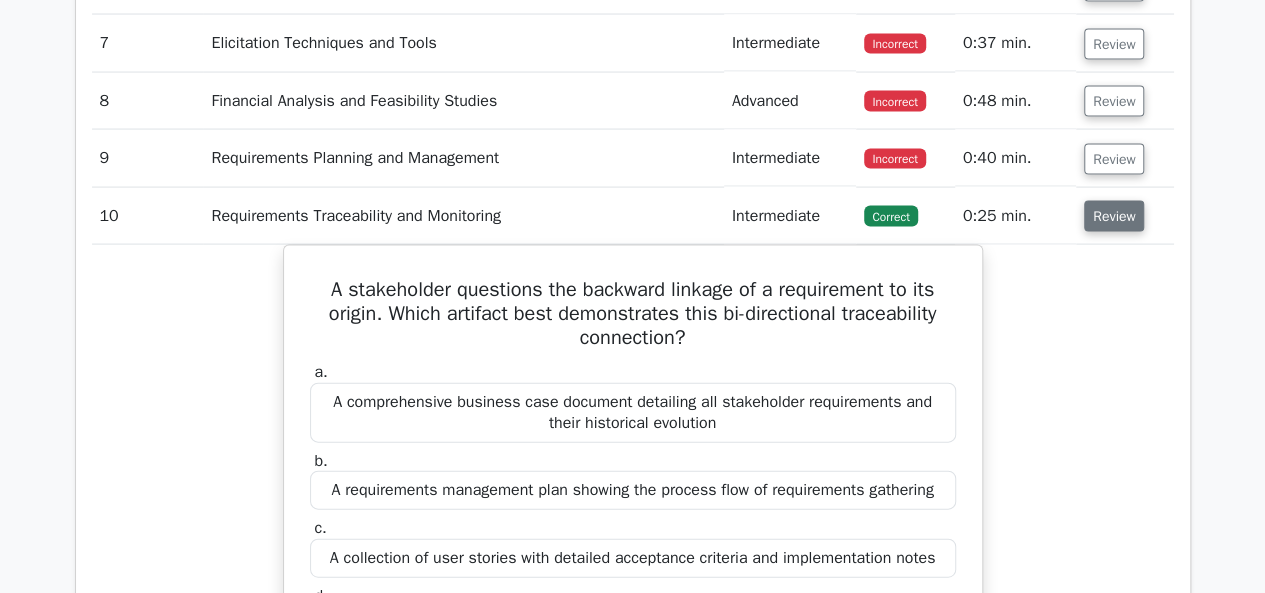 click on "Review" at bounding box center [1114, 216] 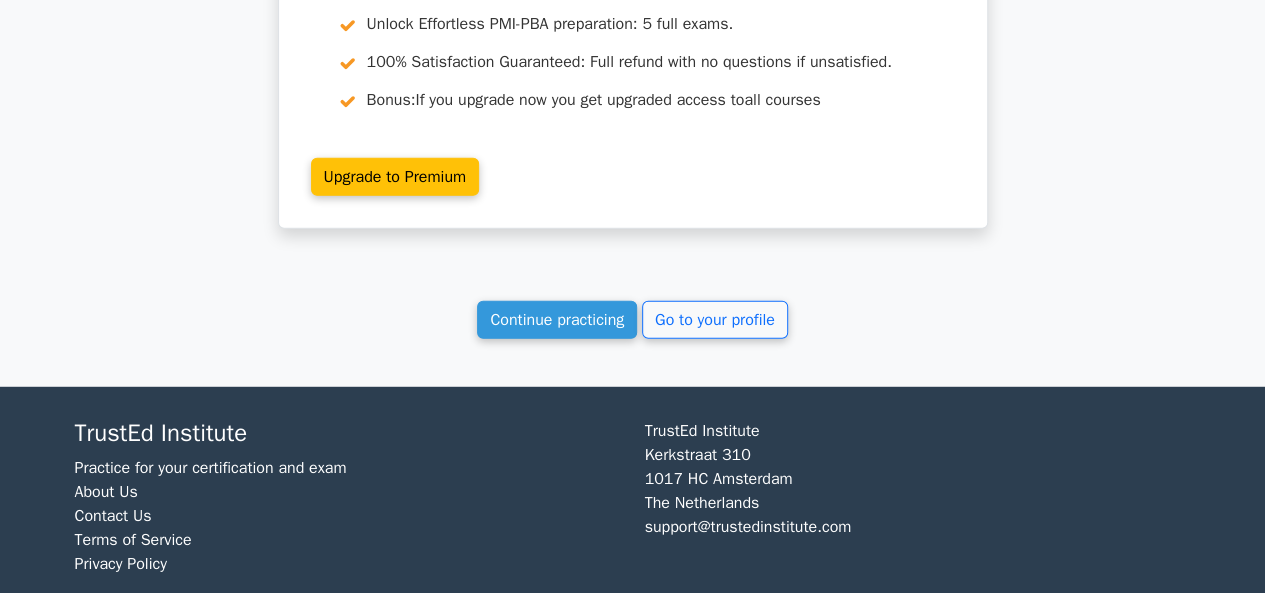 scroll, scrollTop: 2561, scrollLeft: 0, axis: vertical 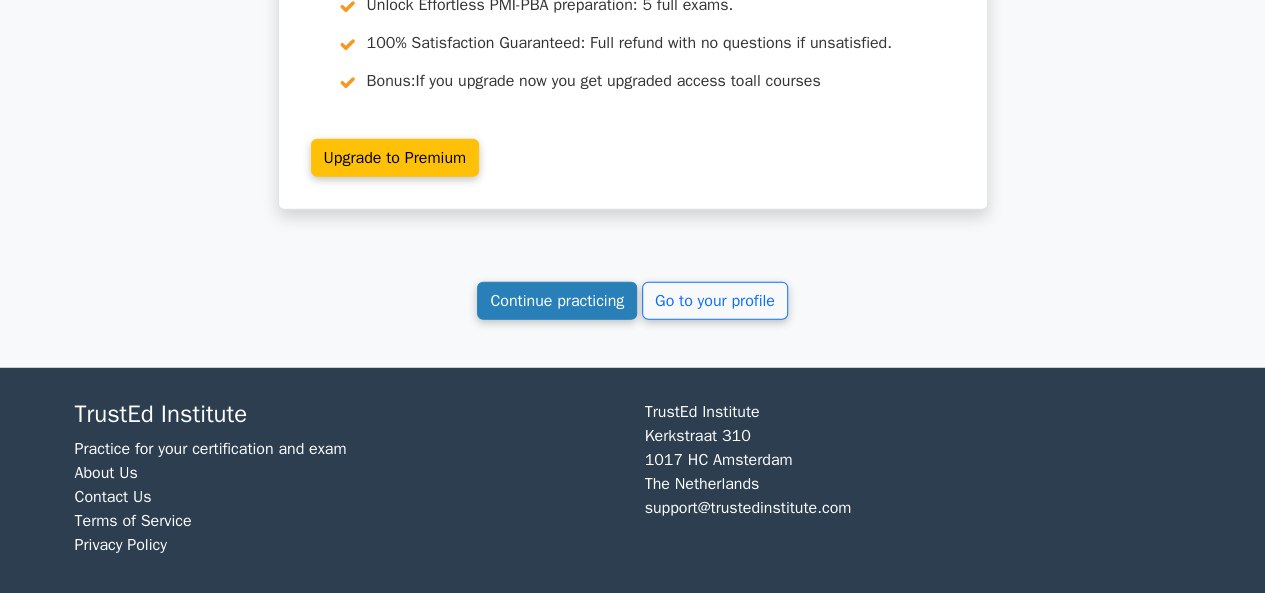 click on "Continue practicing" at bounding box center [557, 301] 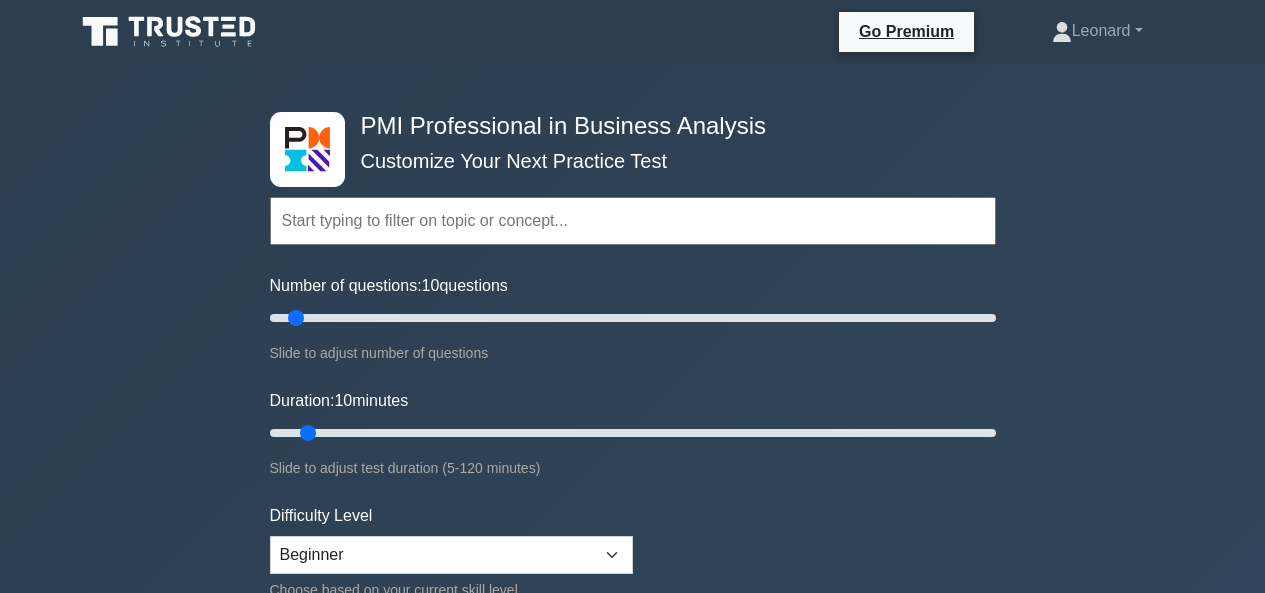scroll, scrollTop: 0, scrollLeft: 0, axis: both 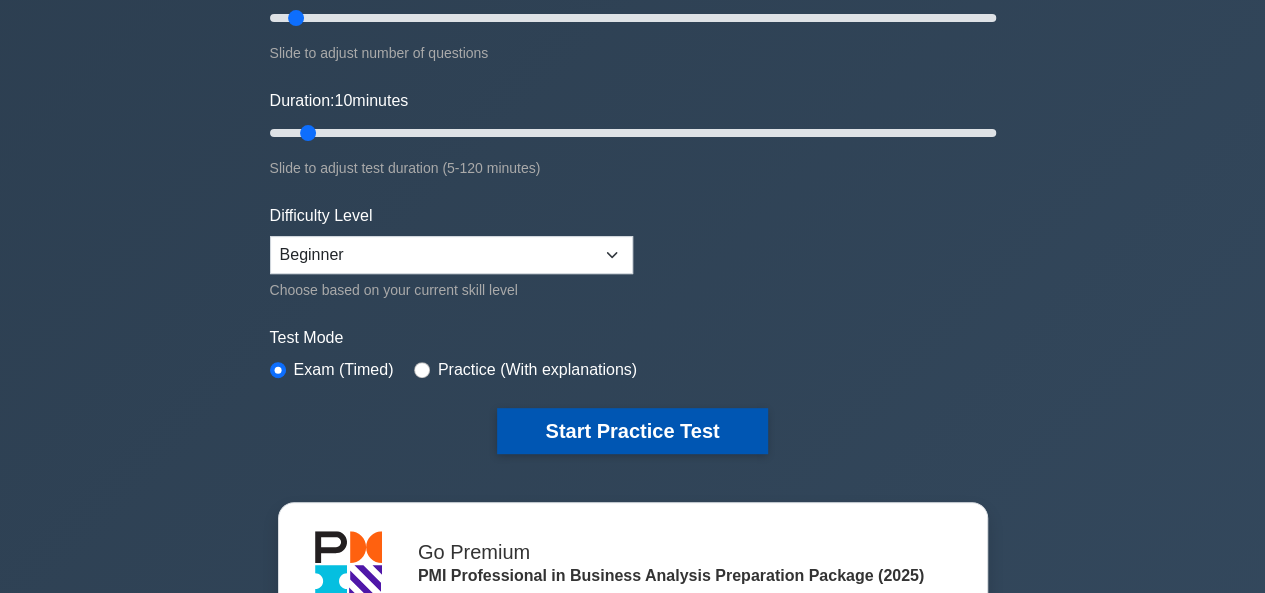click on "Start Practice Test" at bounding box center [632, 431] 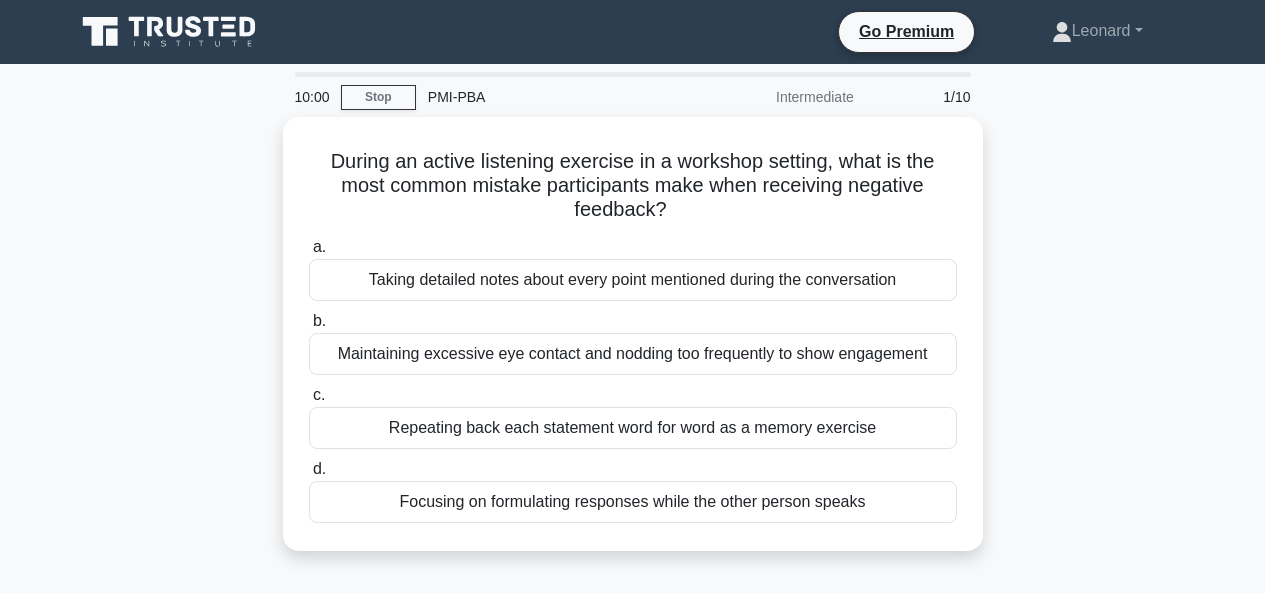 scroll, scrollTop: 0, scrollLeft: 0, axis: both 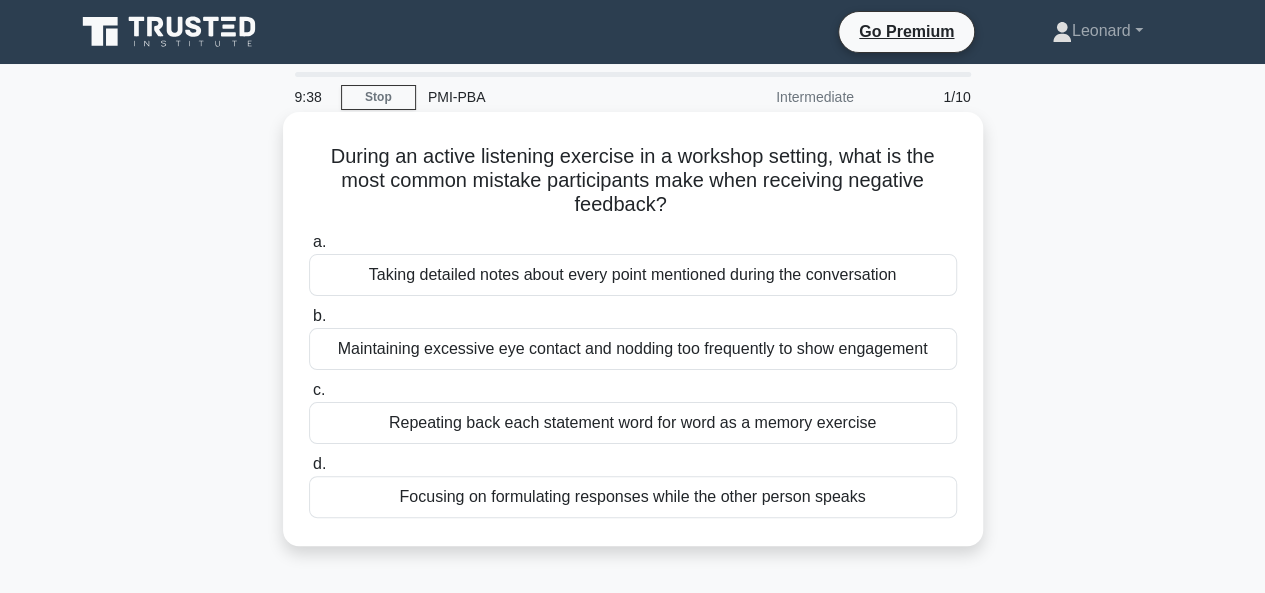 click on "Maintaining excessive eye contact and nodding too frequently to show engagement" at bounding box center [633, 349] 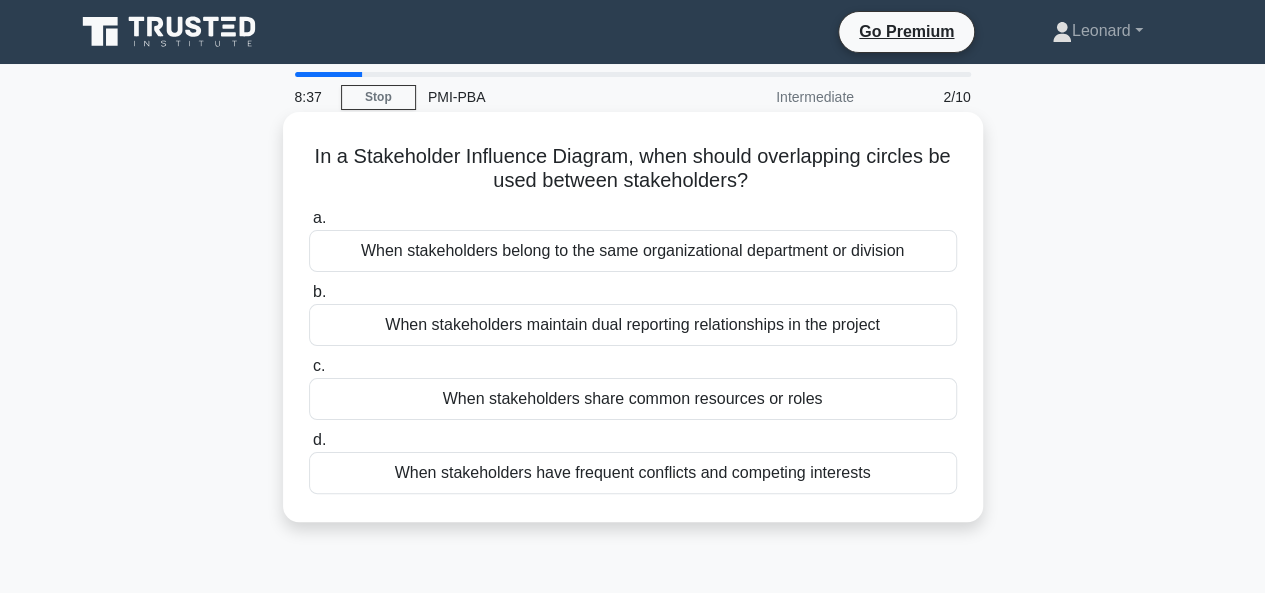 click on "When stakeholders share common resources or roles" at bounding box center [633, 399] 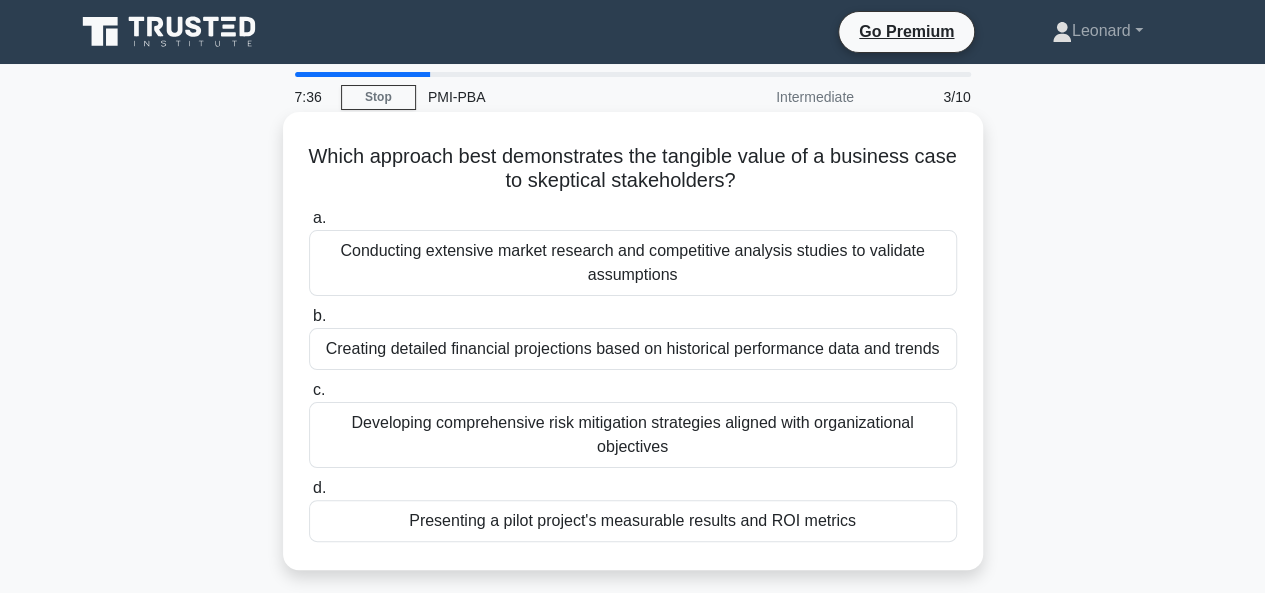 click on "Creating detailed financial projections based on historical performance data and trends" at bounding box center (633, 349) 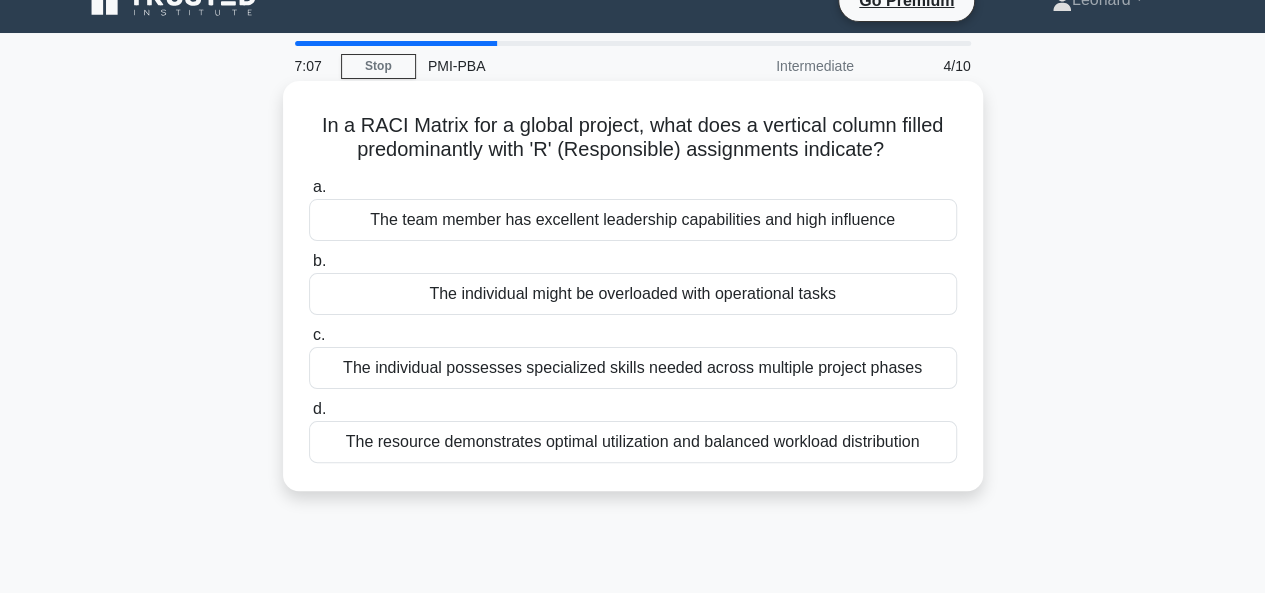 scroll, scrollTop: 0, scrollLeft: 0, axis: both 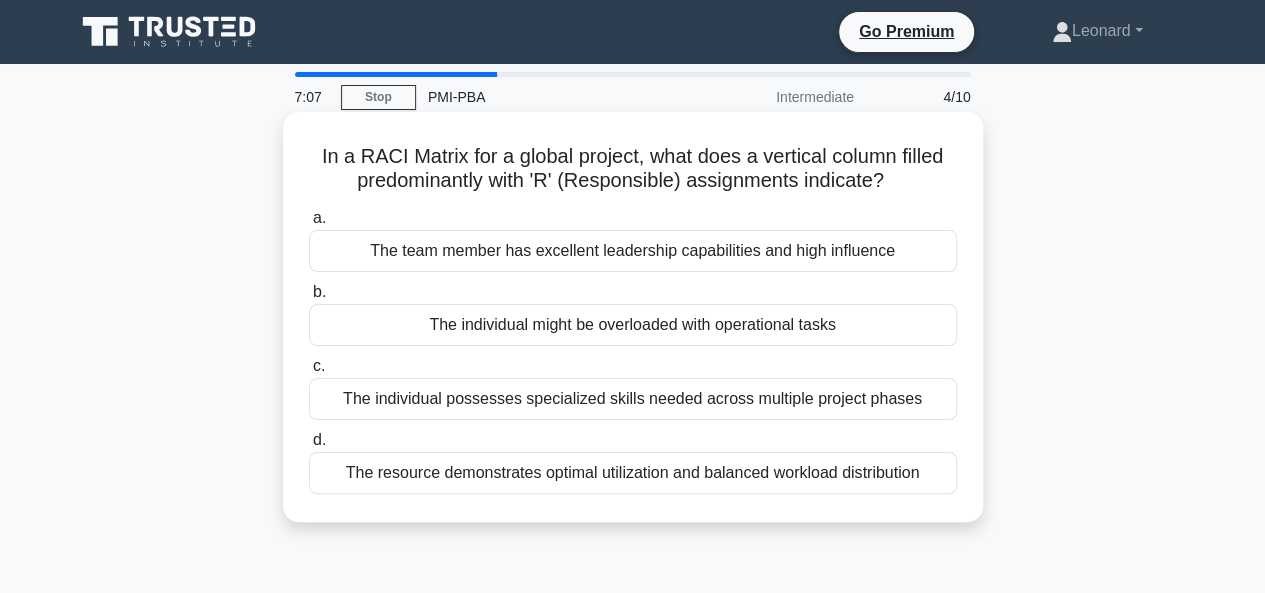 click on "The team member has excellent leadership capabilities and high influence" at bounding box center (633, 251) 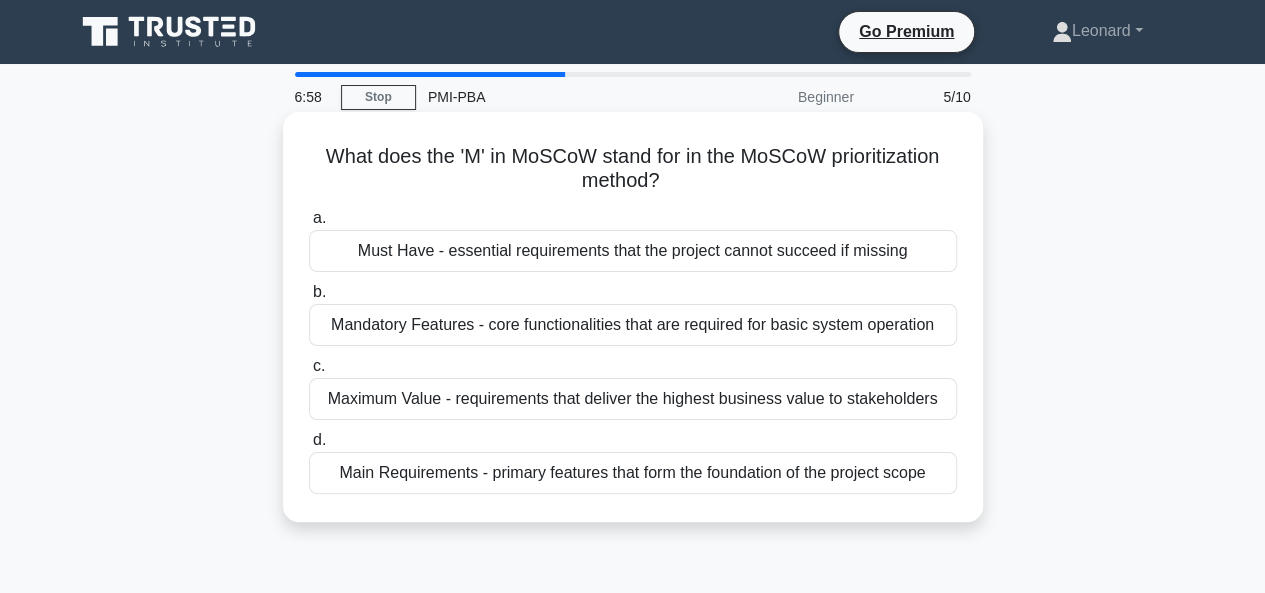 click on "Must Have - essential requirements that the project cannot succeed if missing" at bounding box center (633, 251) 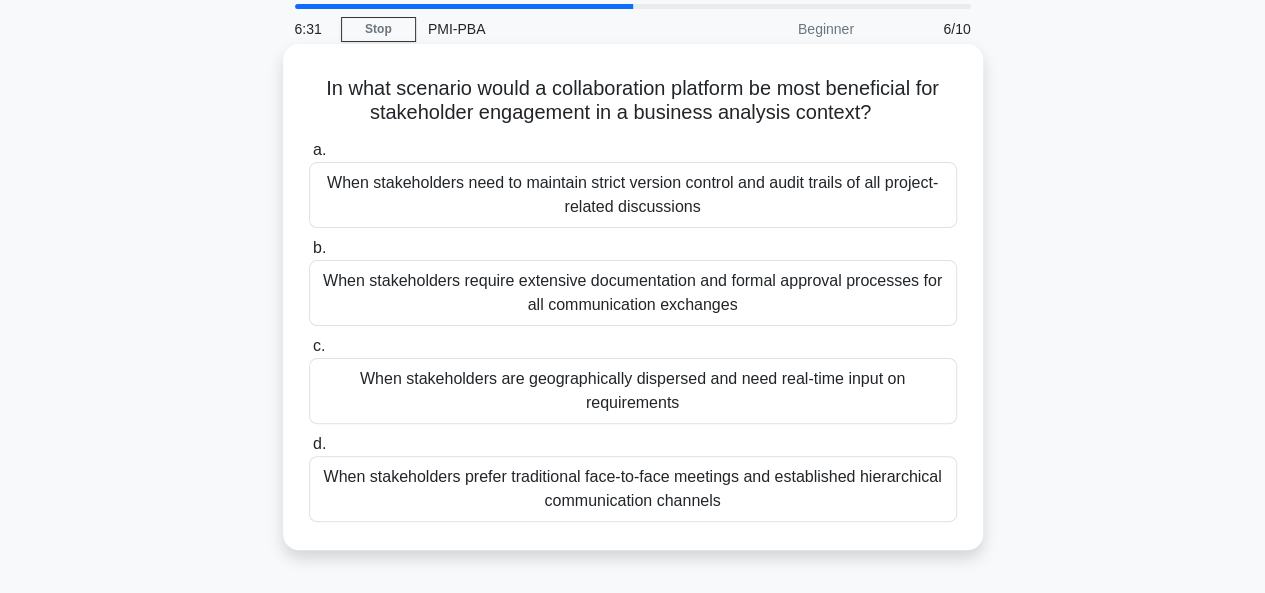 scroll, scrollTop: 100, scrollLeft: 0, axis: vertical 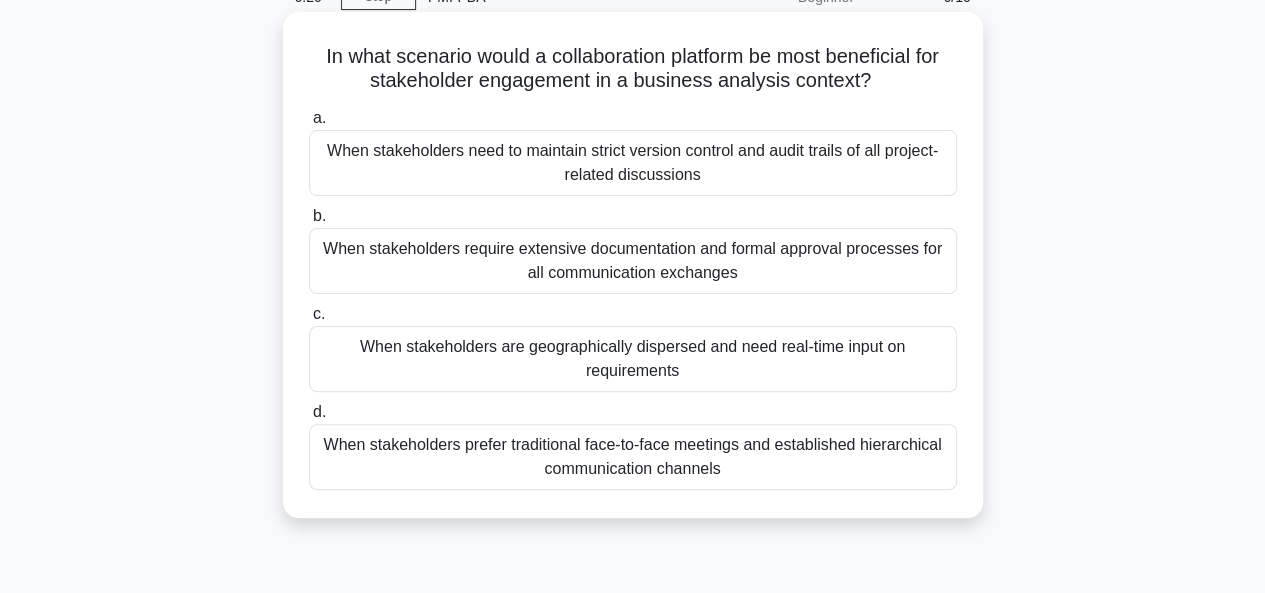 click on "When stakeholders are geographically dispersed and need real-time input on requirements" at bounding box center (633, 359) 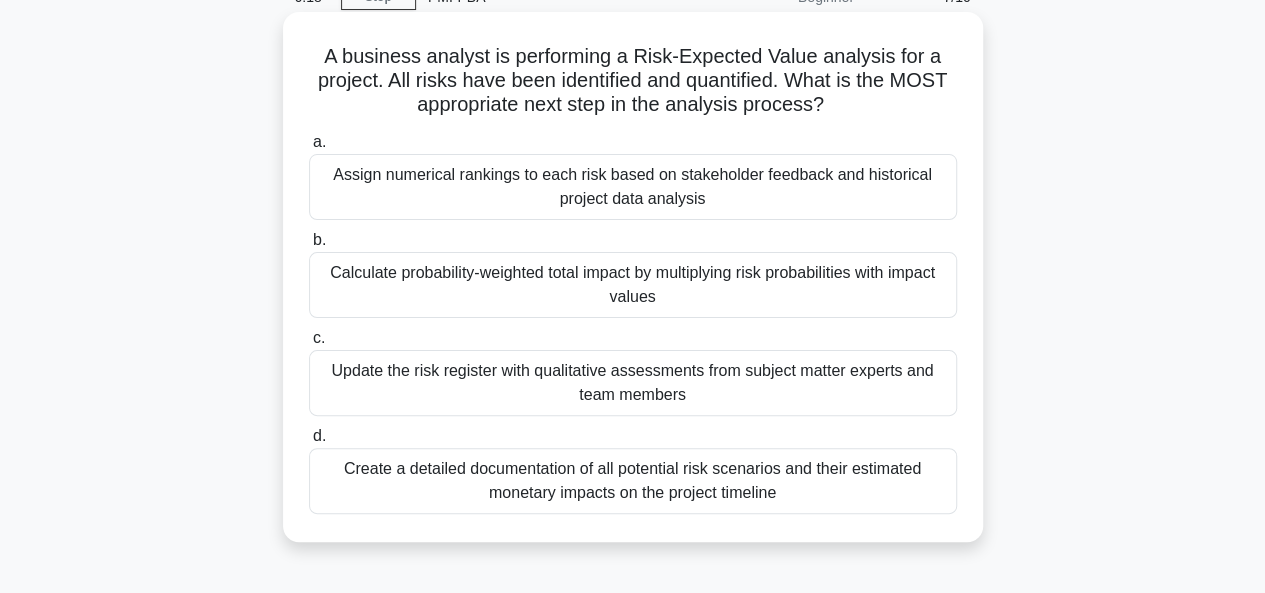 scroll, scrollTop: 0, scrollLeft: 0, axis: both 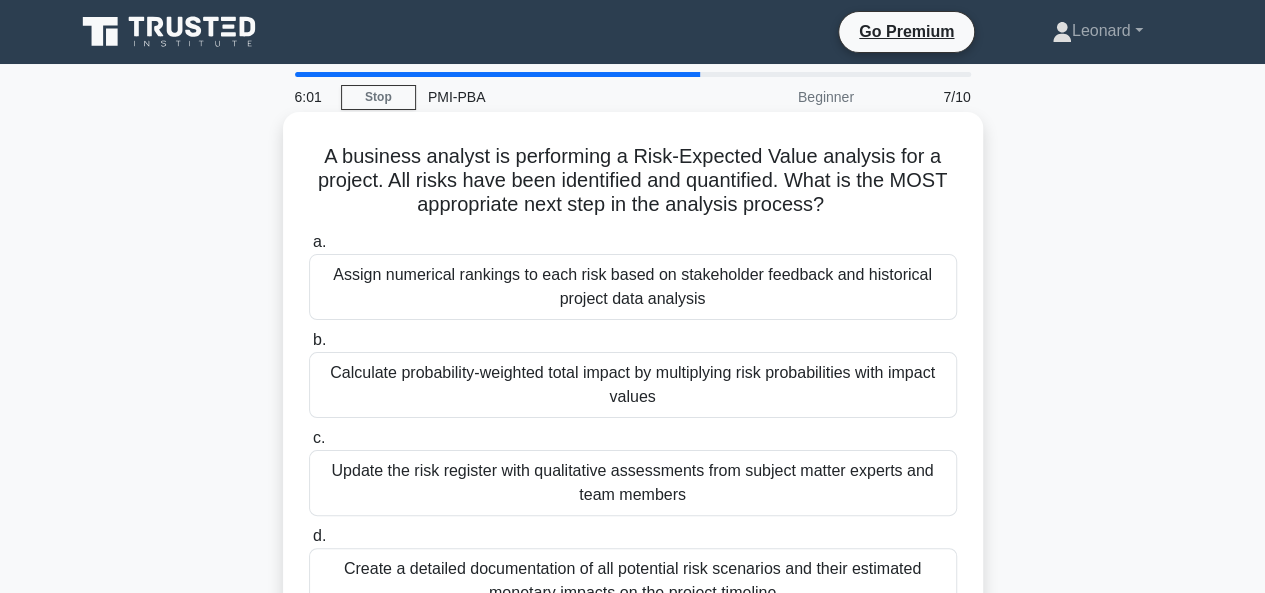 click on "A business analyst is performing a Risk-Expected Value analysis for a project. All risks have been identified and quantified. What is the MOST appropriate next step in the analysis process?
.spinner_0XTQ{transform-origin:center;animation:spinner_y6GP .75s linear infinite}@keyframes spinner_y6GP{100%{transform:rotate(360deg)}}" at bounding box center [633, 181] 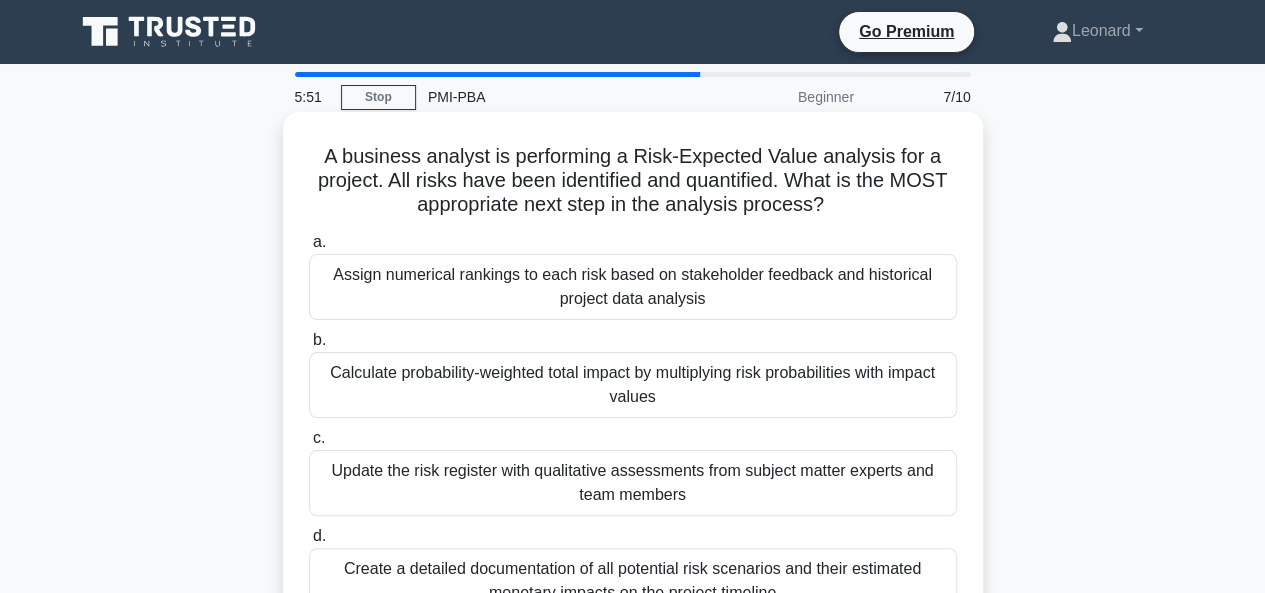 drag, startPoint x: 322, startPoint y: 160, endPoint x: 854, endPoint y: 196, distance: 533.2167 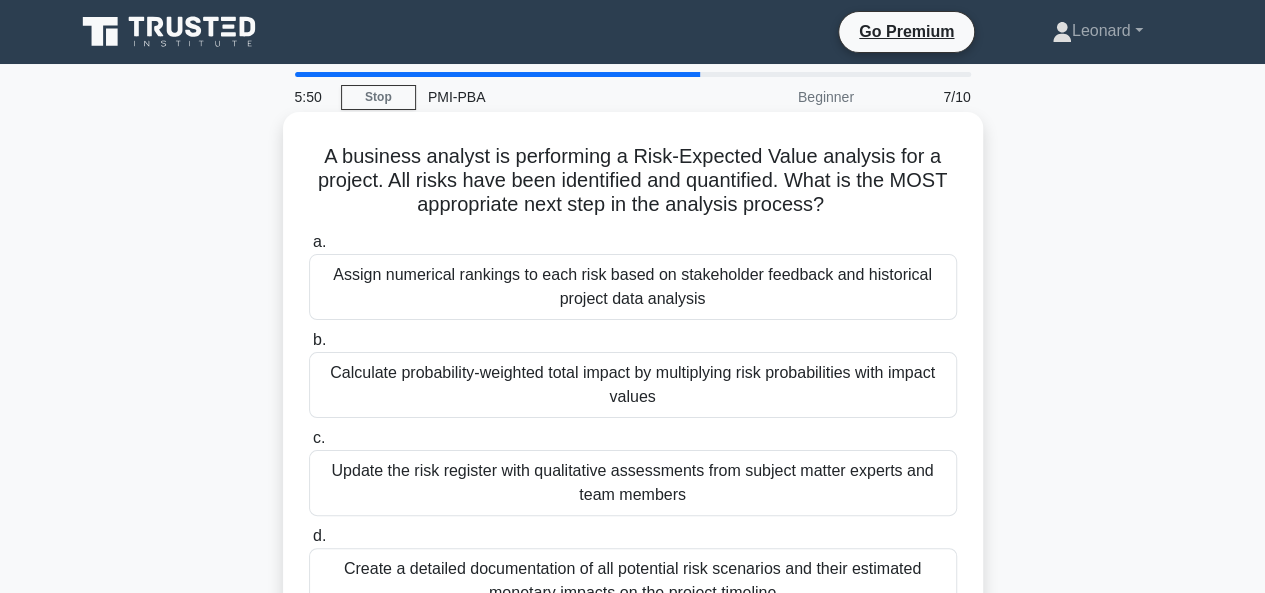 click on "A business analyst is performing a Risk-Expected Value analysis for a project. All risks have been identified and quantified. What is the MOST appropriate next step in the analysis process?
.spinner_0XTQ{transform-origin:center;animation:spinner_y6GP .75s linear infinite}@keyframes spinner_y6GP{100%{transform:rotate(360deg)}}" at bounding box center [633, 181] 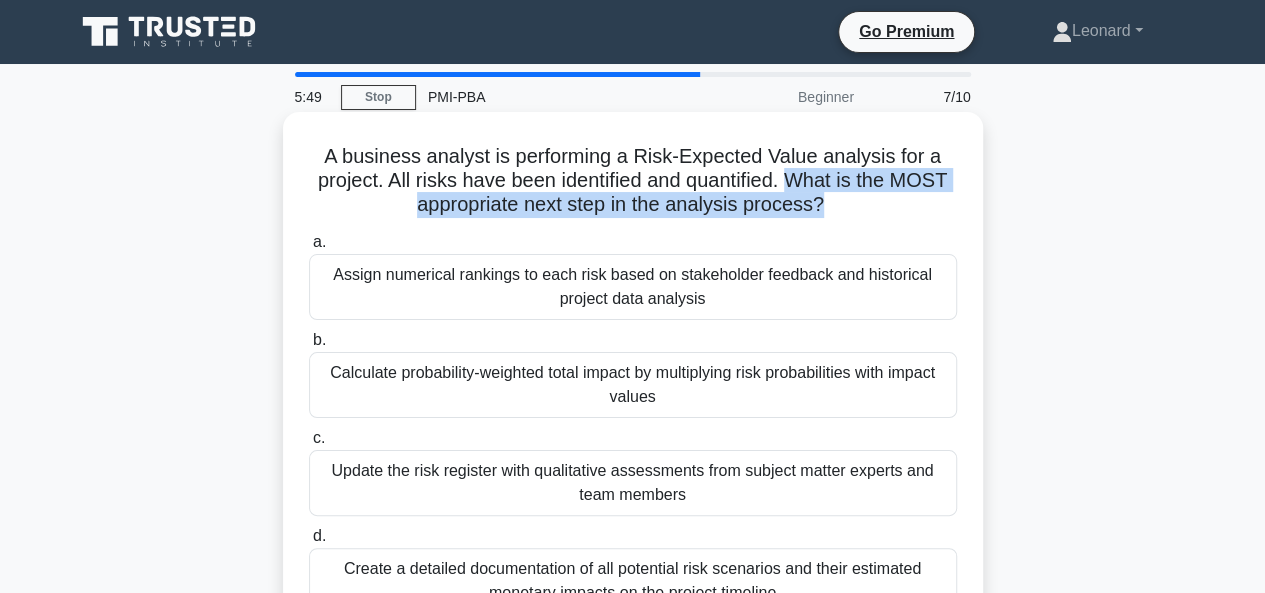 drag, startPoint x: 796, startPoint y: 183, endPoint x: 826, endPoint y: 202, distance: 35.510563 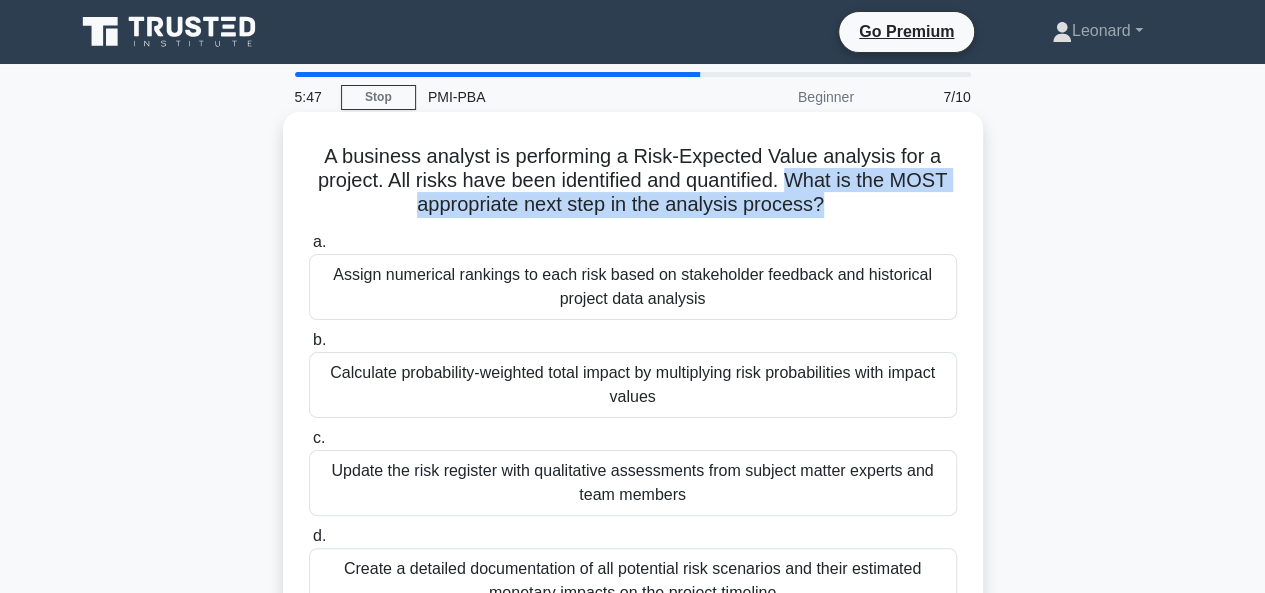 drag, startPoint x: 319, startPoint y: 154, endPoint x: 908, endPoint y: 195, distance: 590.4253 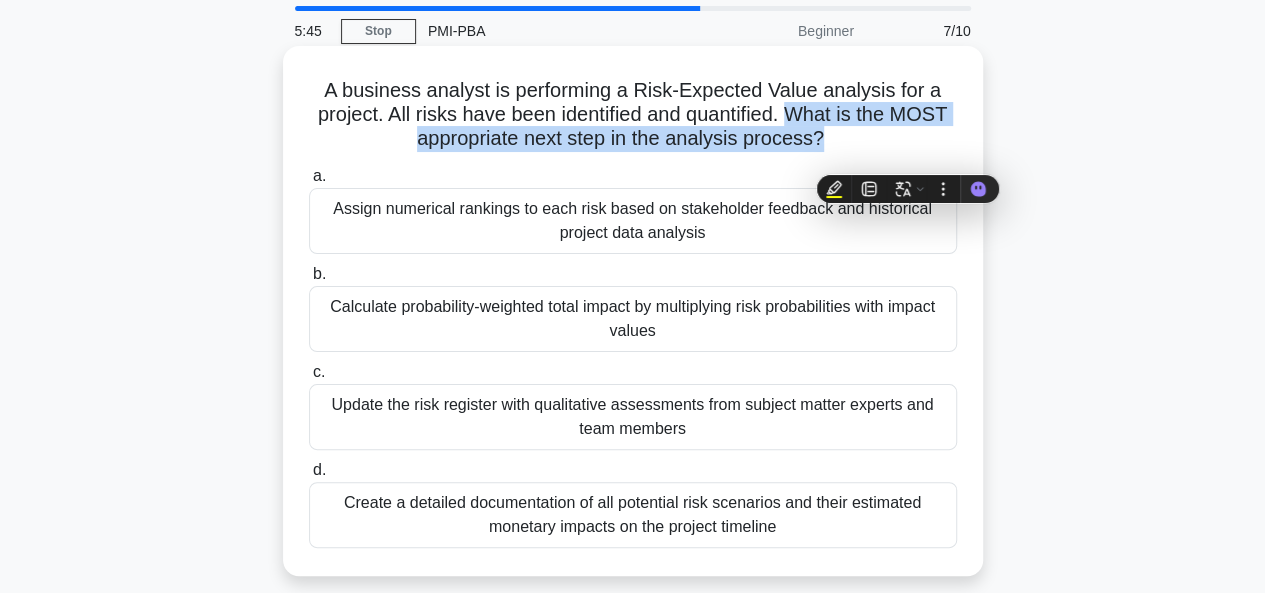 scroll, scrollTop: 0, scrollLeft: 0, axis: both 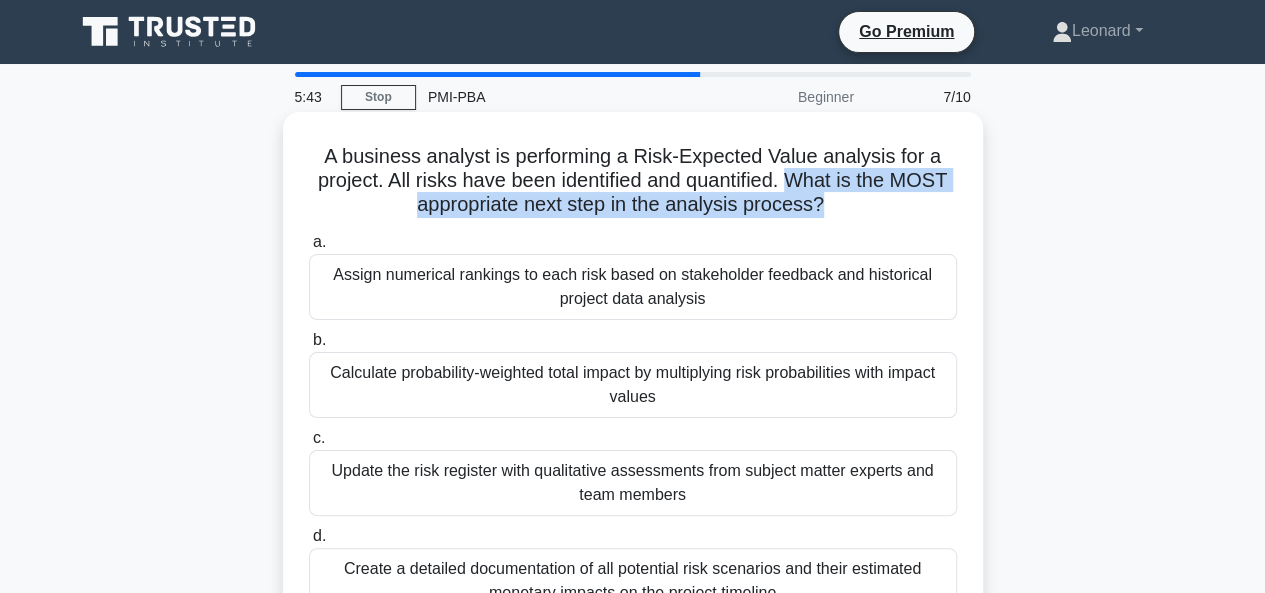 click on "A business analyst is performing a Risk-Expected Value analysis for a project. All risks have been identified and quantified. What is the MOST appropriate next step in the analysis process?
.spinner_0XTQ{transform-origin:center;animation:spinner_y6GP .75s linear infinite}@keyframes spinner_y6GP{100%{transform:rotate(360deg)}}" at bounding box center [633, 181] 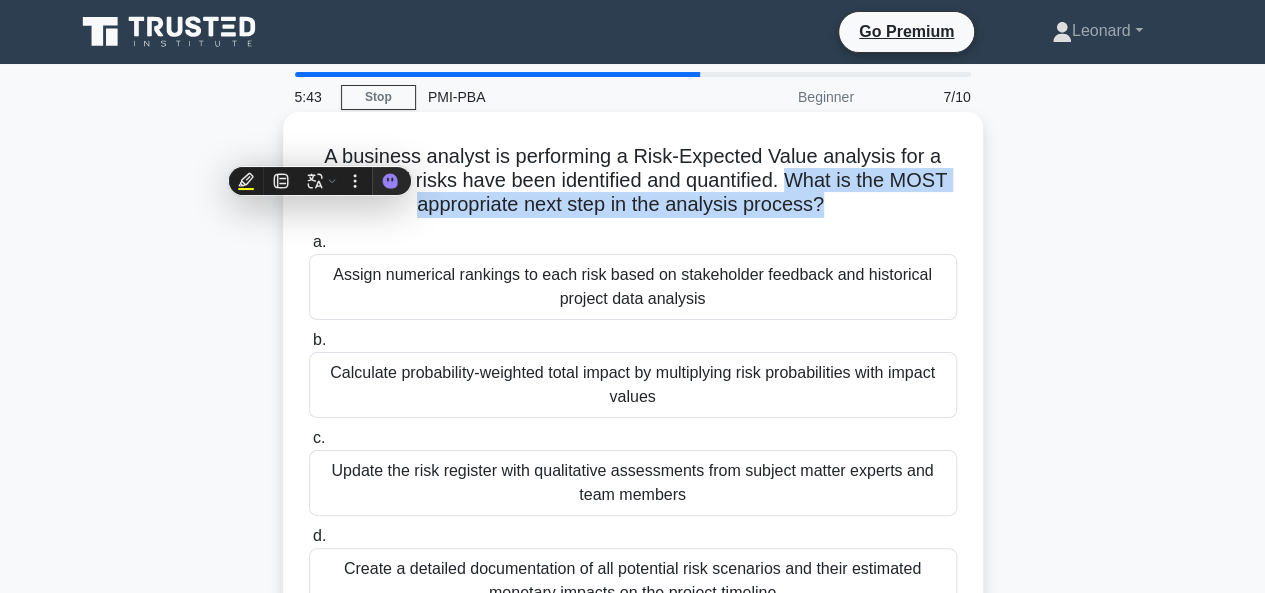 click on "A business analyst is performing a Risk-Expected Value analysis for a project. All risks have been identified and quantified. What is the MOST appropriate next step in the analysis process?
.spinner_0XTQ{transform-origin:center;animation:spinner_y6GP .75s linear infinite}@keyframes spinner_y6GP{100%{transform:rotate(360deg)}}" at bounding box center (633, 181) 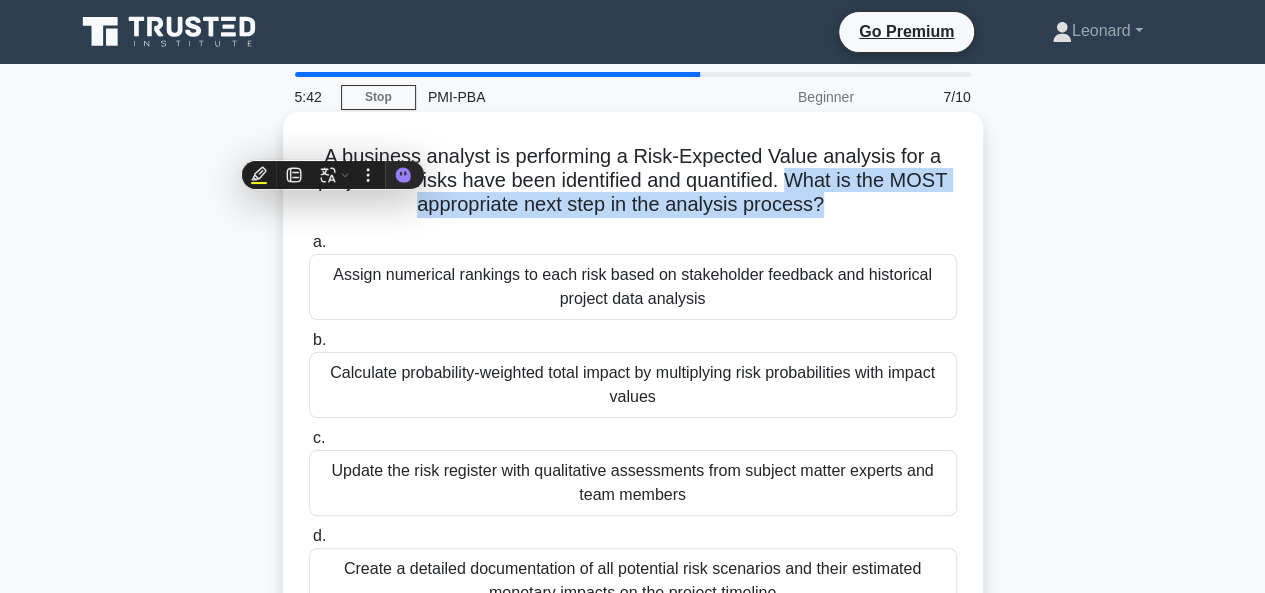 click on "A business analyst is performing a Risk-Expected Value analysis for a project. All risks have been identified and quantified. What is the MOST appropriate next step in the analysis process?
.spinner_0XTQ{transform-origin:center;animation:spinner_y6GP .75s linear infinite}@keyframes spinner_y6GP{100%{transform:rotate(360deg)}}" at bounding box center (633, 181) 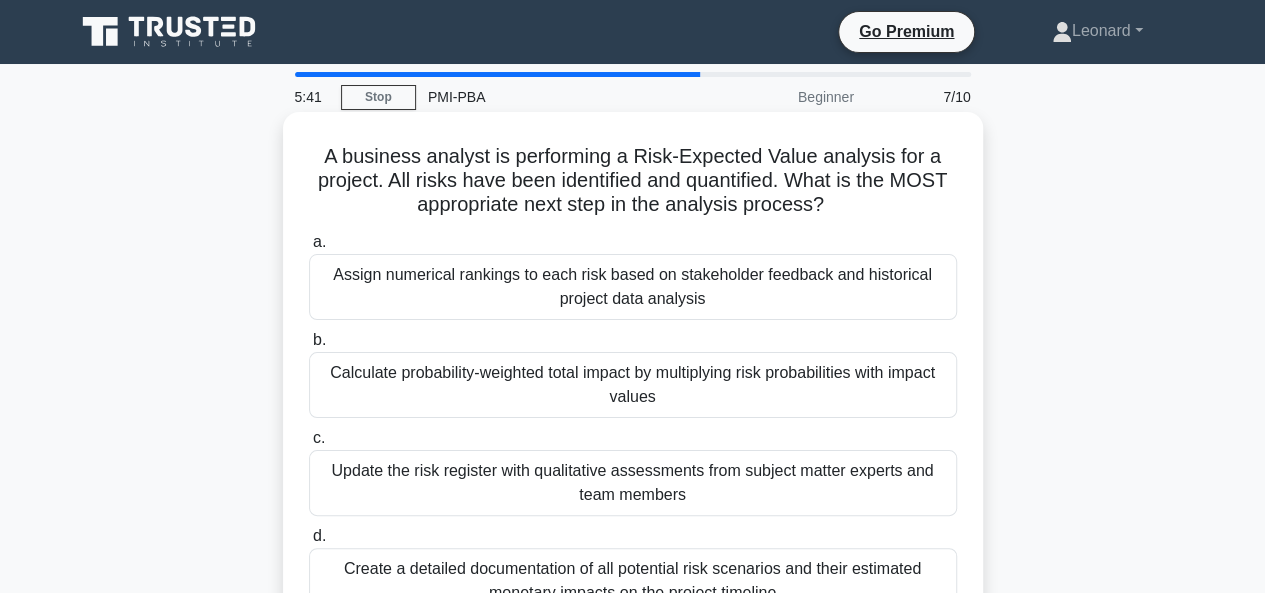 drag, startPoint x: 881, startPoint y: 212, endPoint x: 692, endPoint y: 209, distance: 189.0238 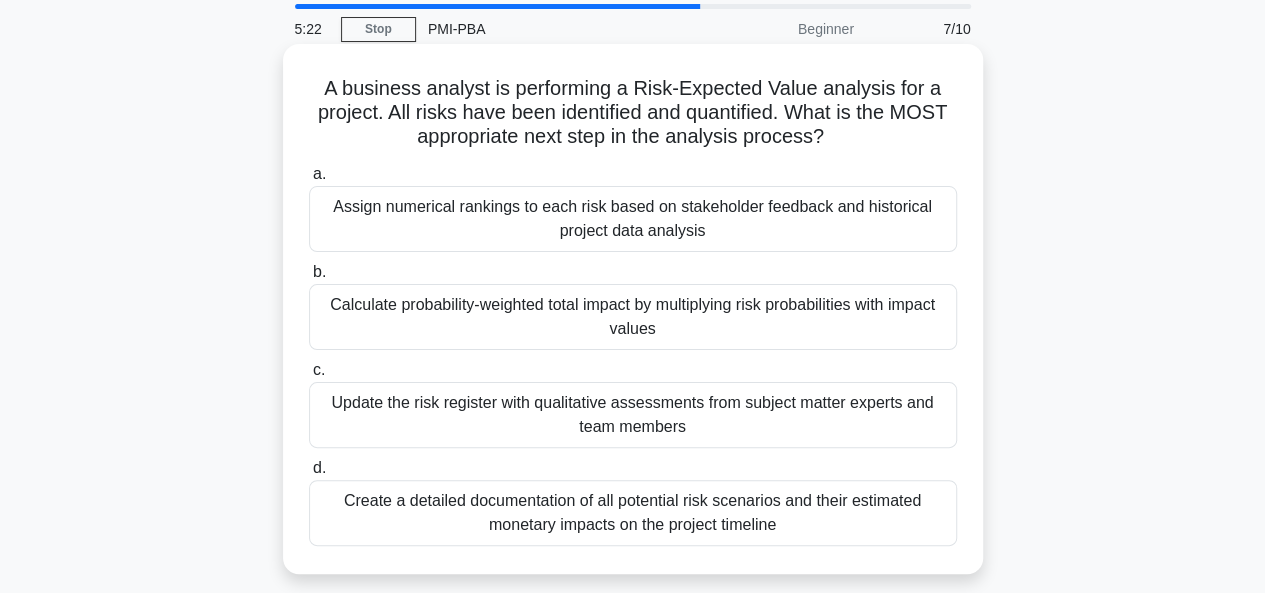 scroll, scrollTop: 100, scrollLeft: 0, axis: vertical 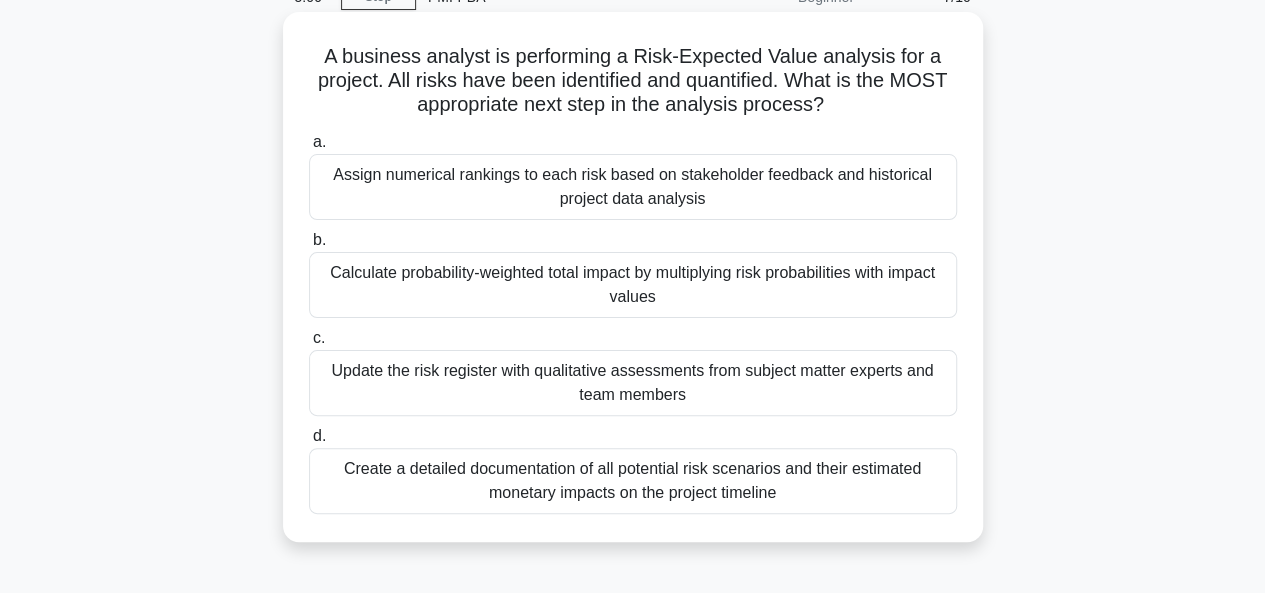 click on "Create a detailed documentation of all potential risk scenarios and their estimated monetary impacts on the project timeline" at bounding box center [633, 481] 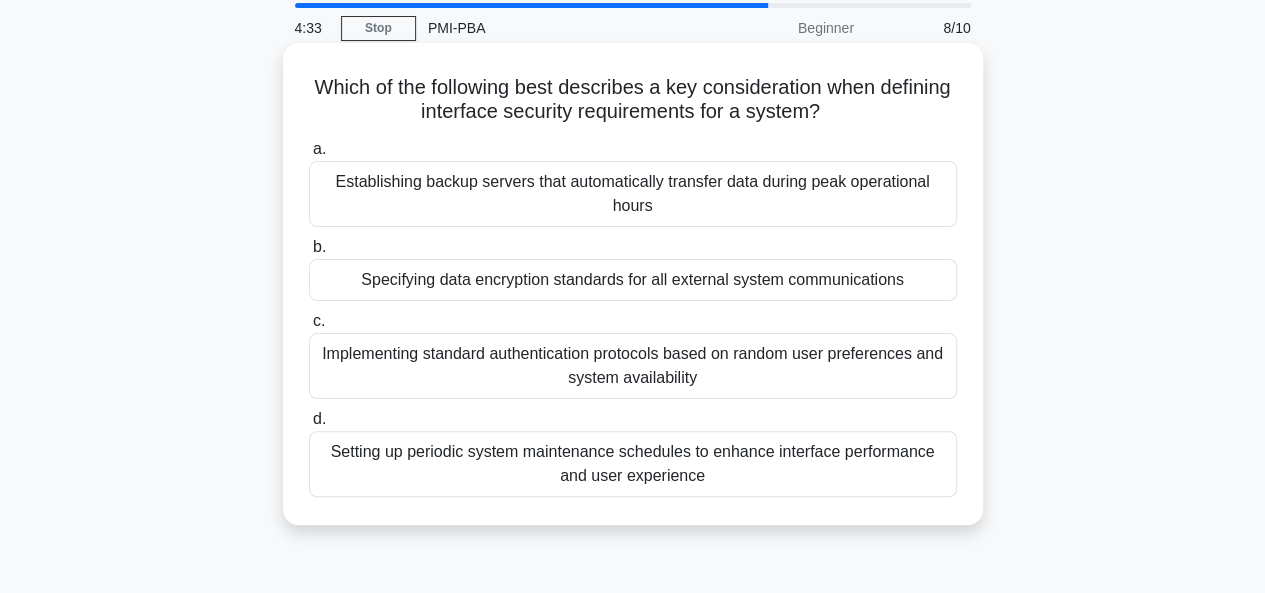 scroll, scrollTop: 100, scrollLeft: 0, axis: vertical 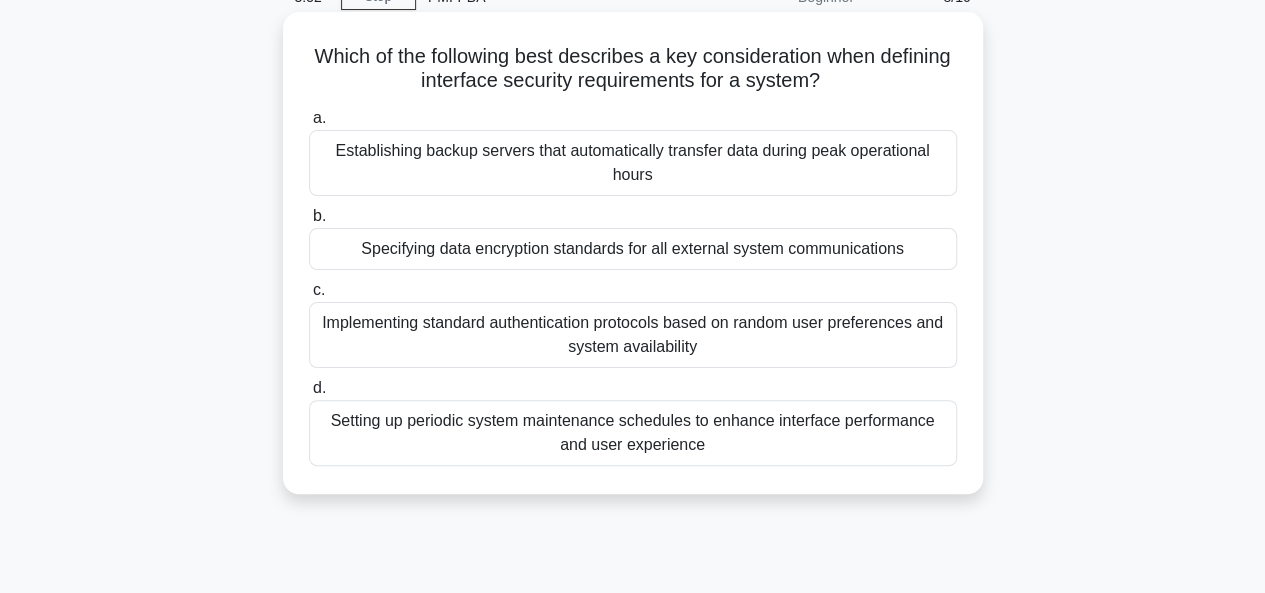click on "Specifying data encryption standards for all external system communications" at bounding box center [633, 249] 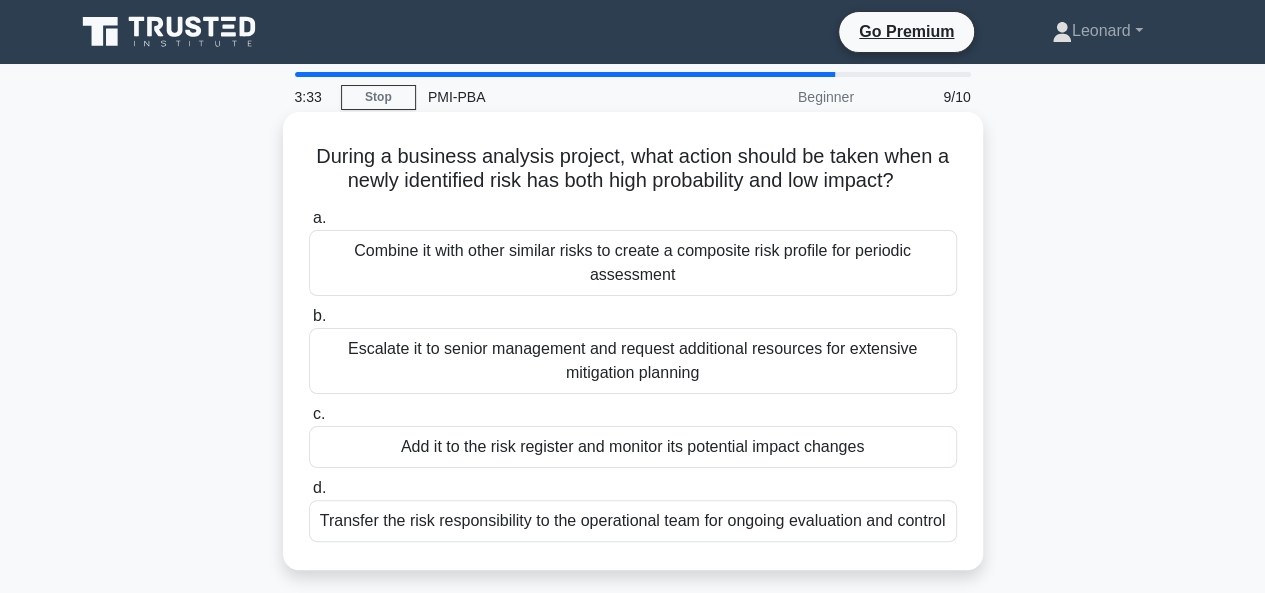 scroll, scrollTop: 100, scrollLeft: 0, axis: vertical 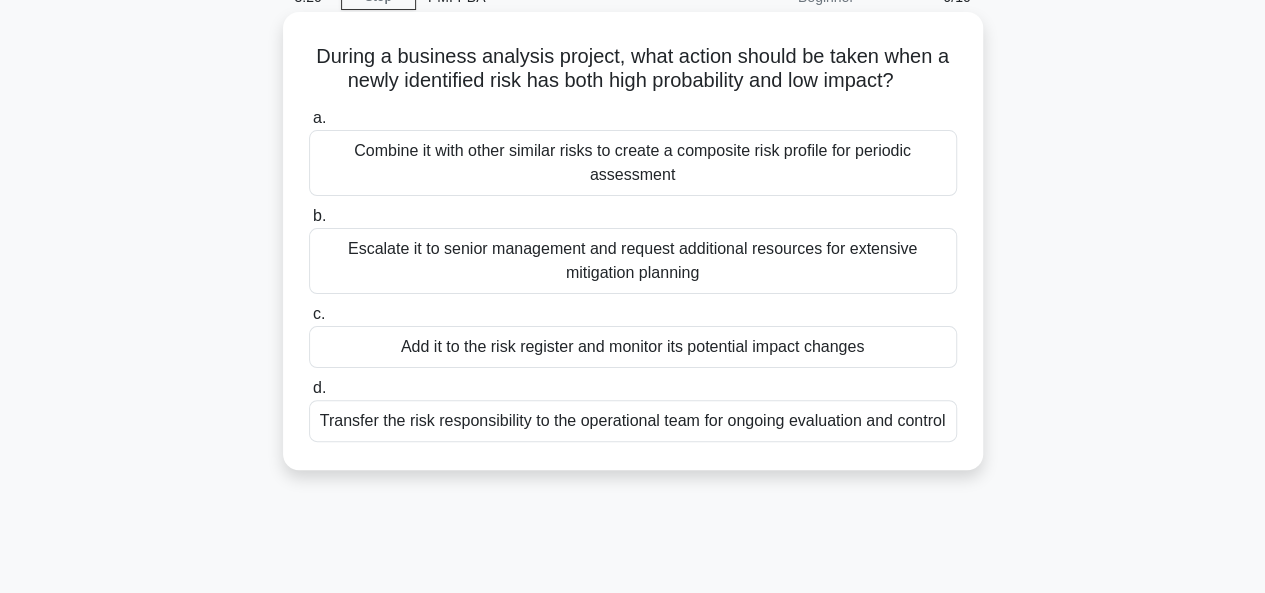 click on "Add it to the risk register and monitor its potential impact changes" at bounding box center [633, 347] 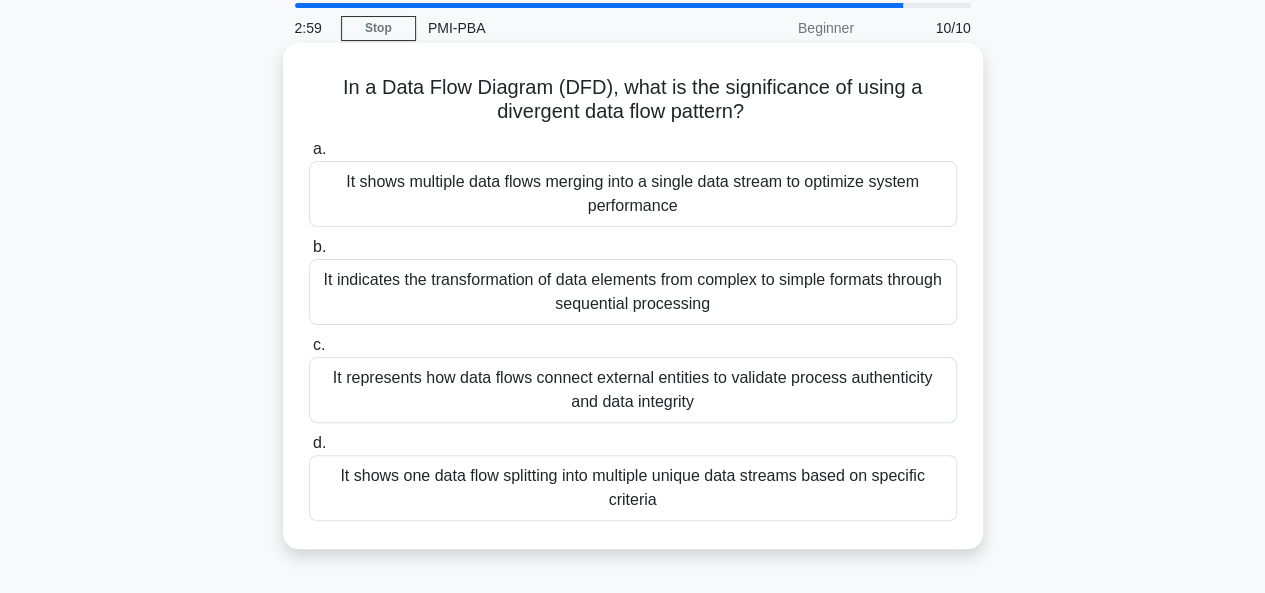 scroll, scrollTop: 100, scrollLeft: 0, axis: vertical 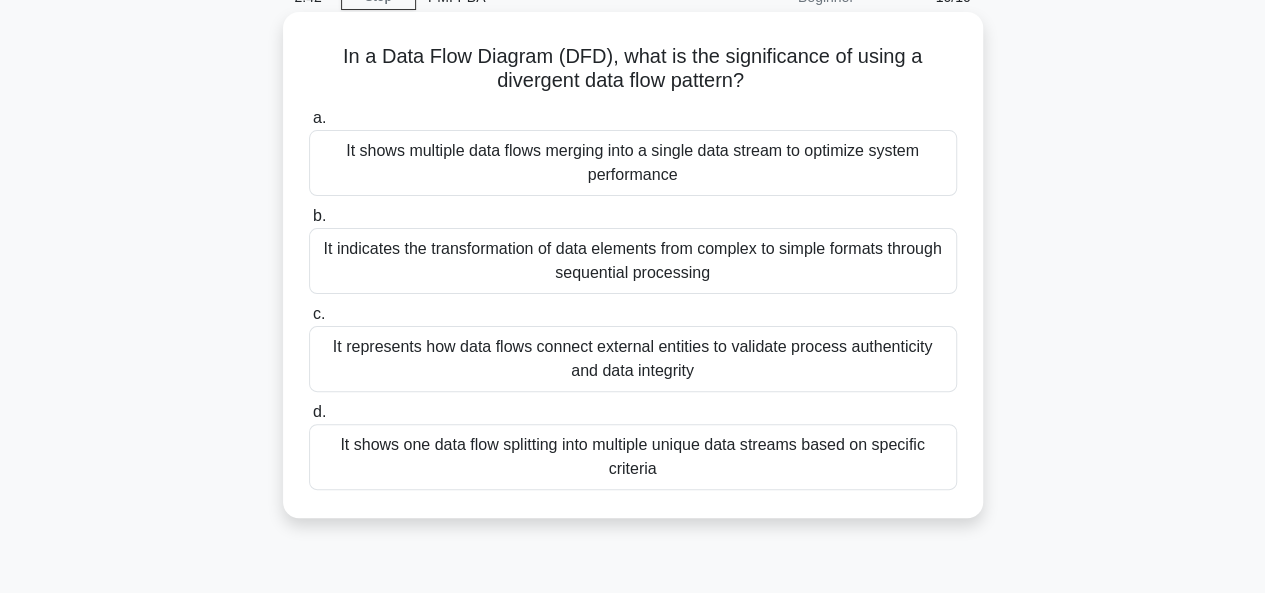 click on "It shows multiple data flows merging into a single data stream to optimize system performance" at bounding box center (633, 163) 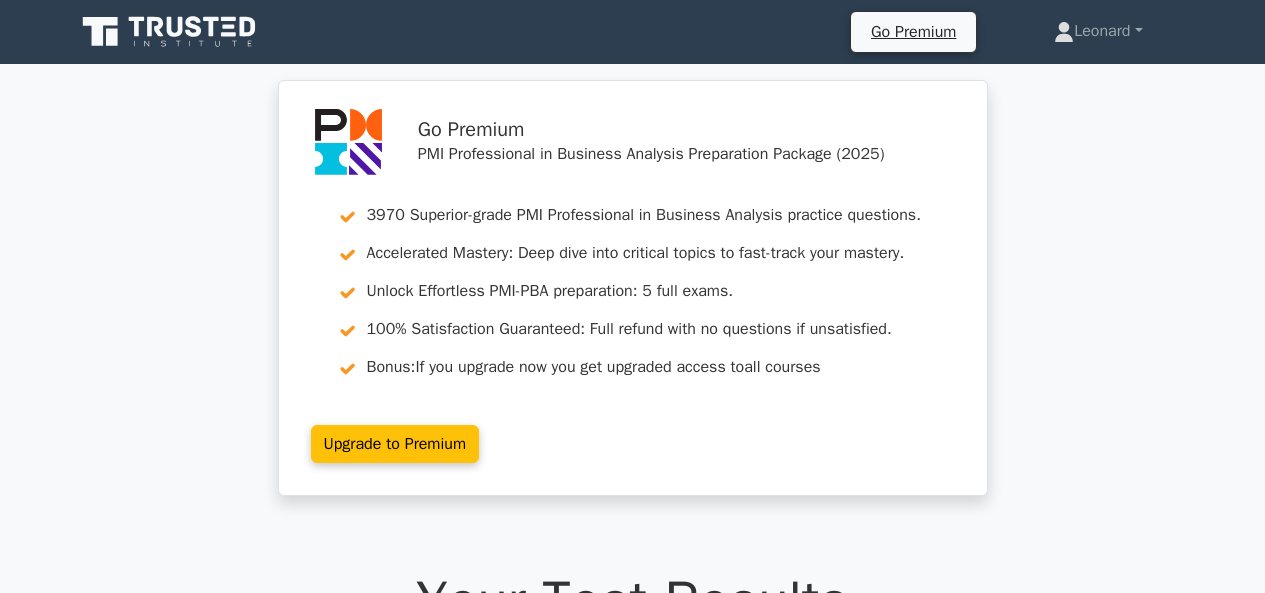 scroll, scrollTop: 300, scrollLeft: 0, axis: vertical 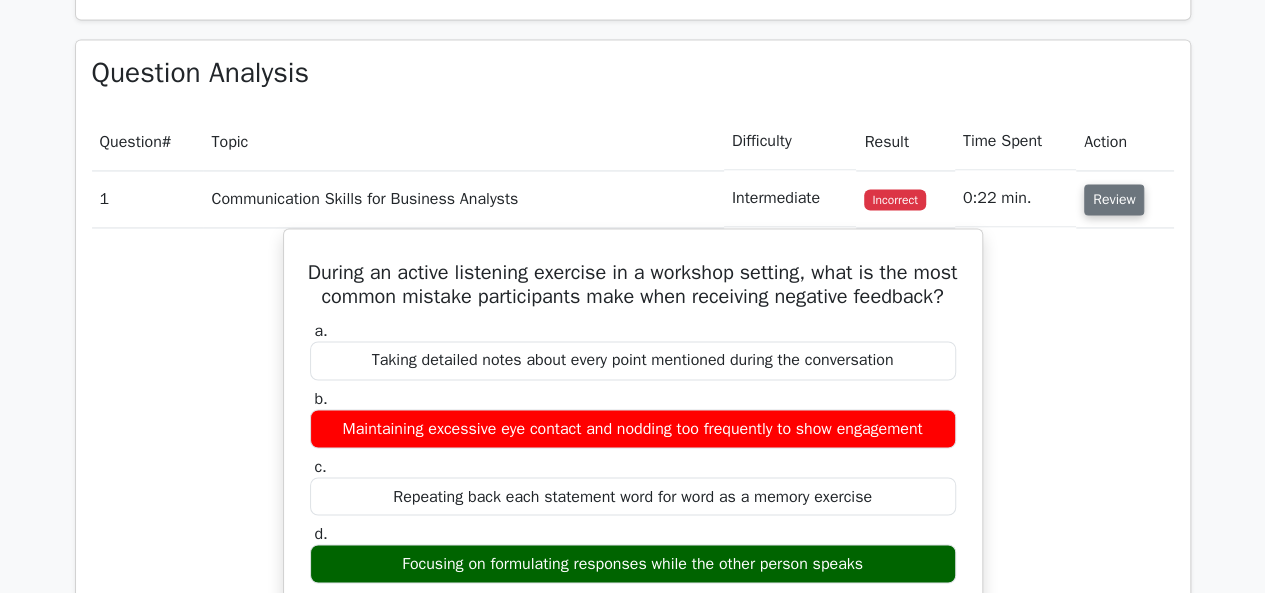 click on "Review" at bounding box center [1114, 199] 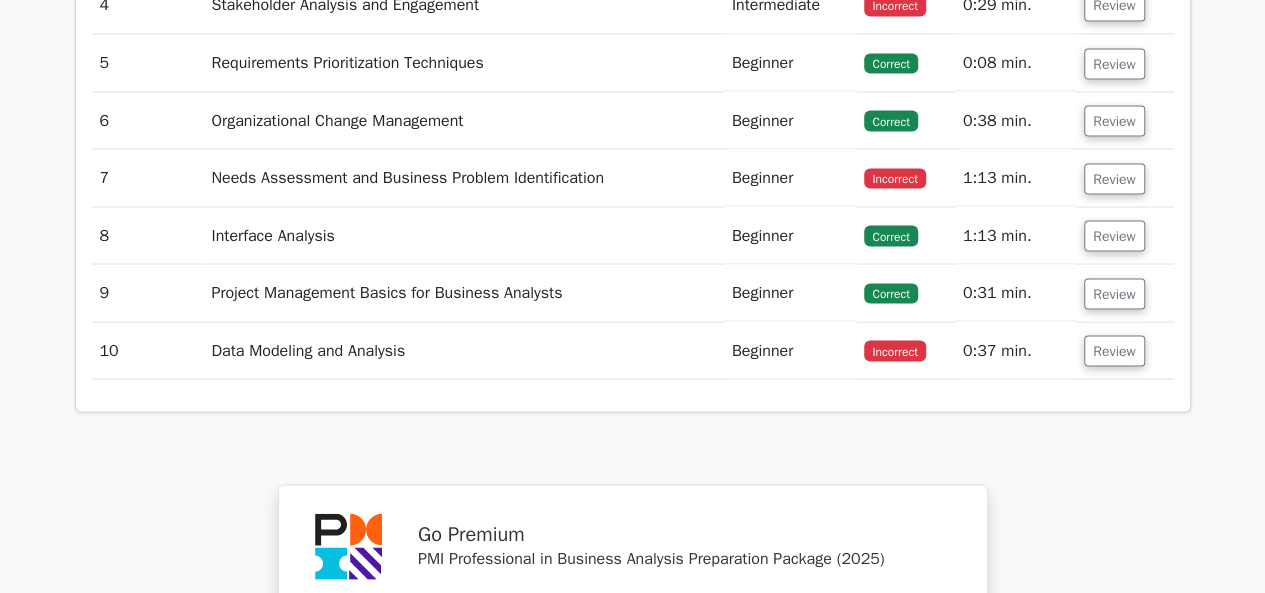 scroll, scrollTop: 1900, scrollLeft: 0, axis: vertical 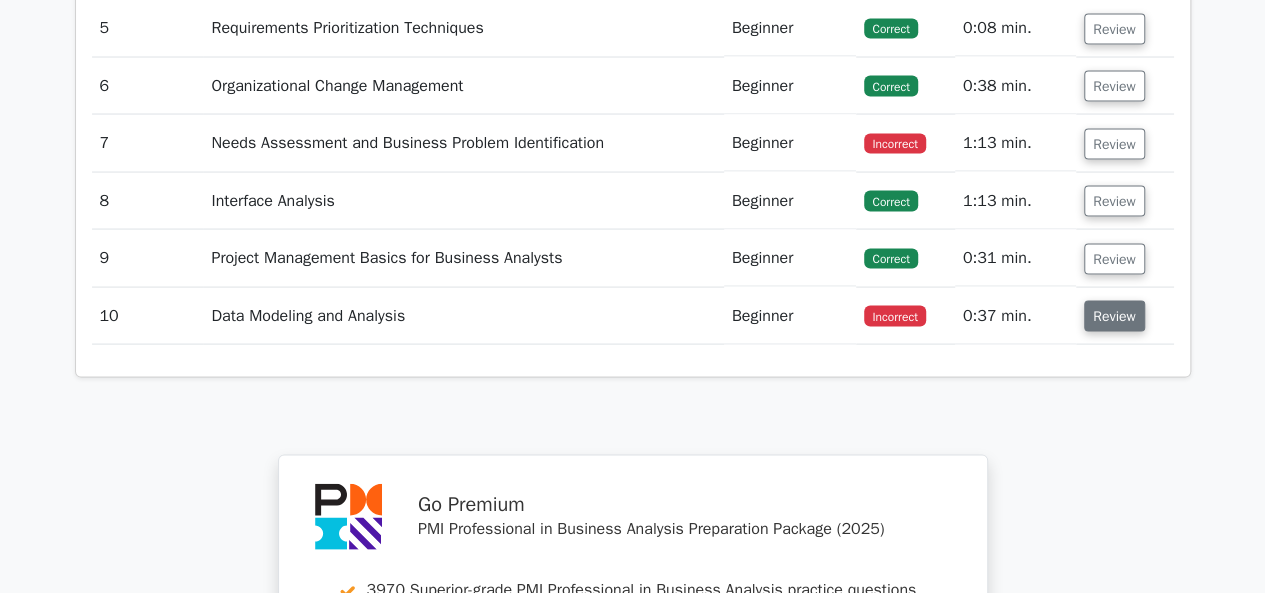 click on "Review" at bounding box center (1114, 316) 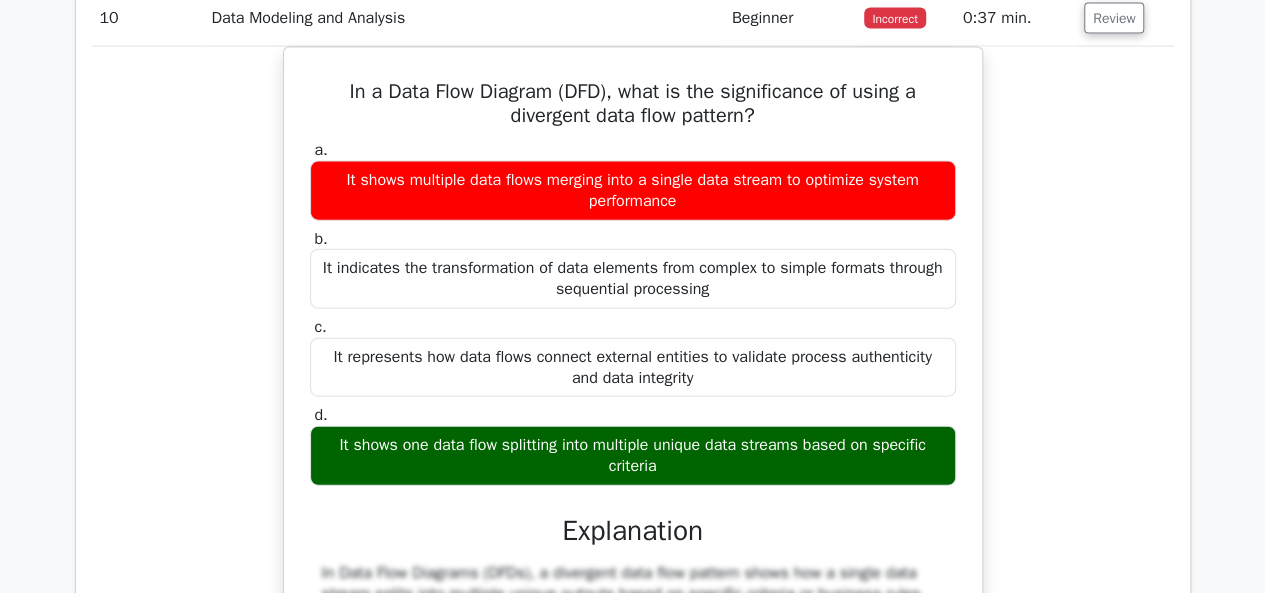 scroll, scrollTop: 2200, scrollLeft: 0, axis: vertical 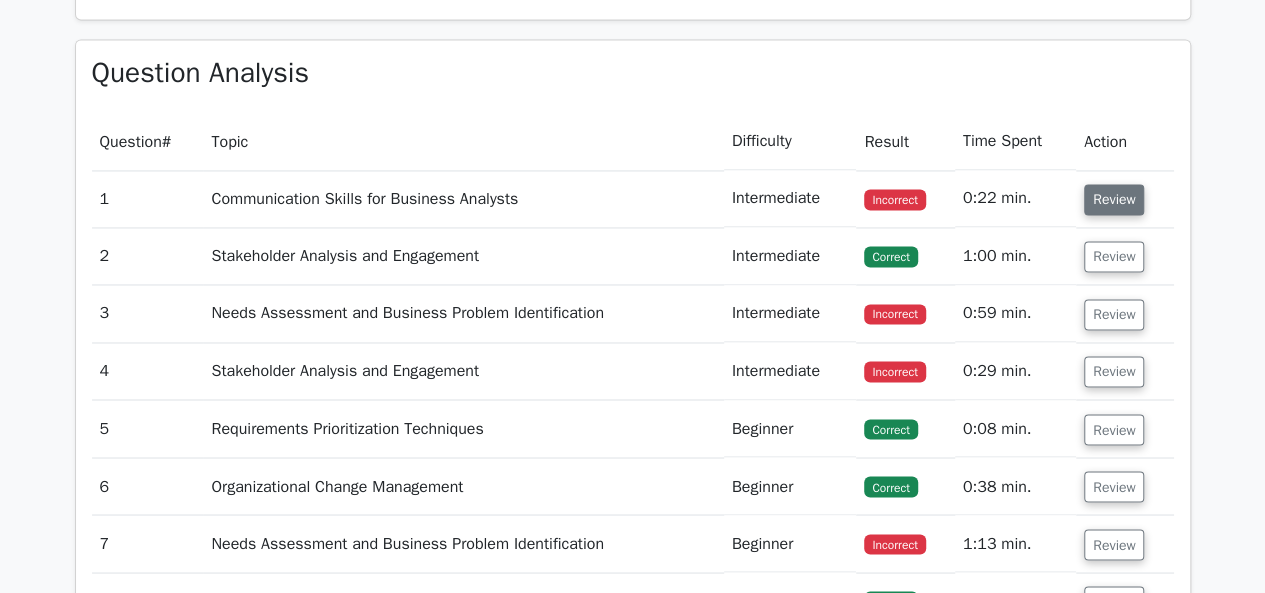 click on "Review" at bounding box center [1114, 199] 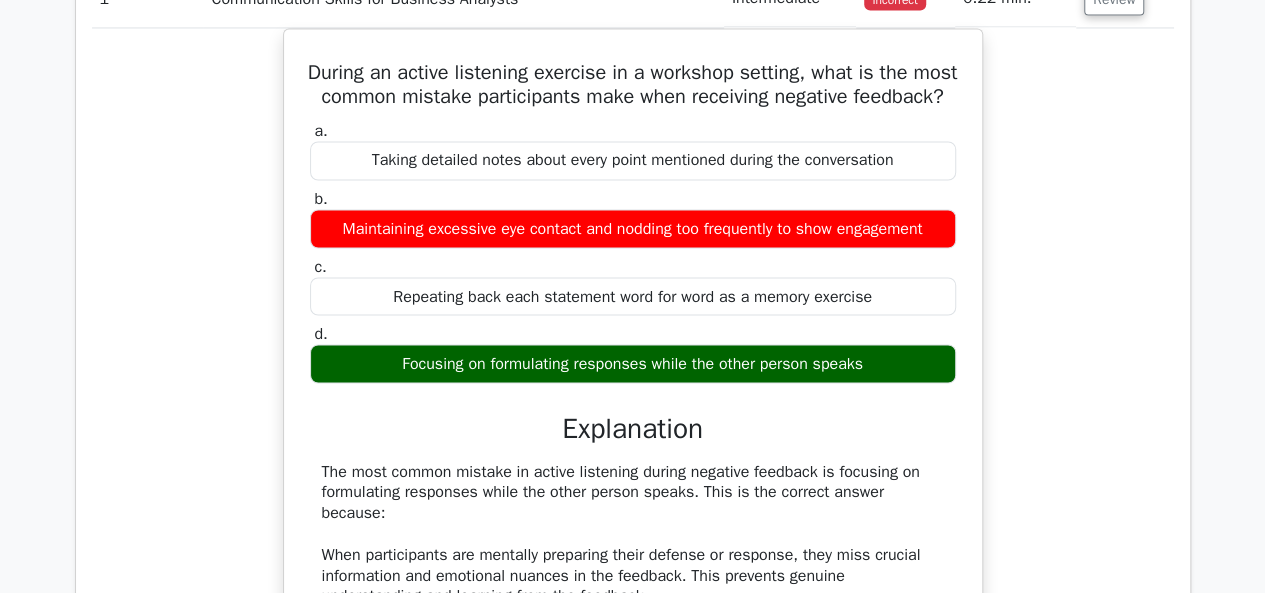 scroll, scrollTop: 1400, scrollLeft: 0, axis: vertical 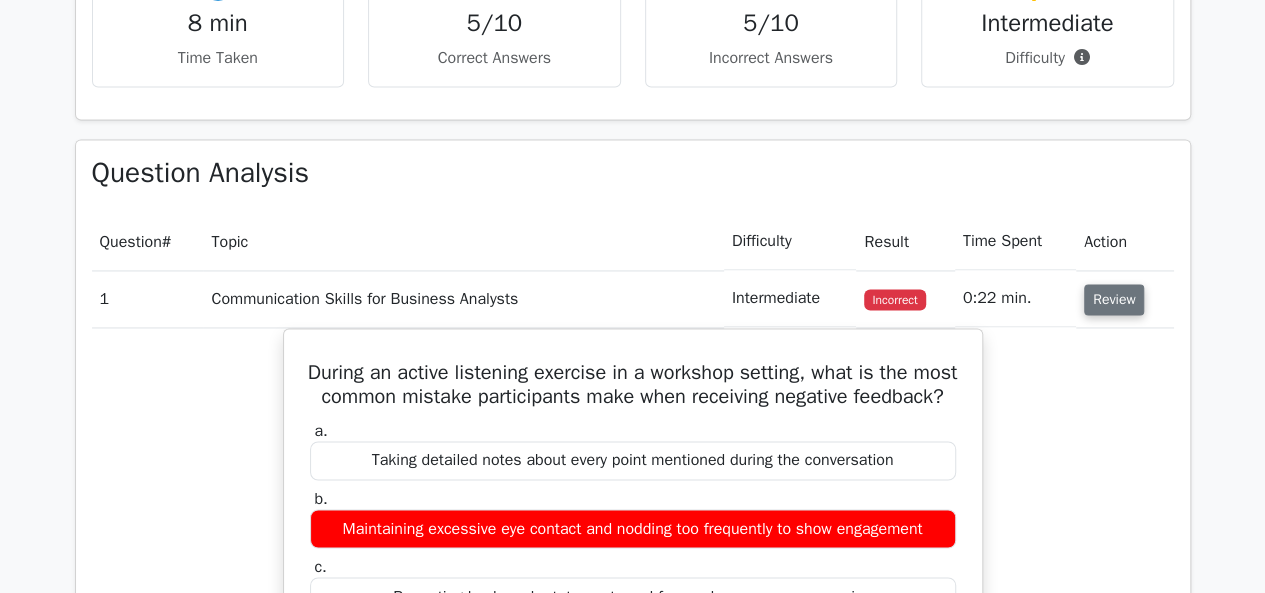 click on "Review" at bounding box center [1114, 299] 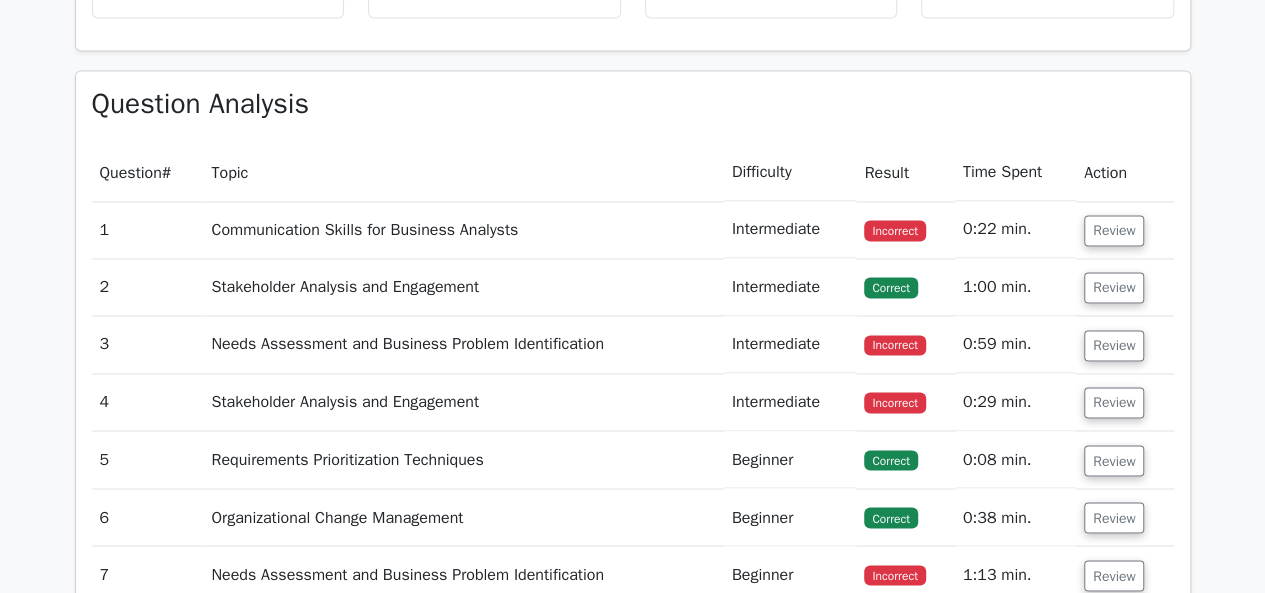 scroll, scrollTop: 1500, scrollLeft: 0, axis: vertical 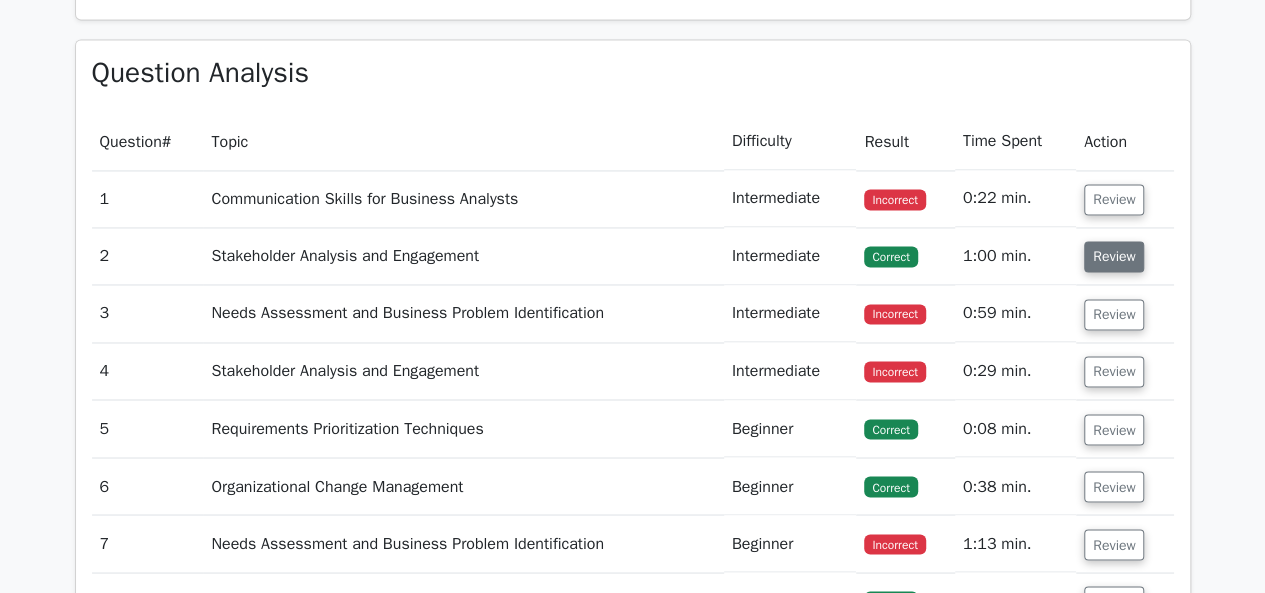 click on "Review" at bounding box center (1114, 256) 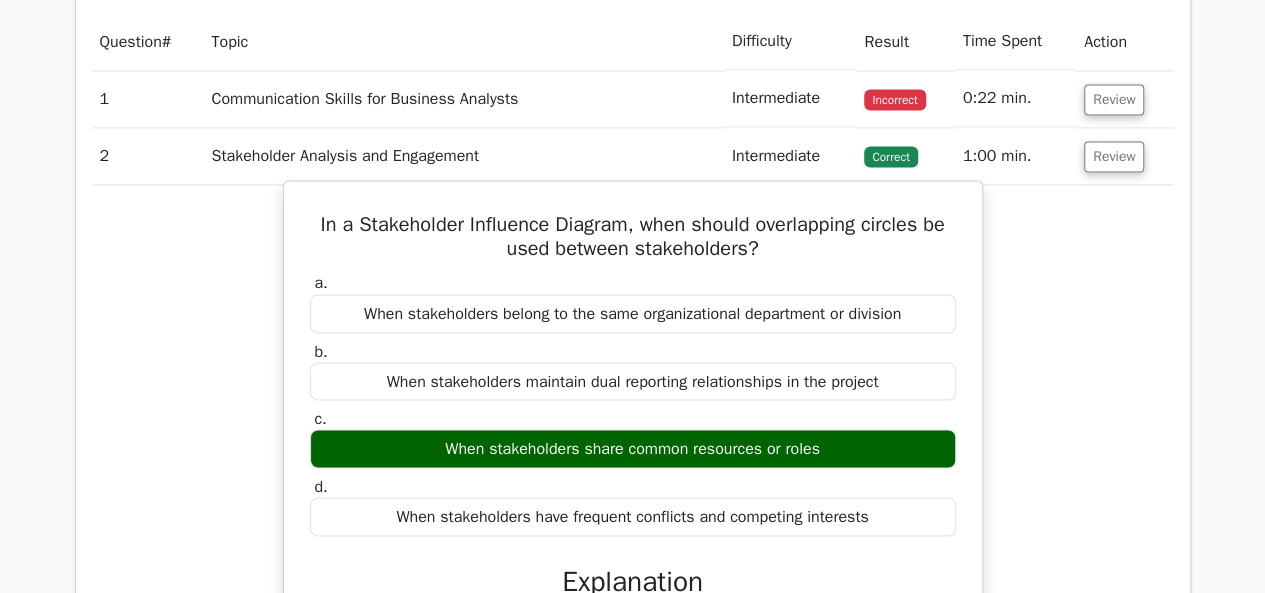 scroll, scrollTop: 1700, scrollLeft: 0, axis: vertical 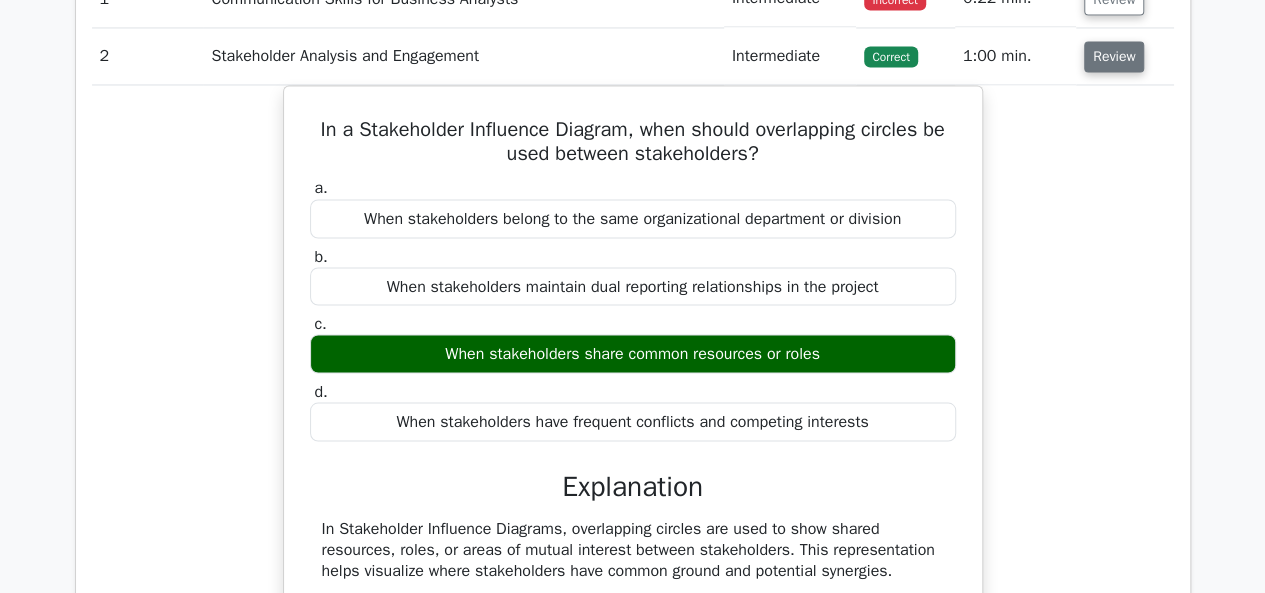 click on "Review" at bounding box center [1114, 56] 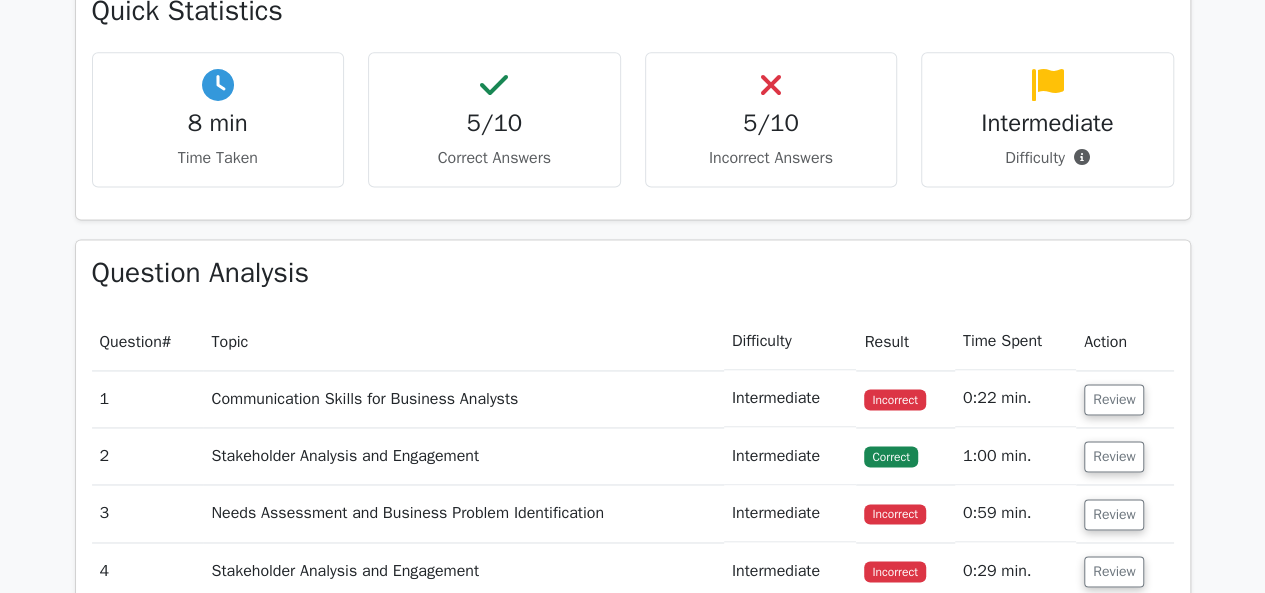 scroll, scrollTop: 1400, scrollLeft: 0, axis: vertical 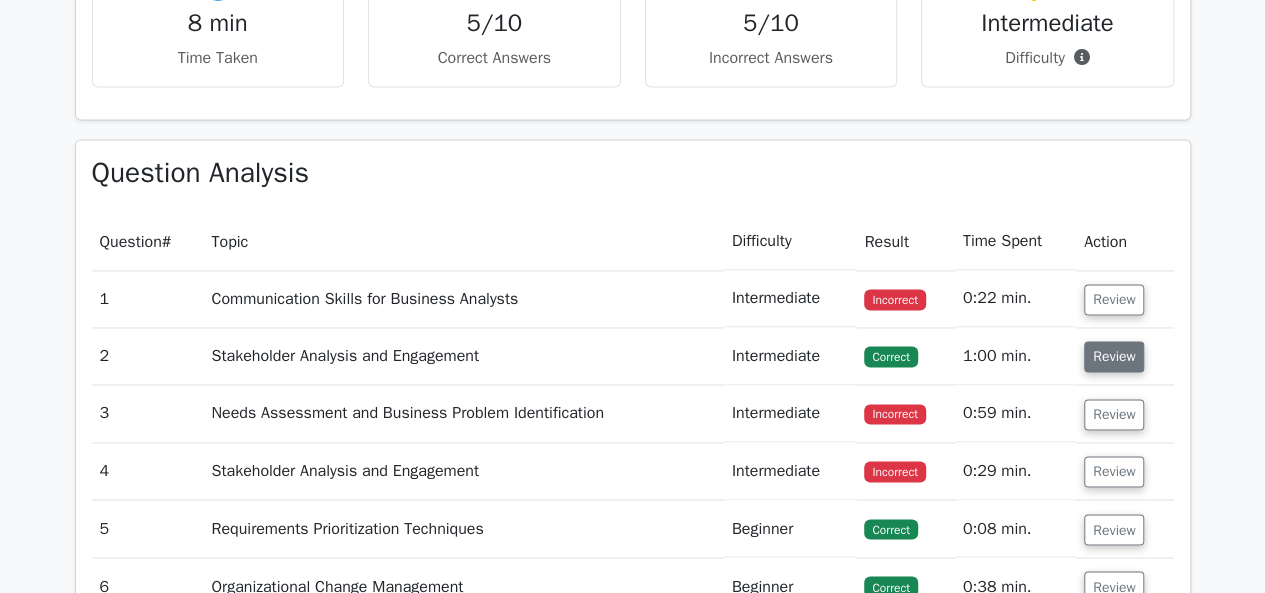 click on "Review" at bounding box center (1114, 356) 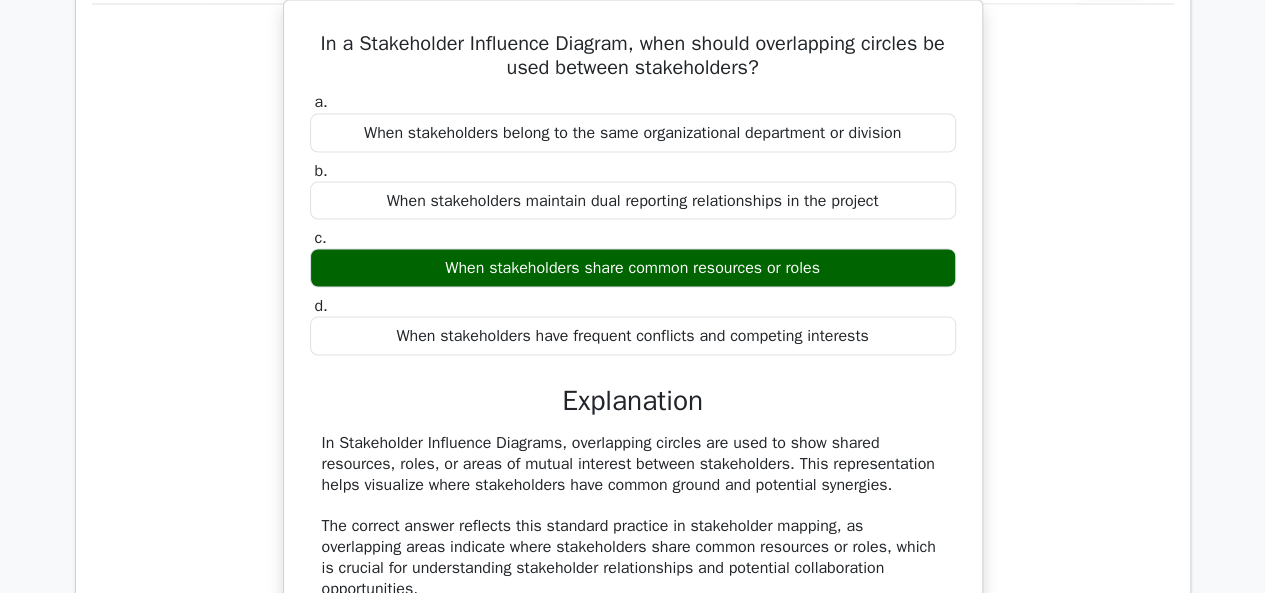 scroll, scrollTop: 1700, scrollLeft: 0, axis: vertical 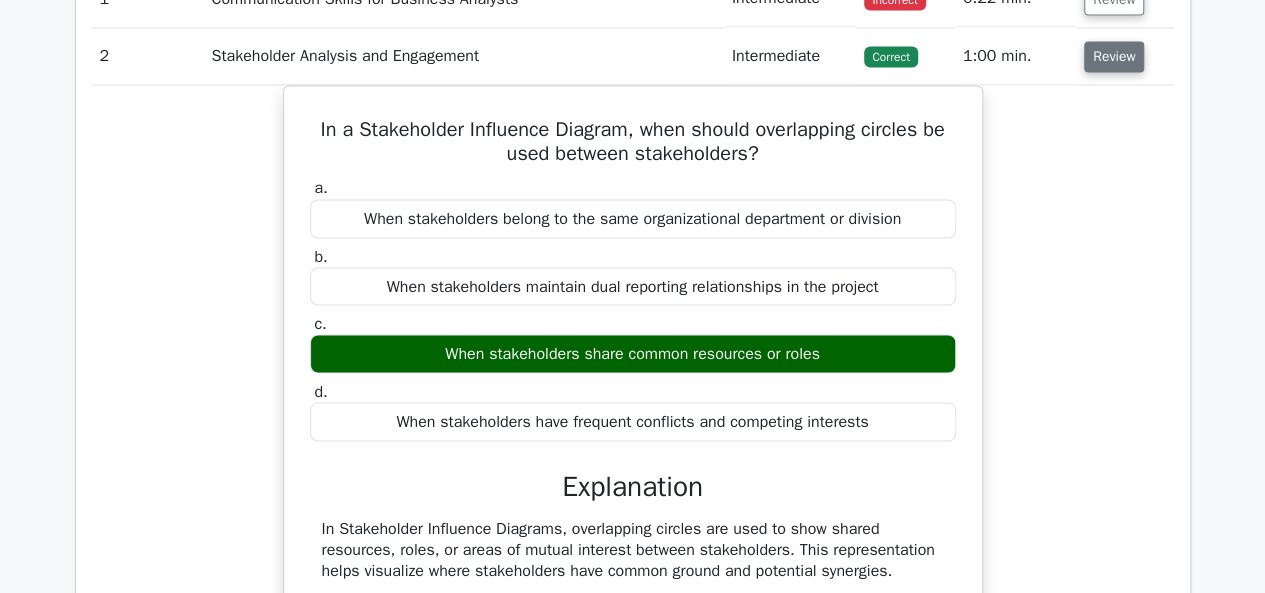click on "Review" at bounding box center (1114, 56) 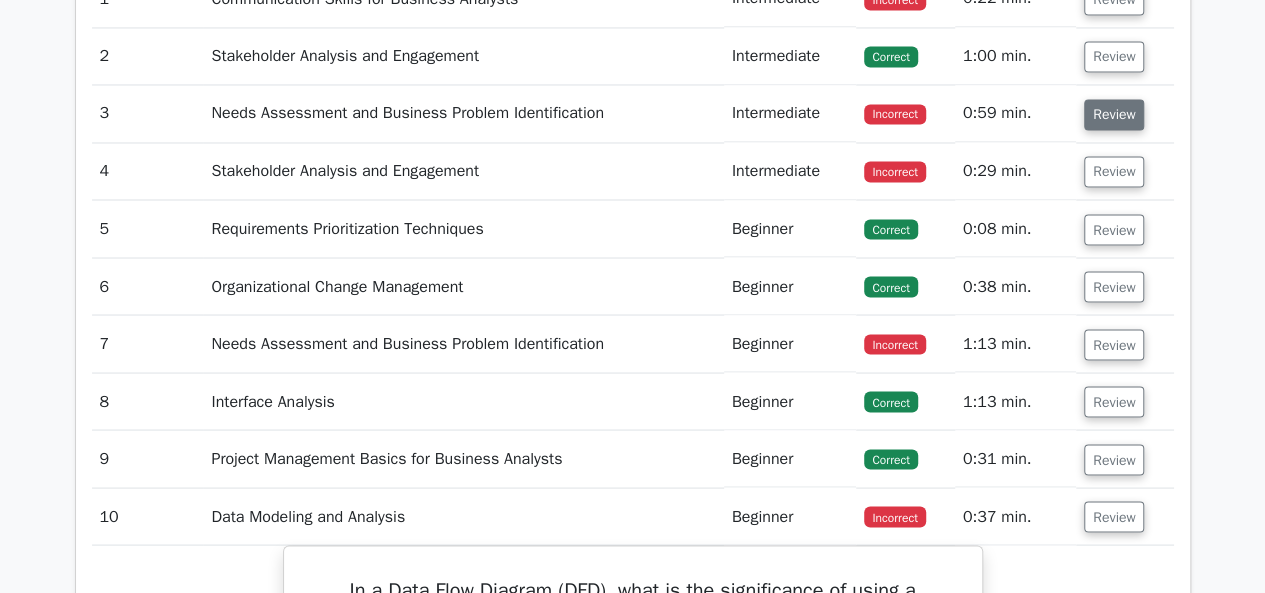 click on "Review" at bounding box center [1114, 114] 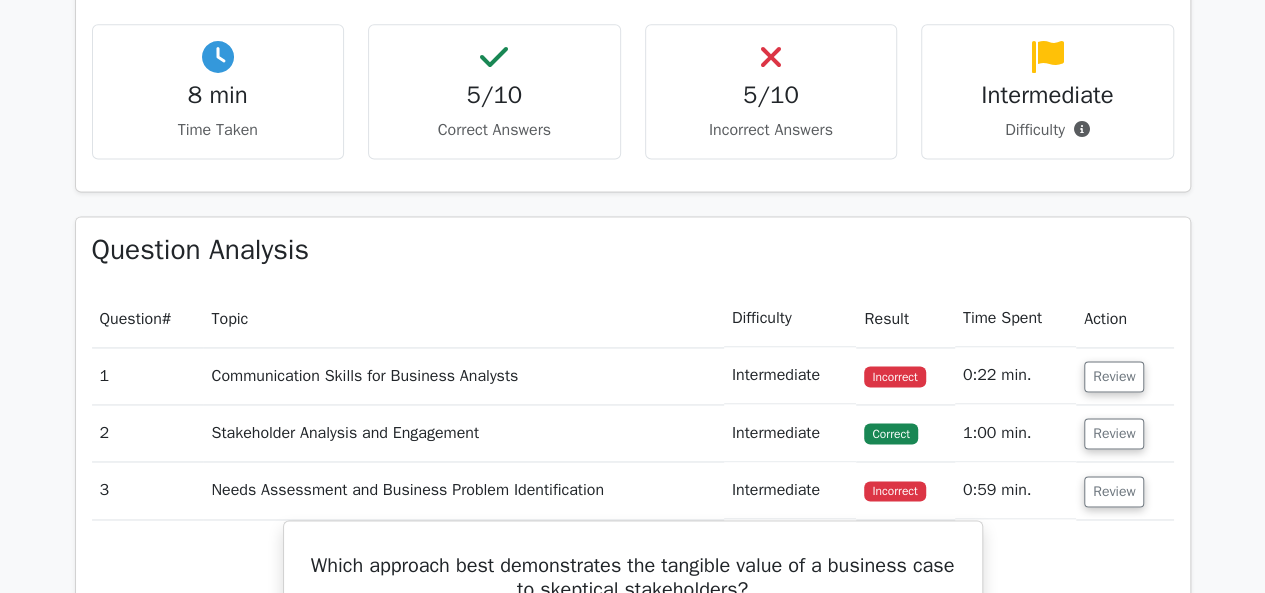 scroll, scrollTop: 1400, scrollLeft: 0, axis: vertical 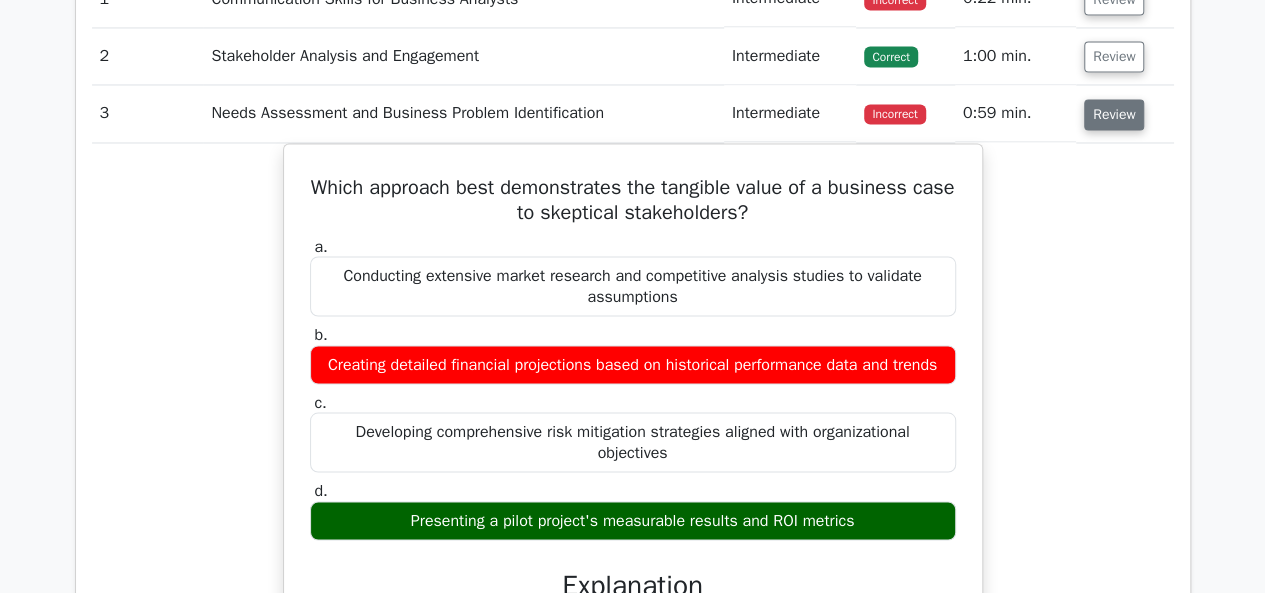 click on "Review" at bounding box center [1114, 114] 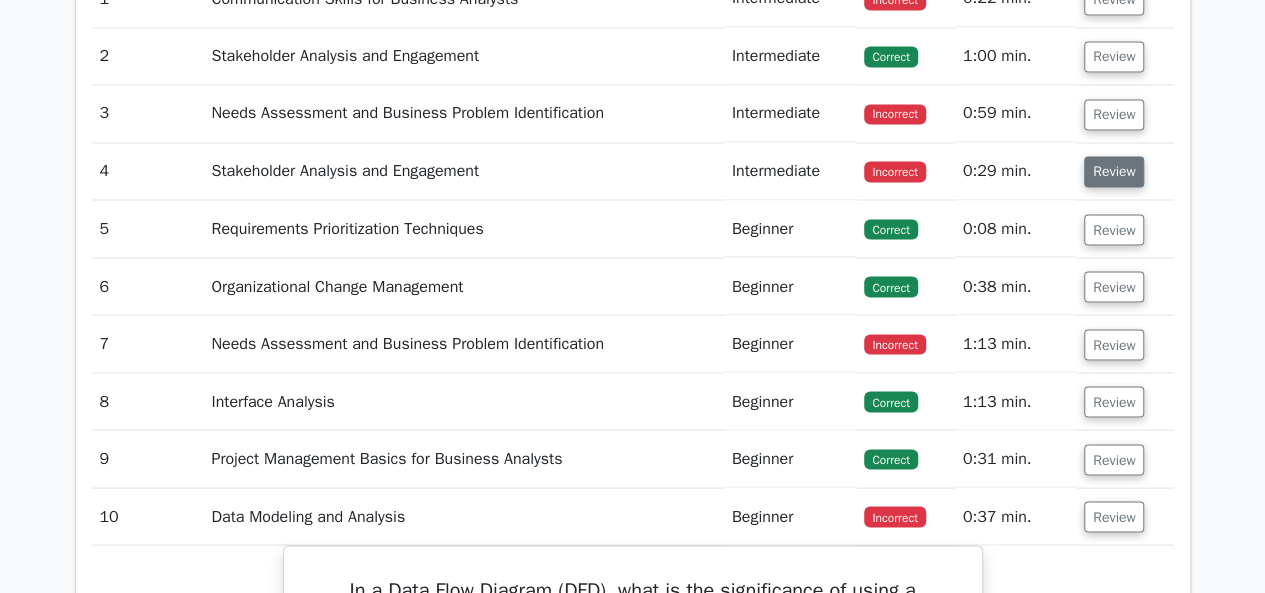 click on "Review" at bounding box center [1114, 171] 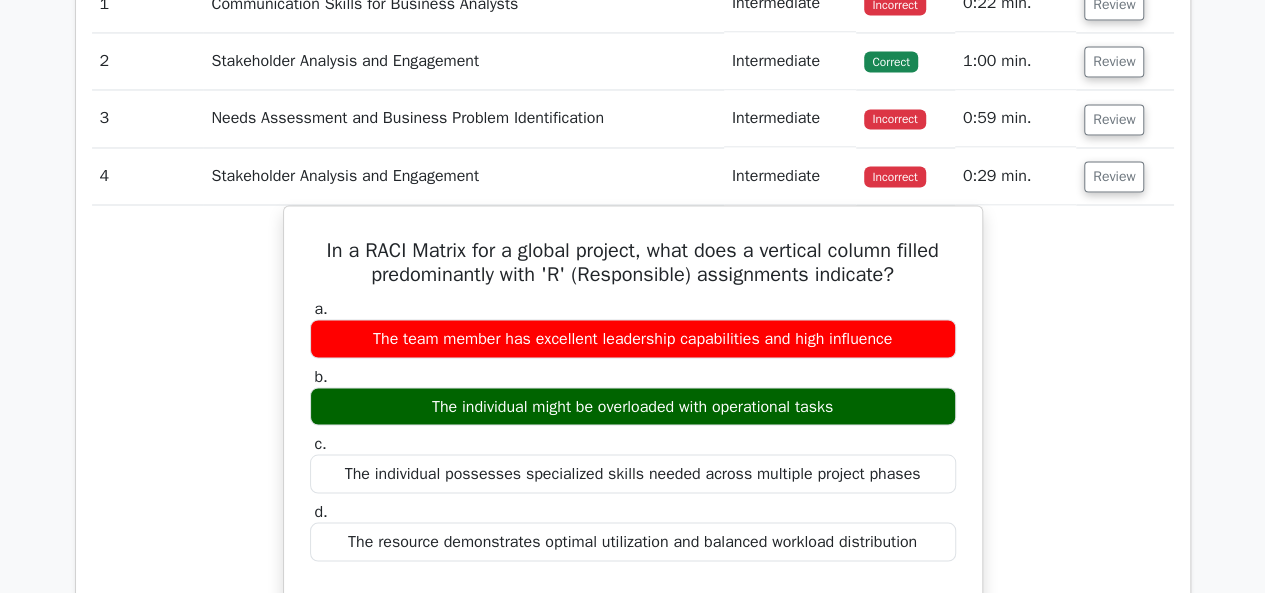 click on "Go Premium
PMI Professional in Business Analysis Preparation Package (2025)
3970 Superior-grade  PMI Professional in Business Analysis practice questions.
Accelerated Mastery: Deep dive into critical topics to fast-track your mastery.
Unlock Effortless PMI-PBA preparation: 5 full exams.
100% Satisfaction Guaranteed: Full refund with no questions if unsatisfied.
Bonus:  If you upgrade now you get upgraded access to  all courses" at bounding box center (632, 807) 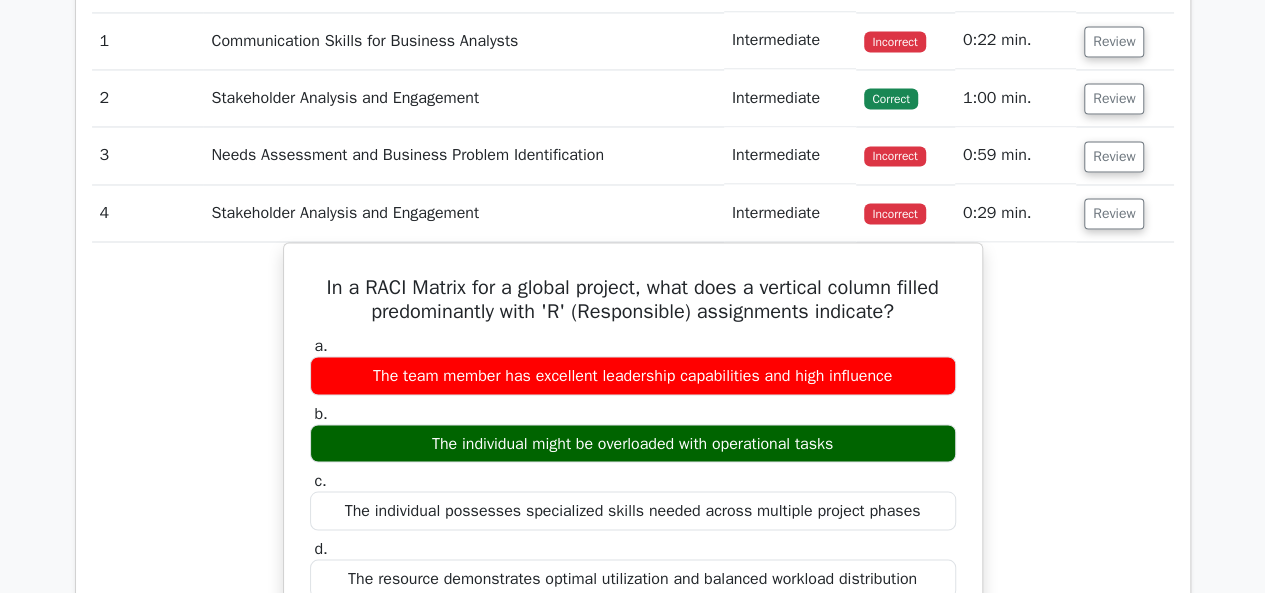 scroll, scrollTop: 1700, scrollLeft: 0, axis: vertical 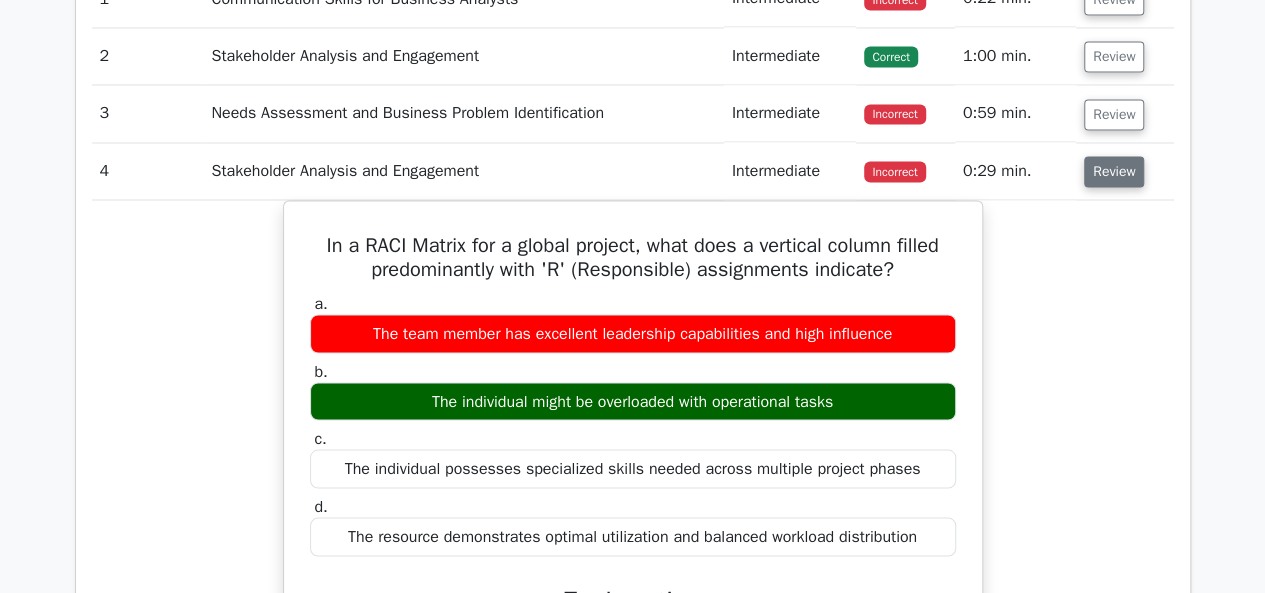 click on "Review" at bounding box center [1114, 171] 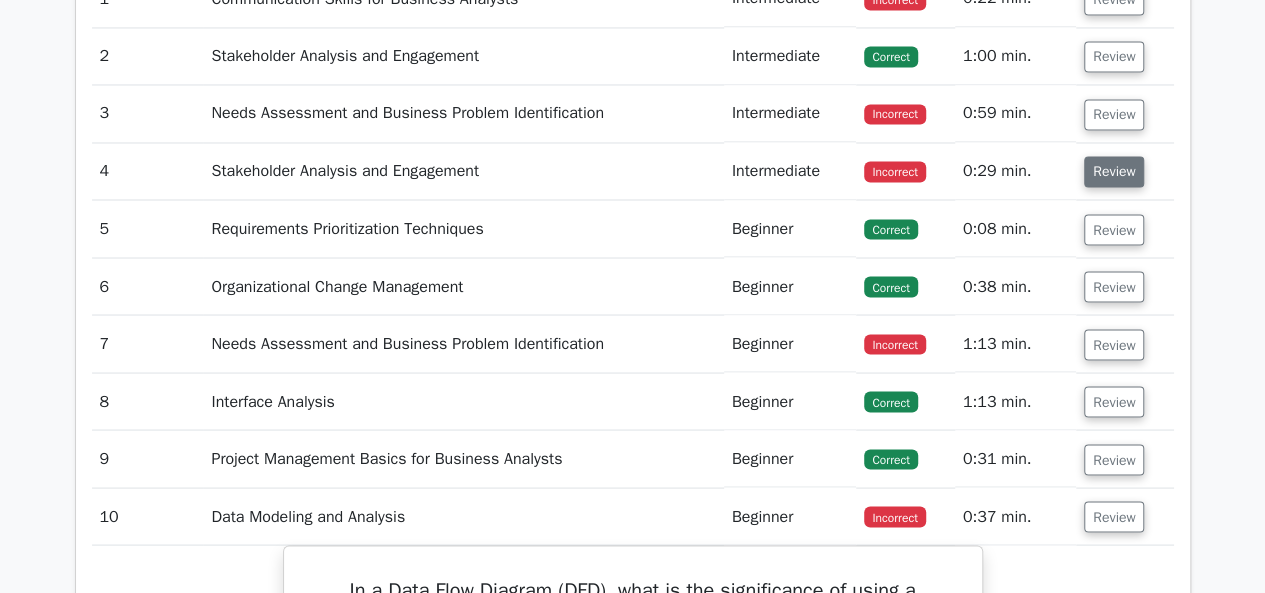 click on "Review" at bounding box center (1114, 171) 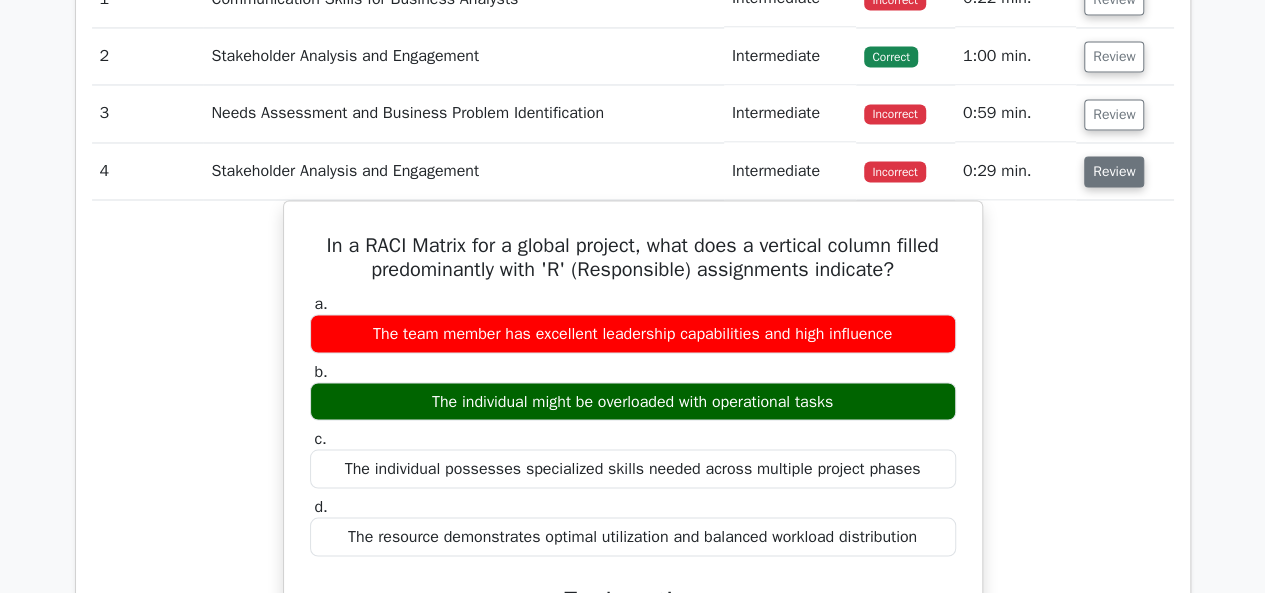 click on "Review" at bounding box center [1114, 171] 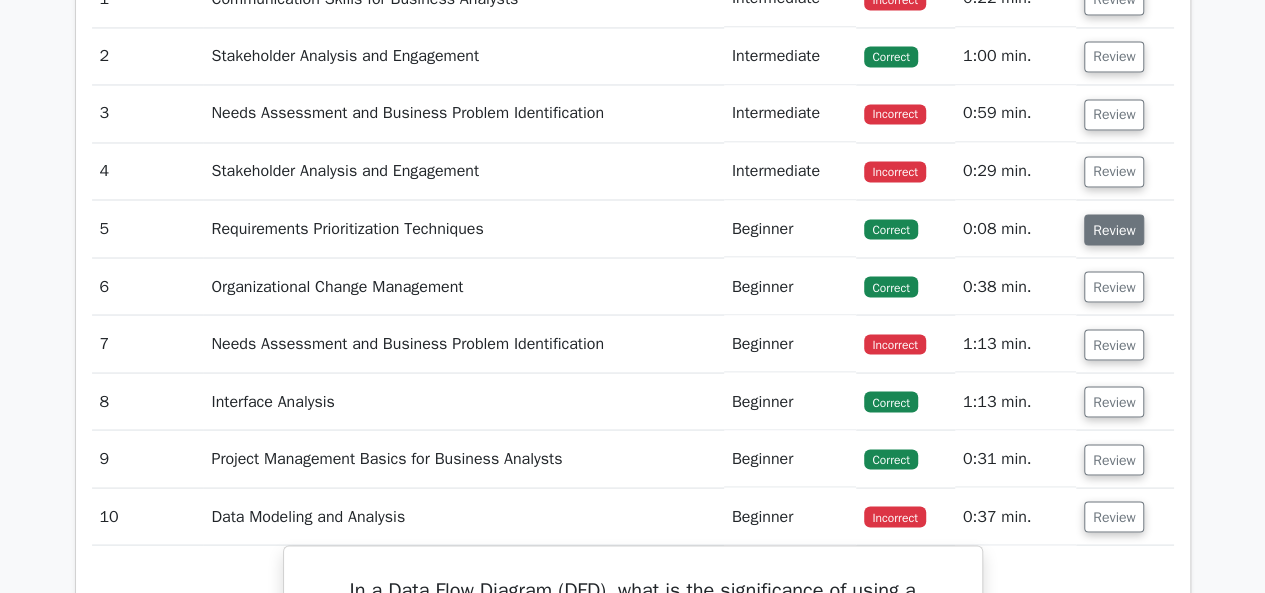 click on "Review" at bounding box center [1114, 229] 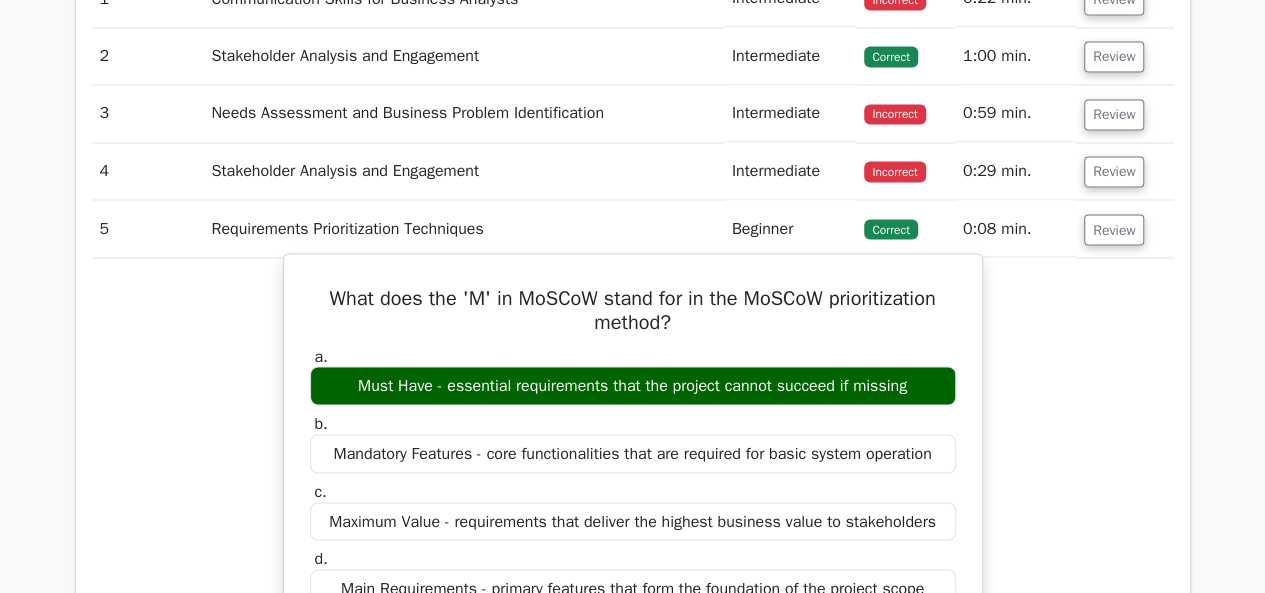 scroll, scrollTop: 1800, scrollLeft: 0, axis: vertical 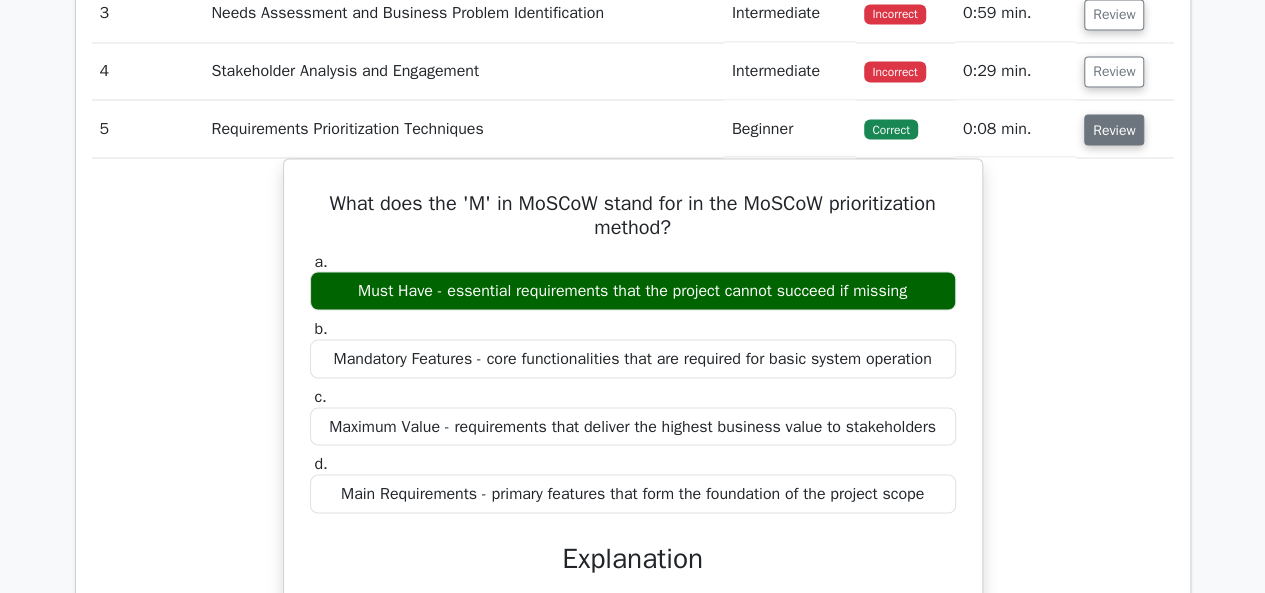 click on "Review" at bounding box center (1114, 129) 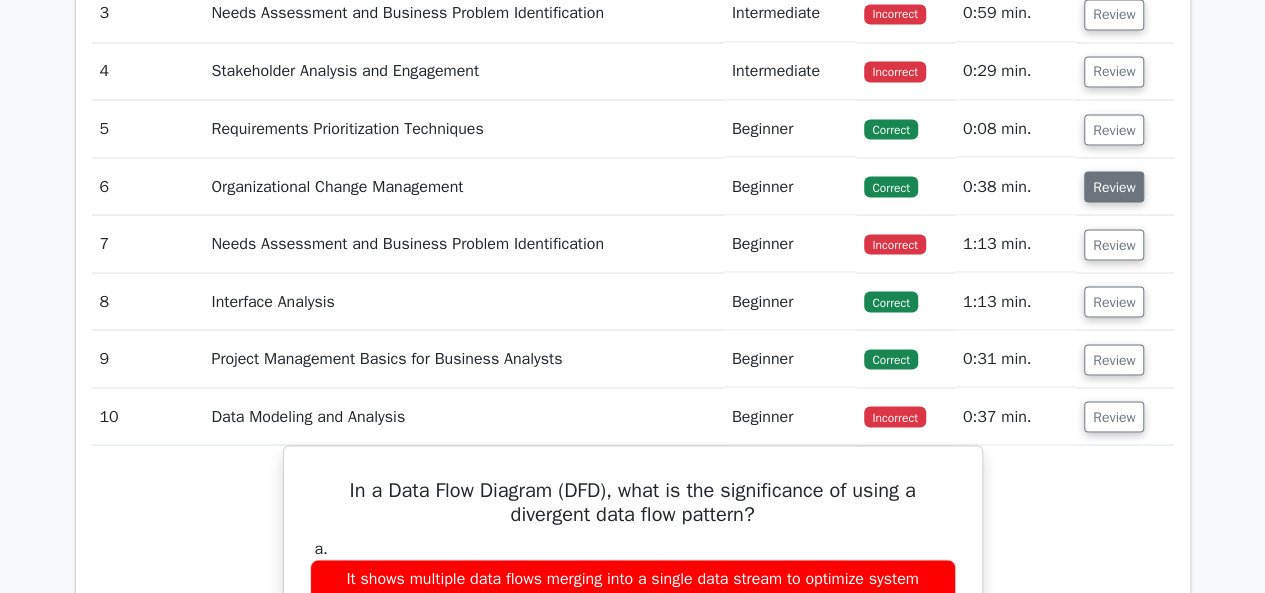 click on "Review" at bounding box center (1114, 186) 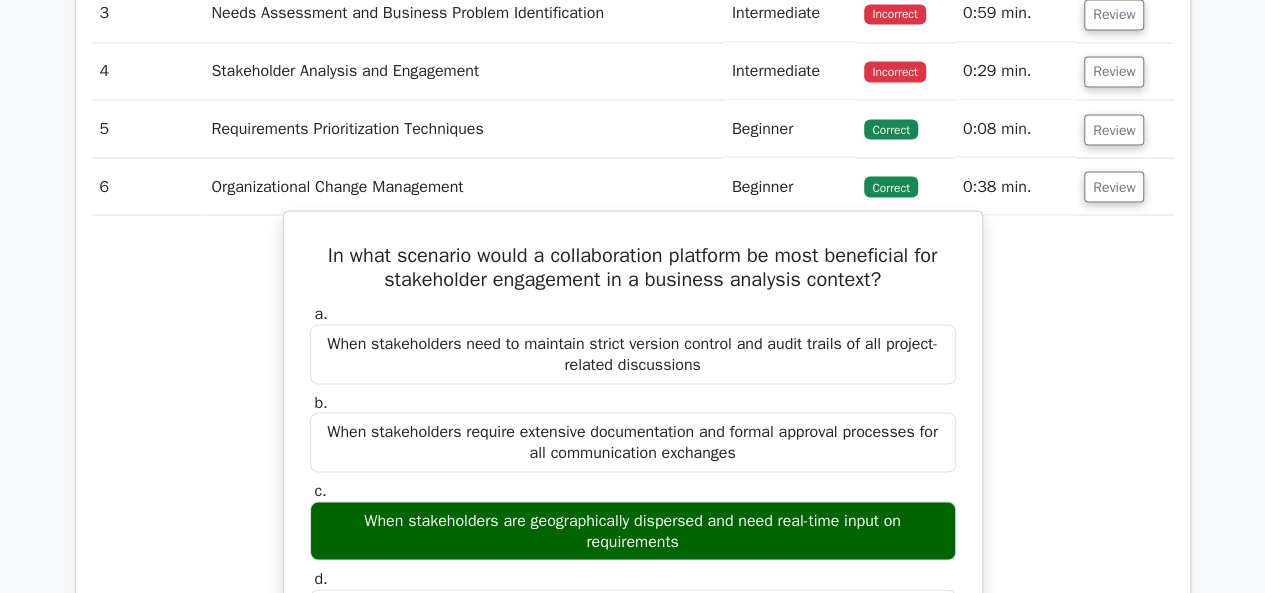 scroll, scrollTop: 1900, scrollLeft: 0, axis: vertical 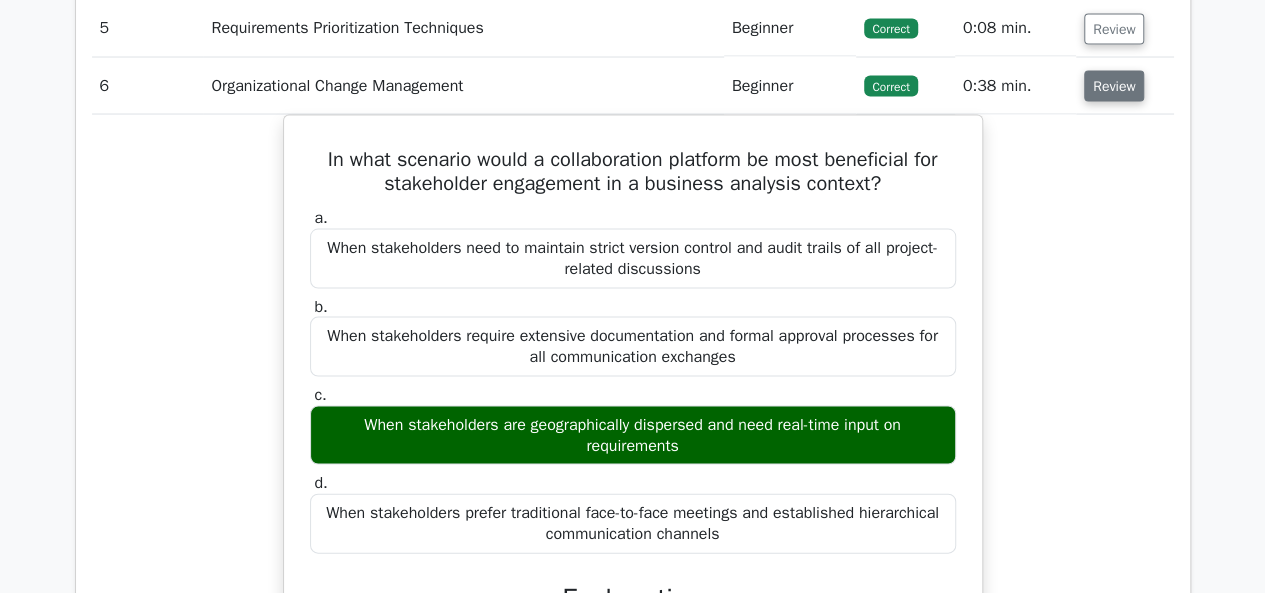 click on "Review" at bounding box center [1114, 86] 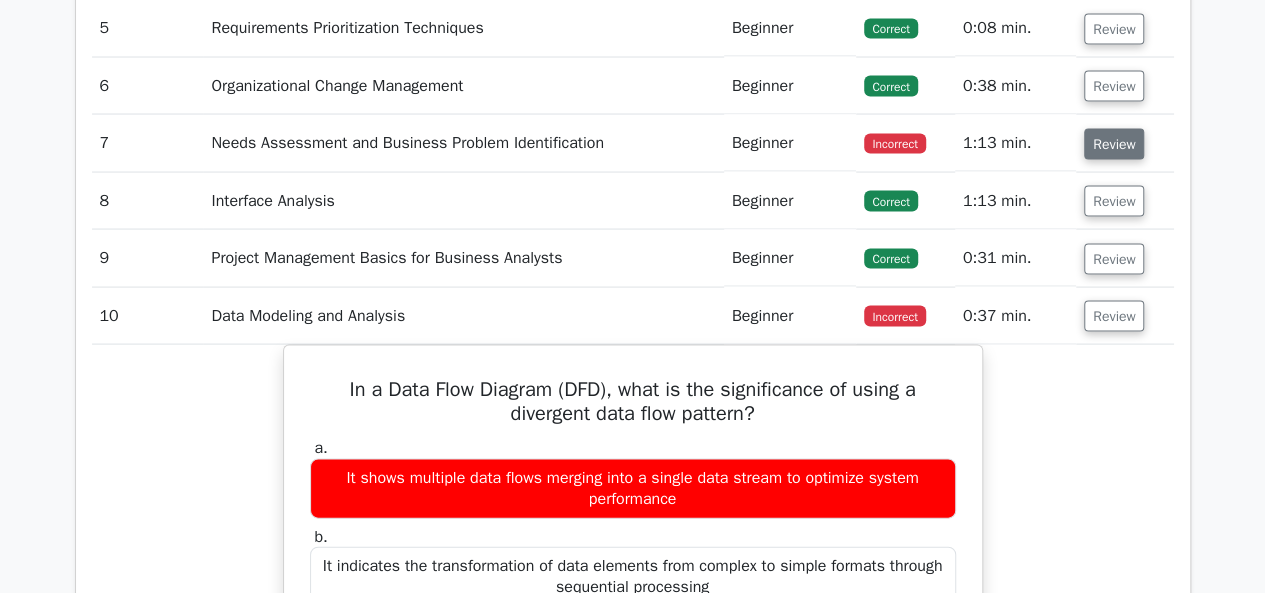 click on "Review" at bounding box center (1114, 144) 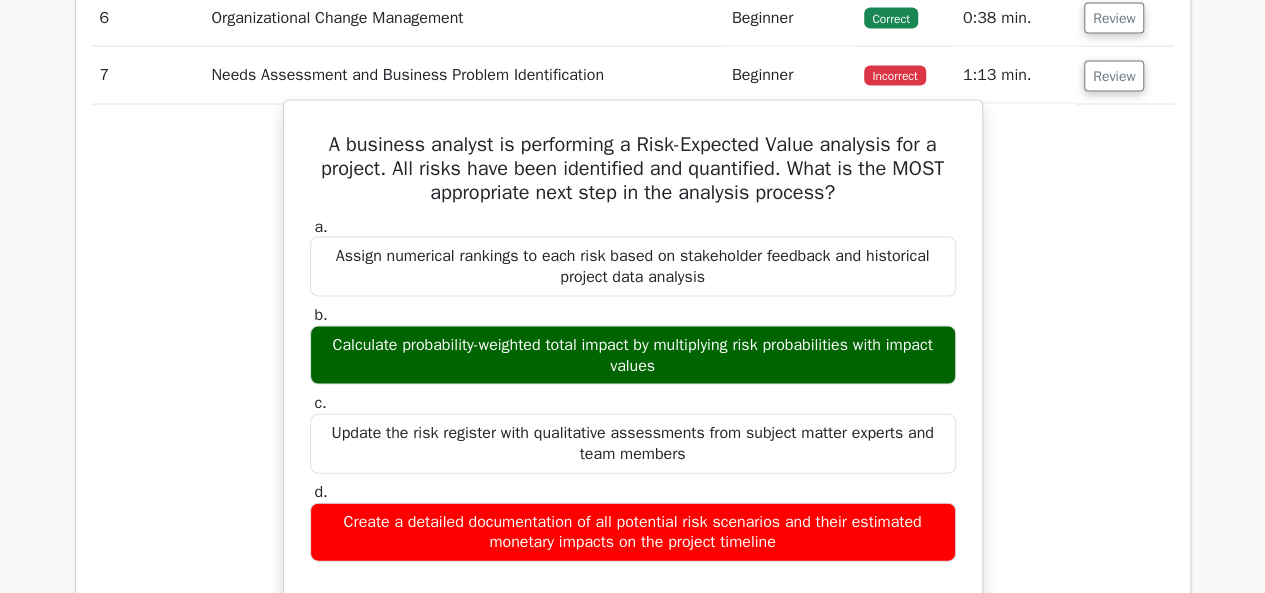 scroll, scrollTop: 2000, scrollLeft: 0, axis: vertical 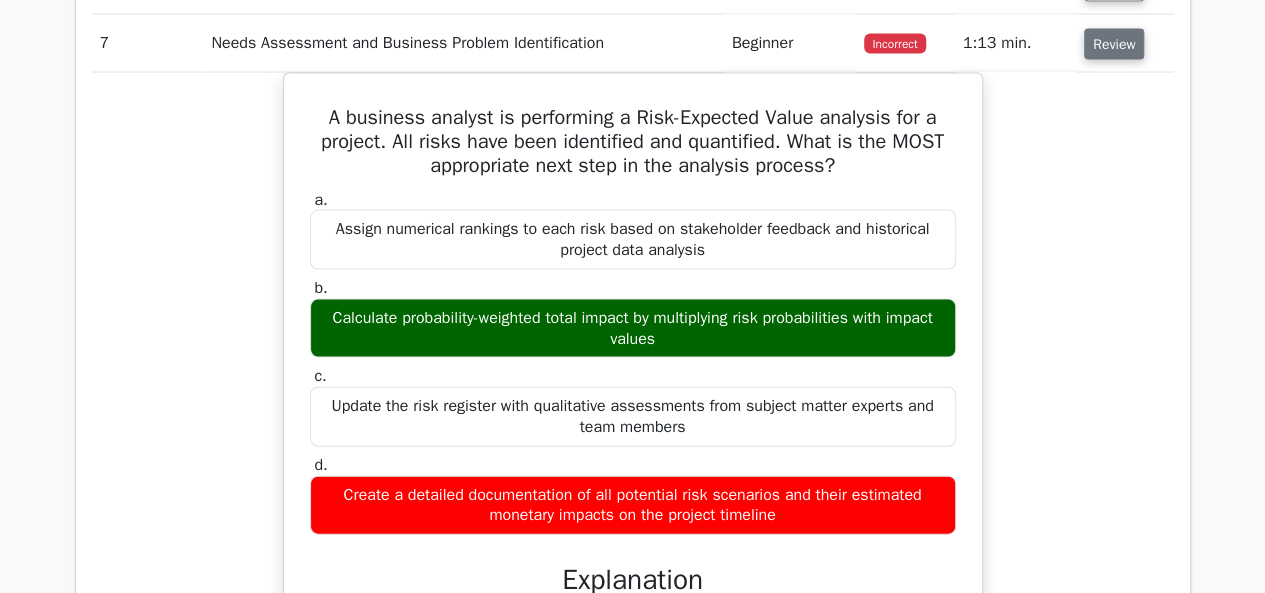 click on "Review" at bounding box center [1114, 44] 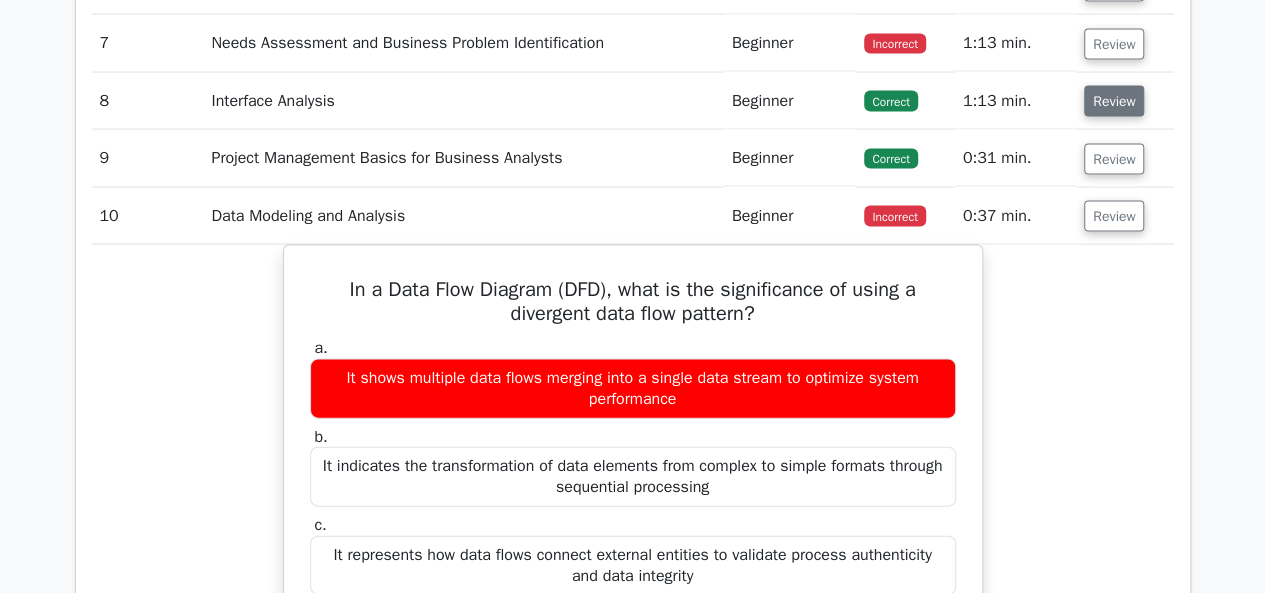 click on "Review" at bounding box center [1114, 101] 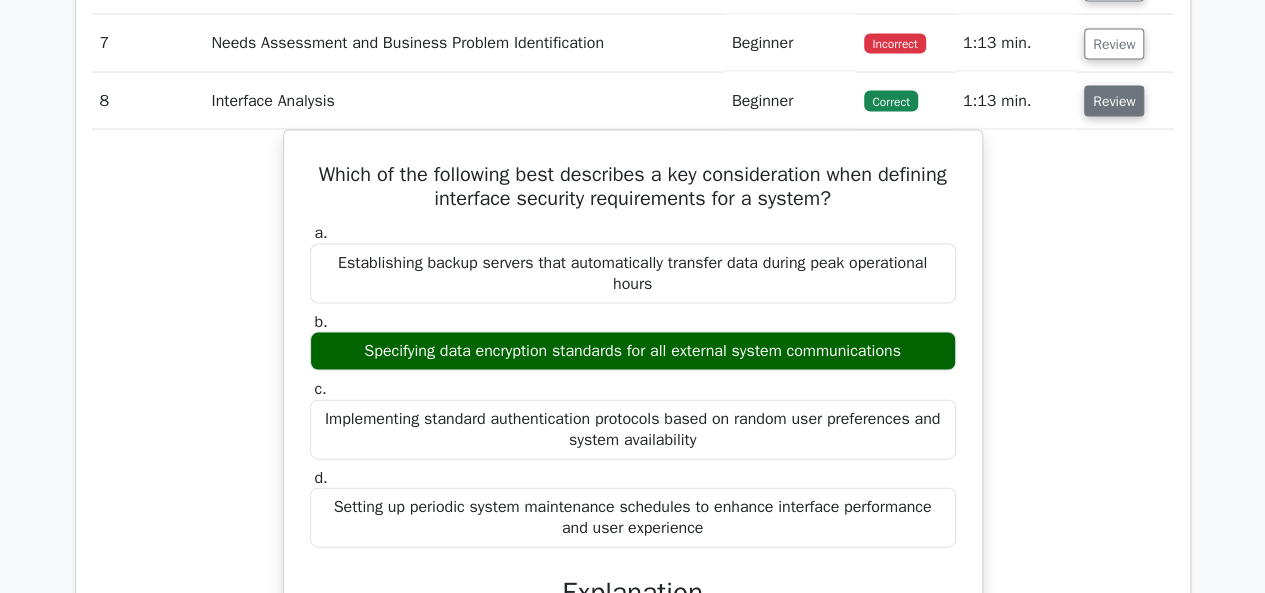 click on "Review" at bounding box center (1114, 101) 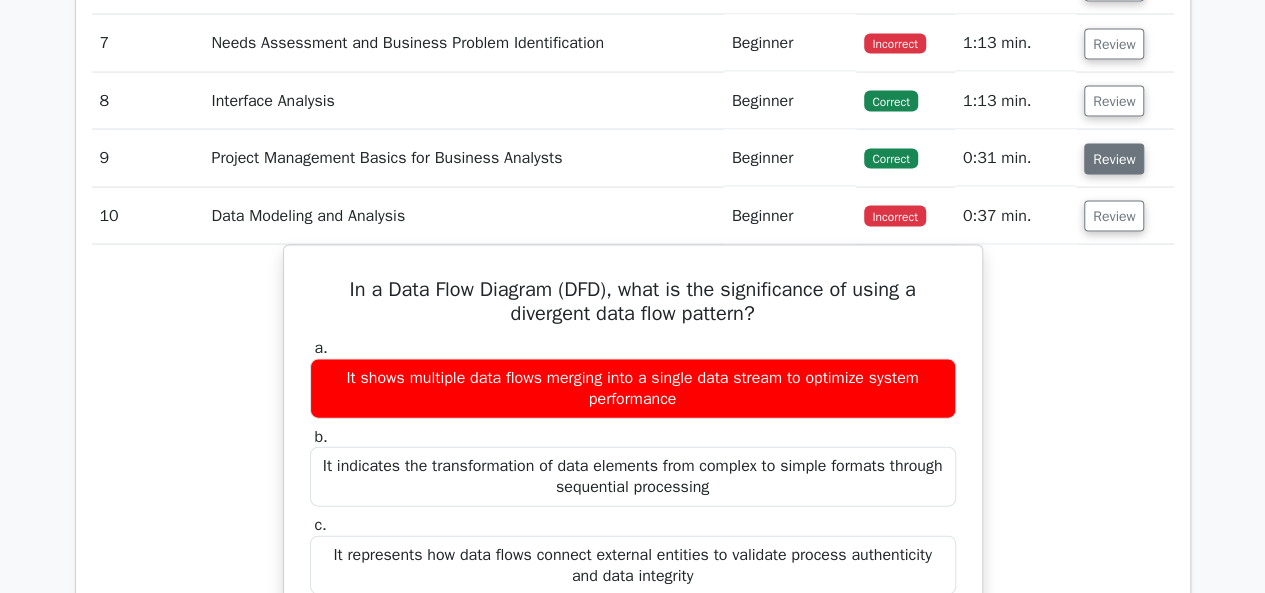 click on "Review" at bounding box center (1114, 159) 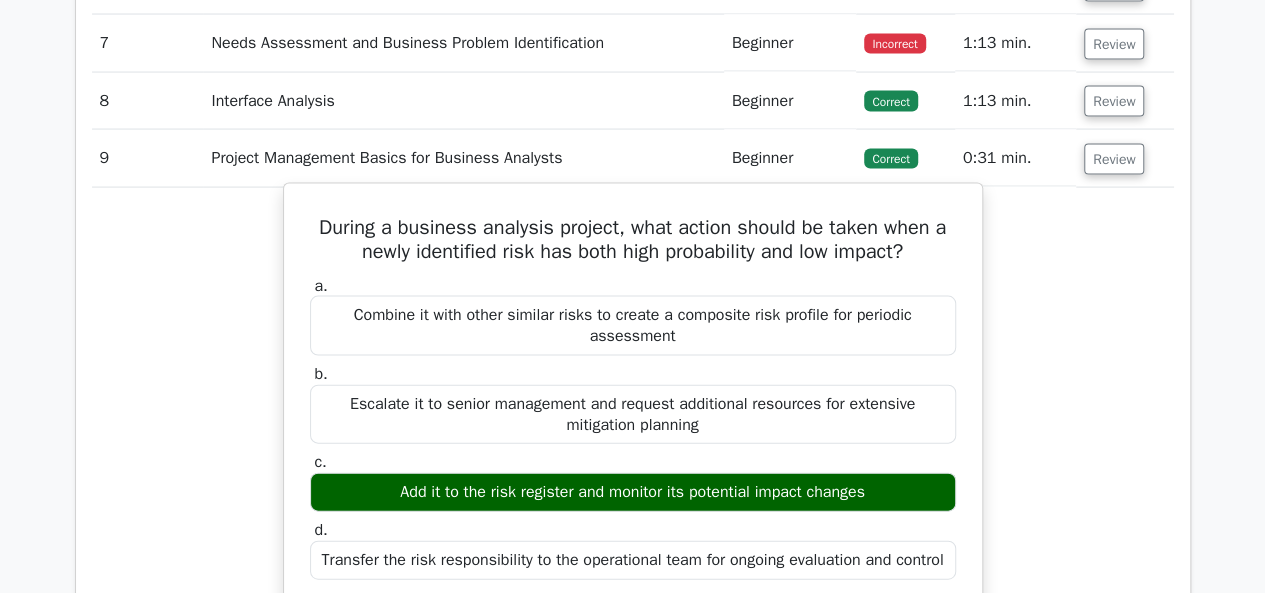 scroll, scrollTop: 2100, scrollLeft: 0, axis: vertical 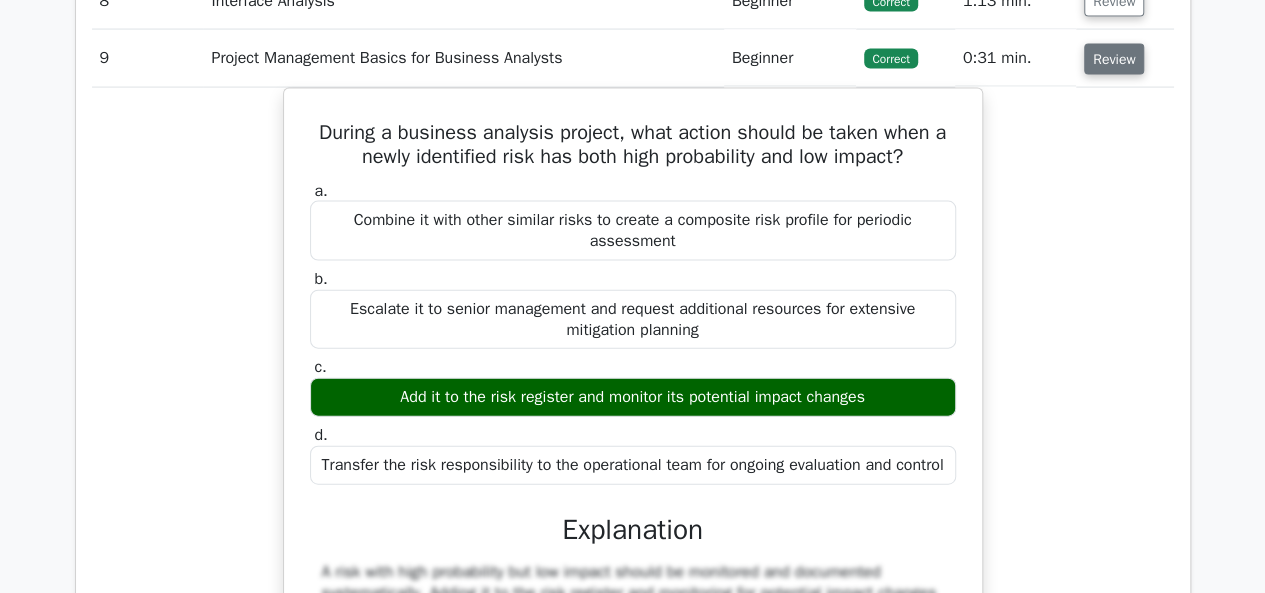 click on "Review" at bounding box center (1114, 59) 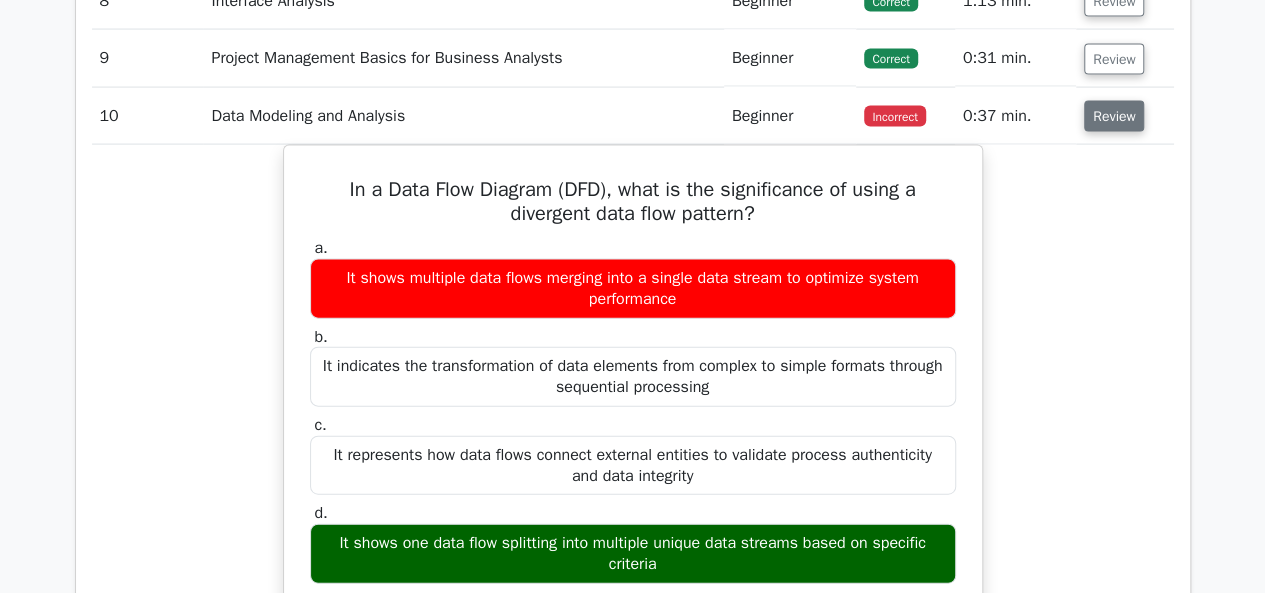 click on "Review" at bounding box center [1114, 116] 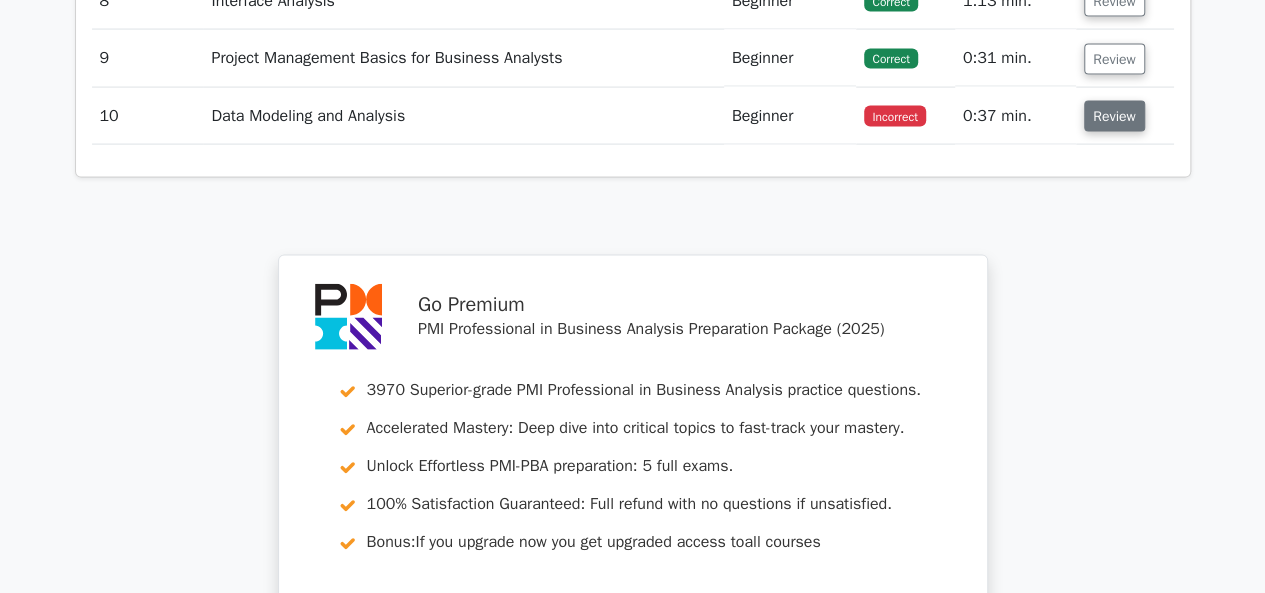 click on "Review" at bounding box center (1114, 116) 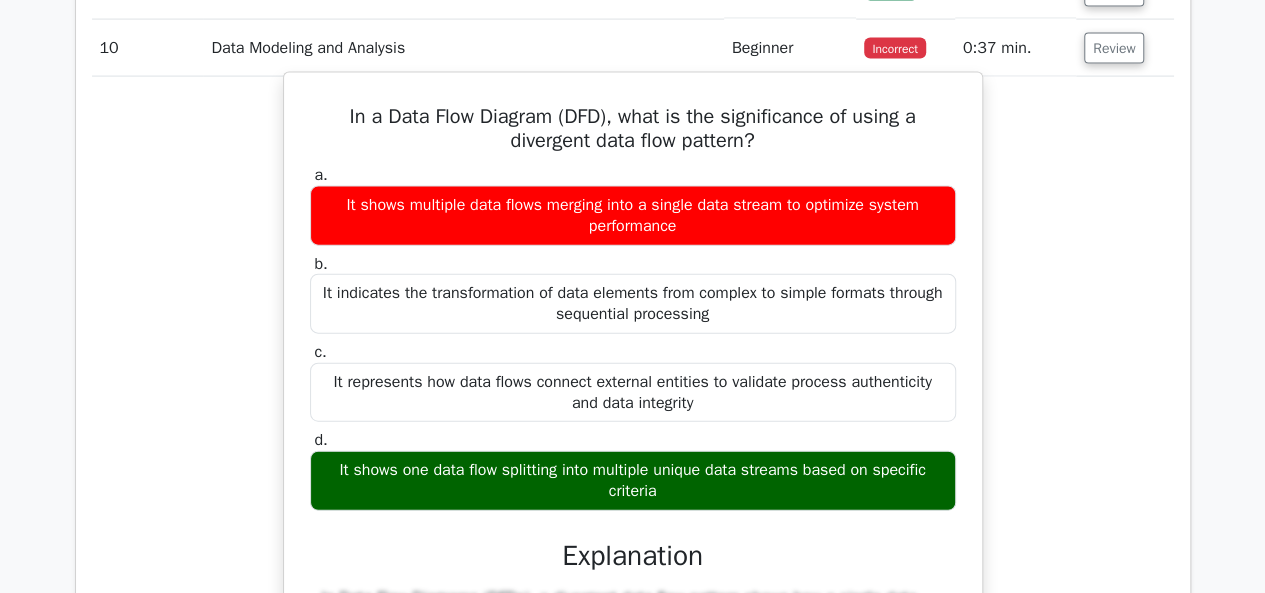 scroll, scrollTop: 2200, scrollLeft: 0, axis: vertical 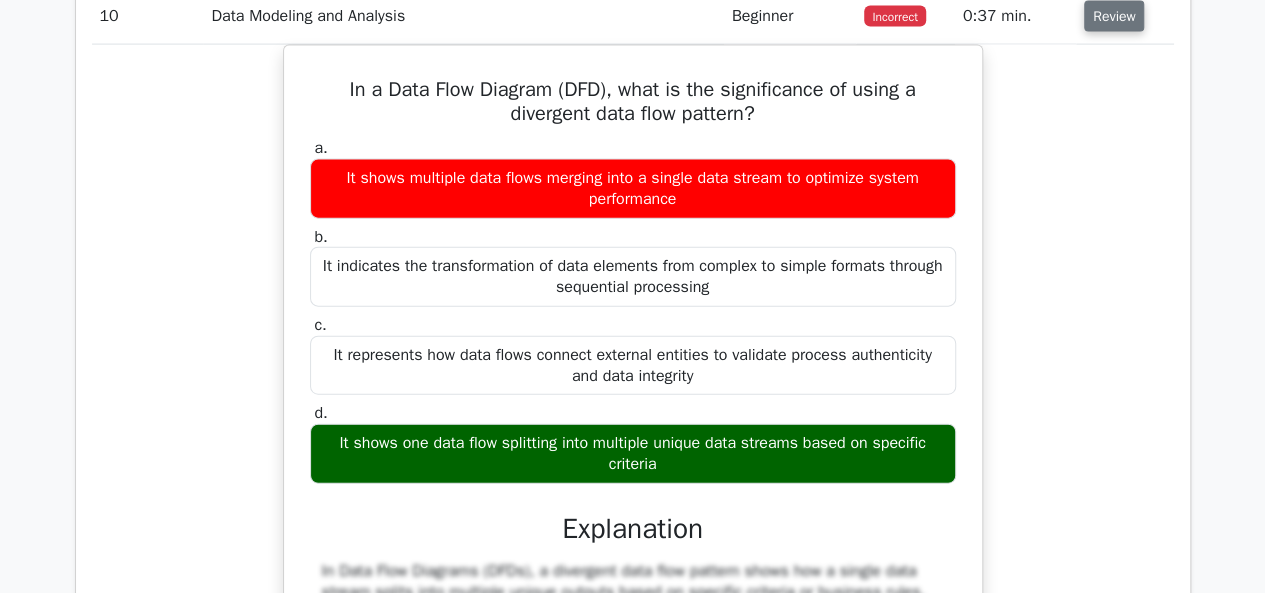 click on "Review" at bounding box center (1114, 16) 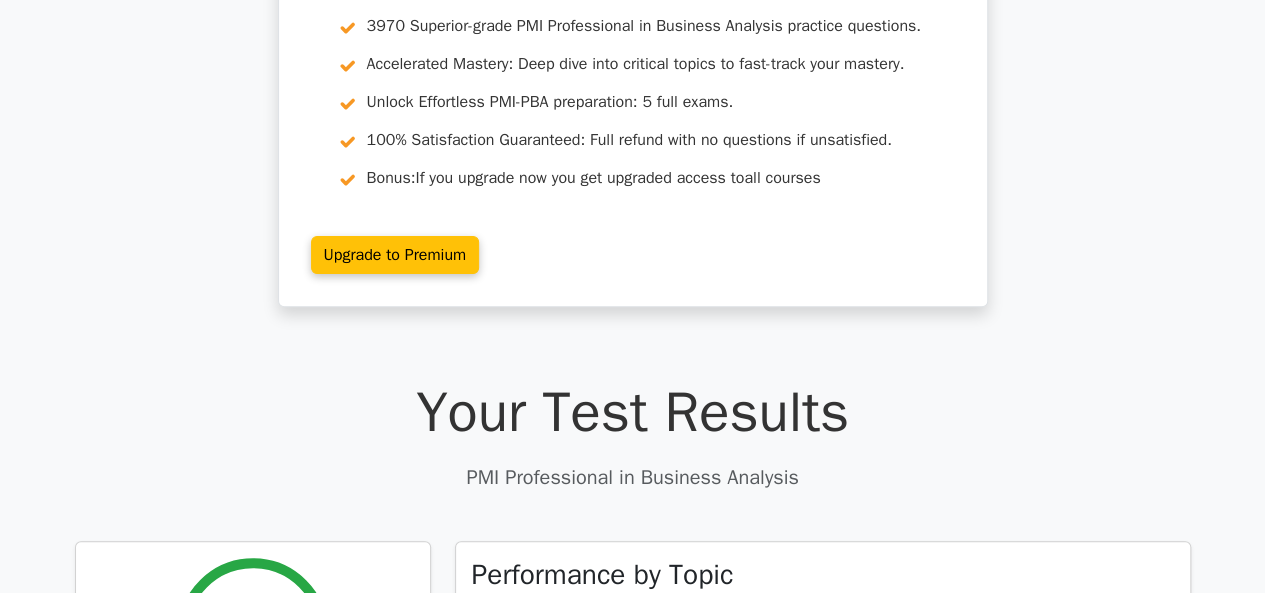 scroll, scrollTop: 300, scrollLeft: 0, axis: vertical 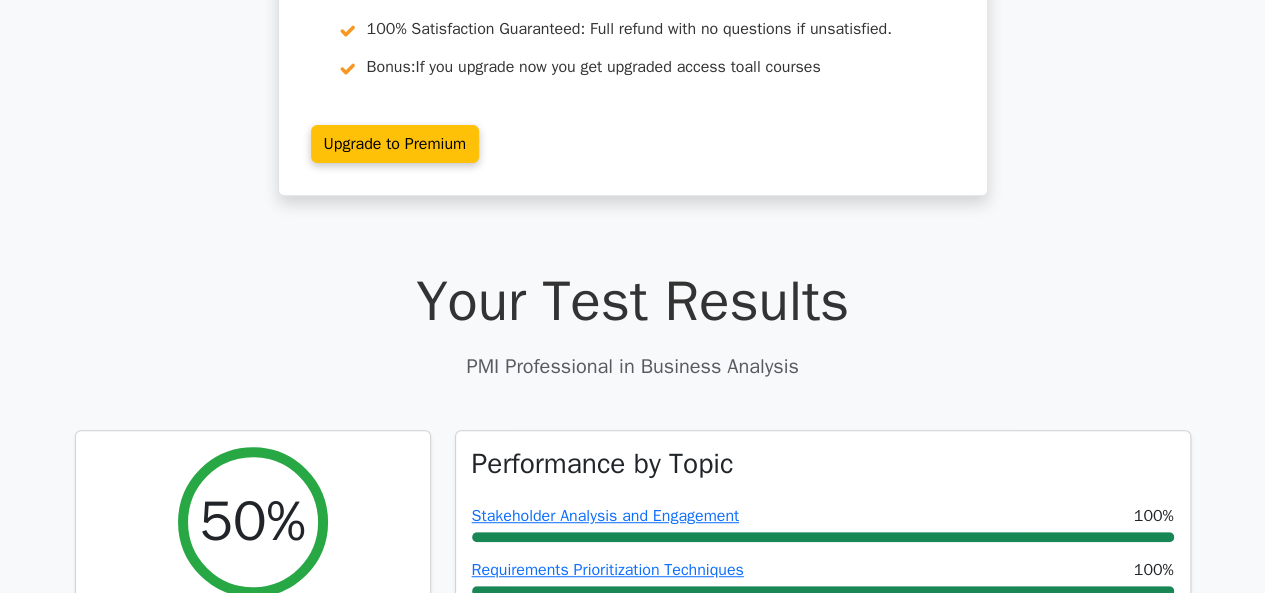 click on "Go Premium
PMI Professional in Business Analysis Preparation Package (2025)
3970 Superior-grade  PMI Professional in Business Analysis practice questions.
Accelerated Mastery: Deep dive into critical topics to fast-track your mastery.
Unlock Effortless PMI-PBA preparation: 5 full exams.
100% Satisfaction Guaranteed: Full refund with no questions if unsatisfied.
Bonus:  If you upgrade now you get upgraded access to  all courses" at bounding box center (632, 0) 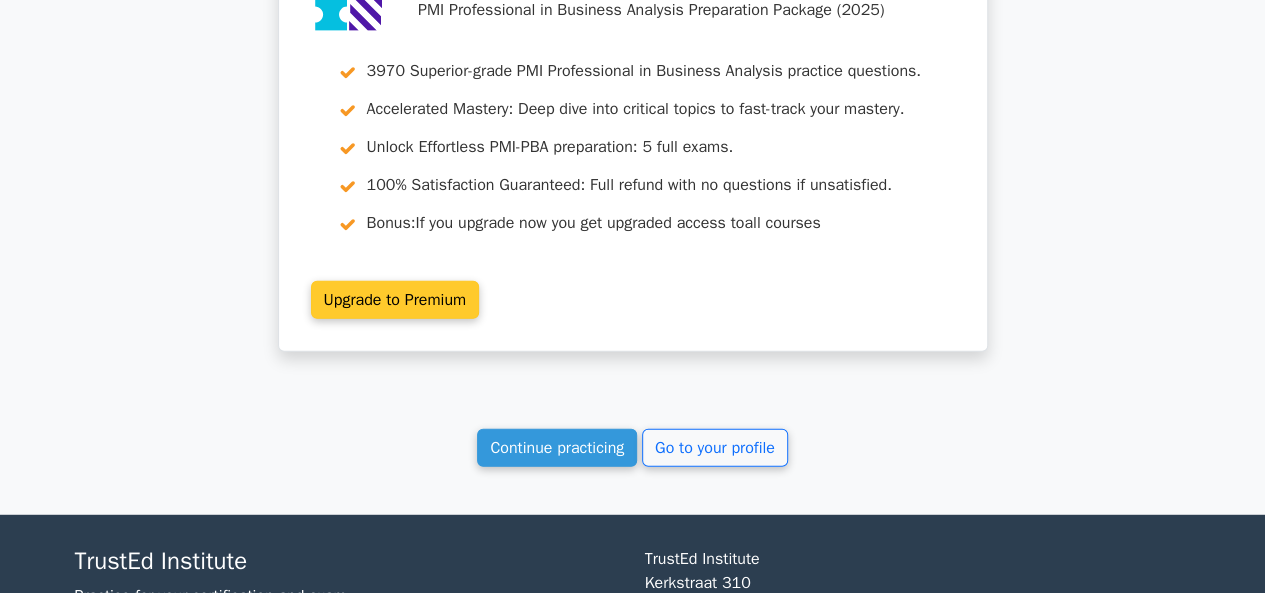 scroll, scrollTop: 2500, scrollLeft: 0, axis: vertical 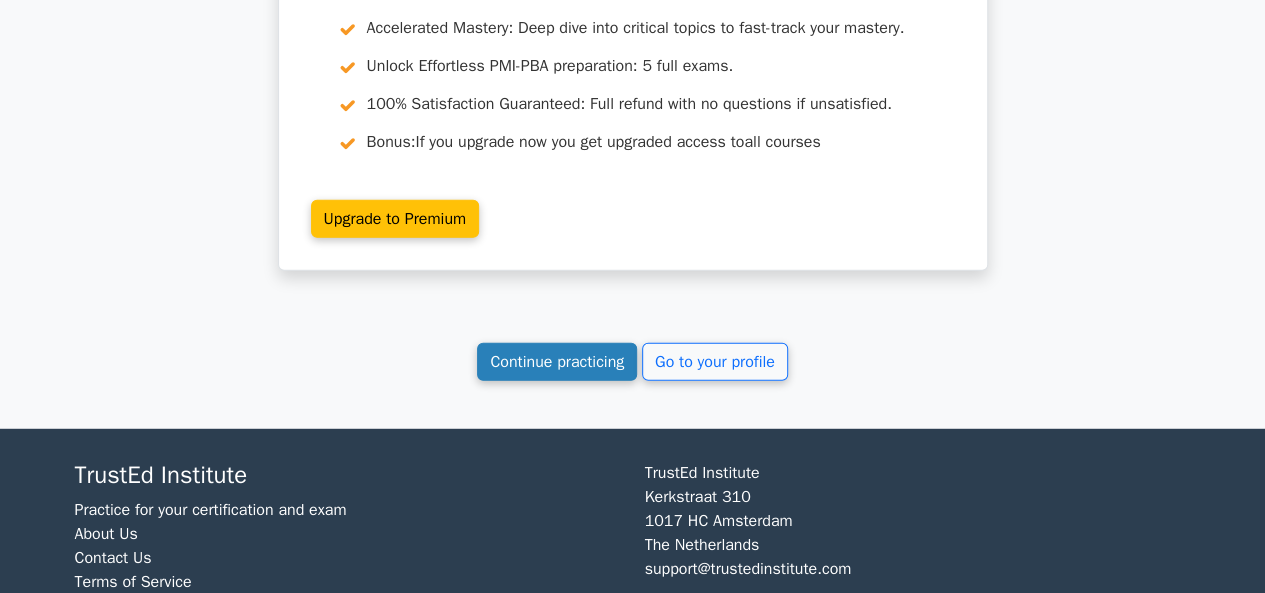 click on "Continue practicing" at bounding box center (557, 362) 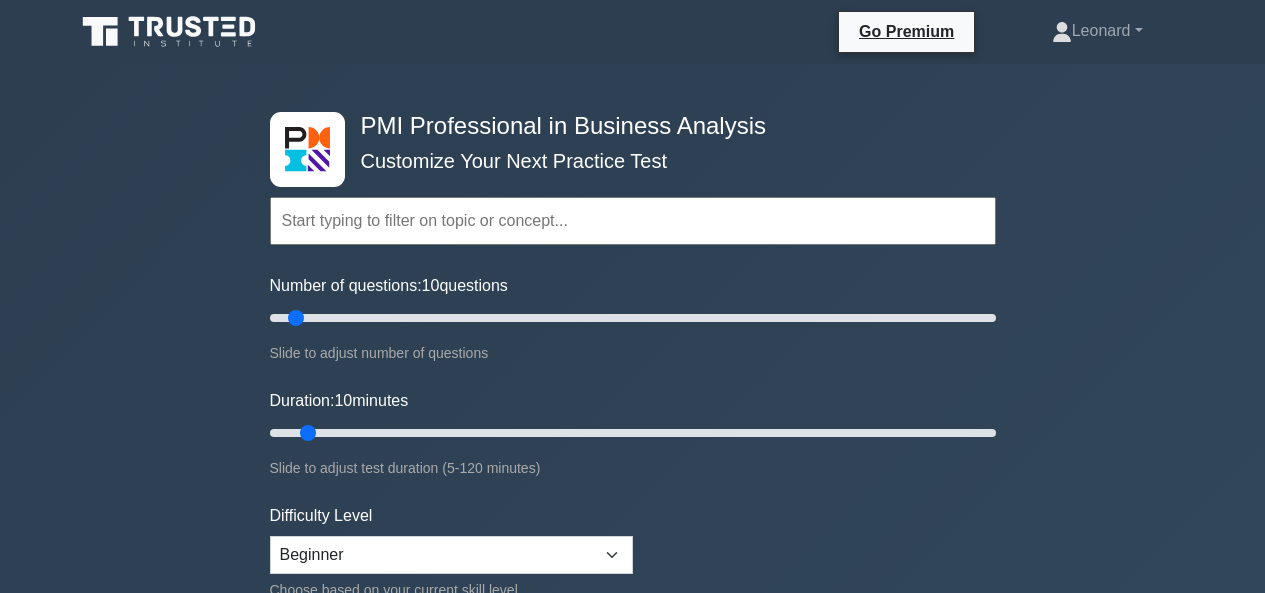 scroll, scrollTop: 0, scrollLeft: 0, axis: both 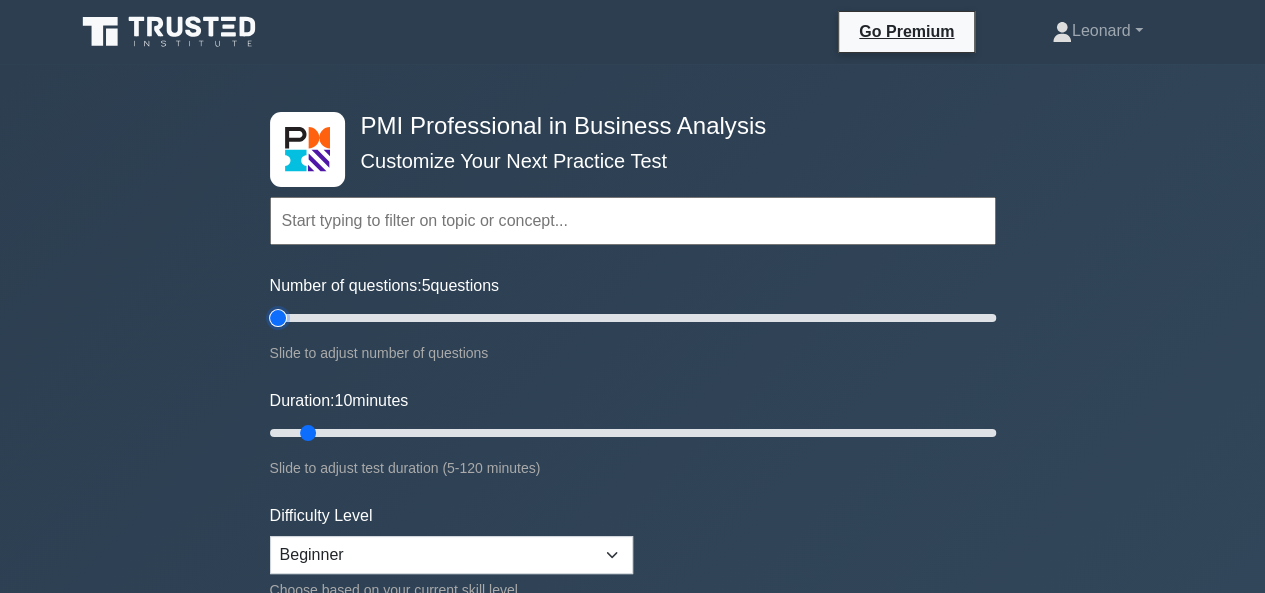 type on "5" 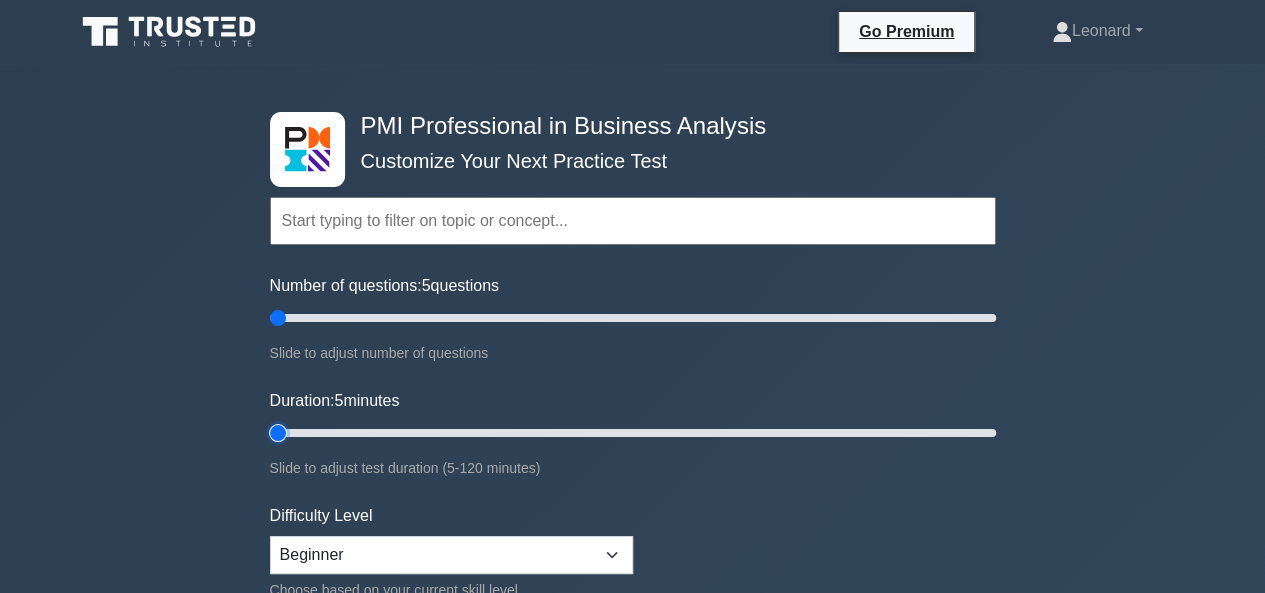 drag, startPoint x: 310, startPoint y: 433, endPoint x: 292, endPoint y: 437, distance: 18.439089 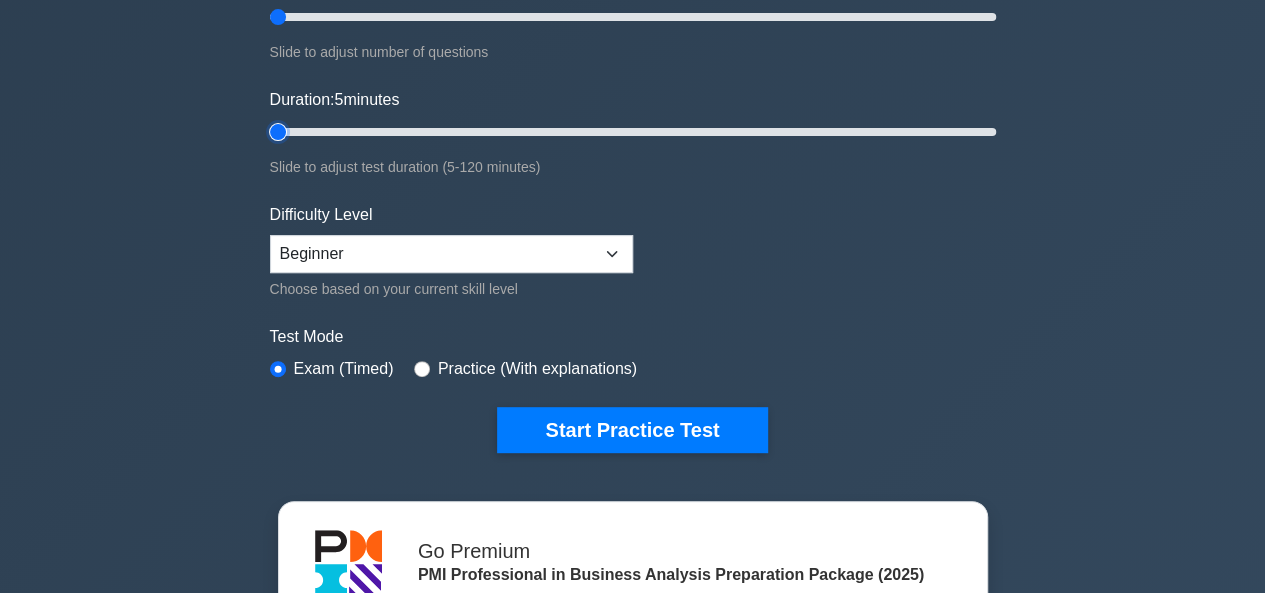 scroll, scrollTop: 400, scrollLeft: 0, axis: vertical 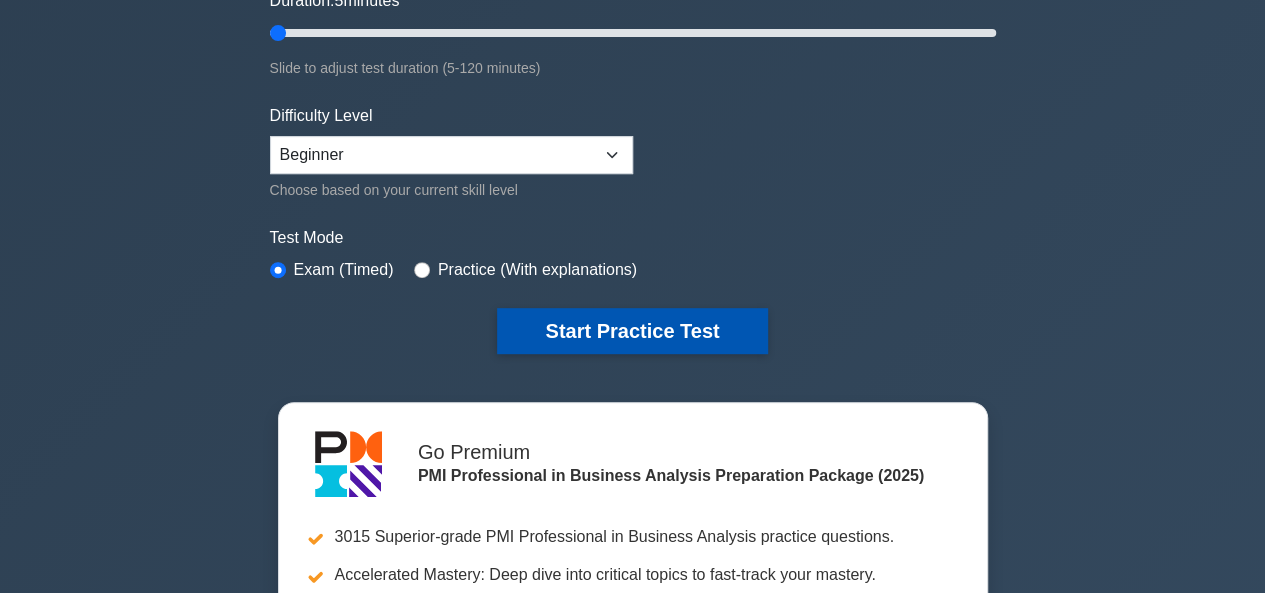 click on "Start Practice Test" at bounding box center (632, 331) 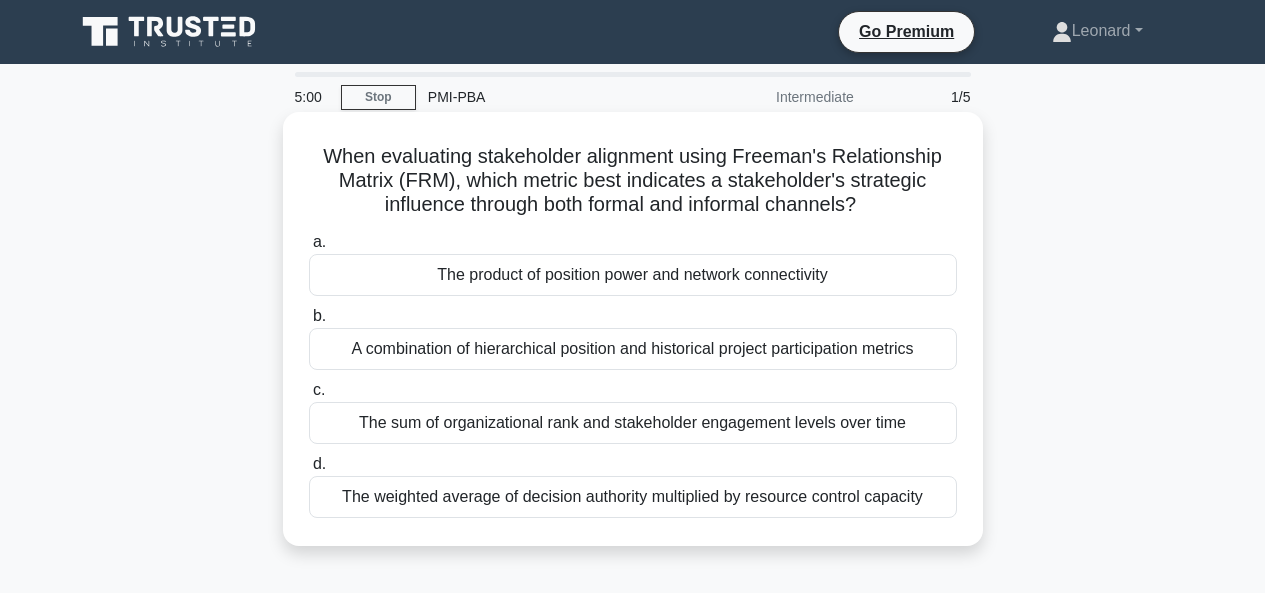 scroll, scrollTop: 0, scrollLeft: 0, axis: both 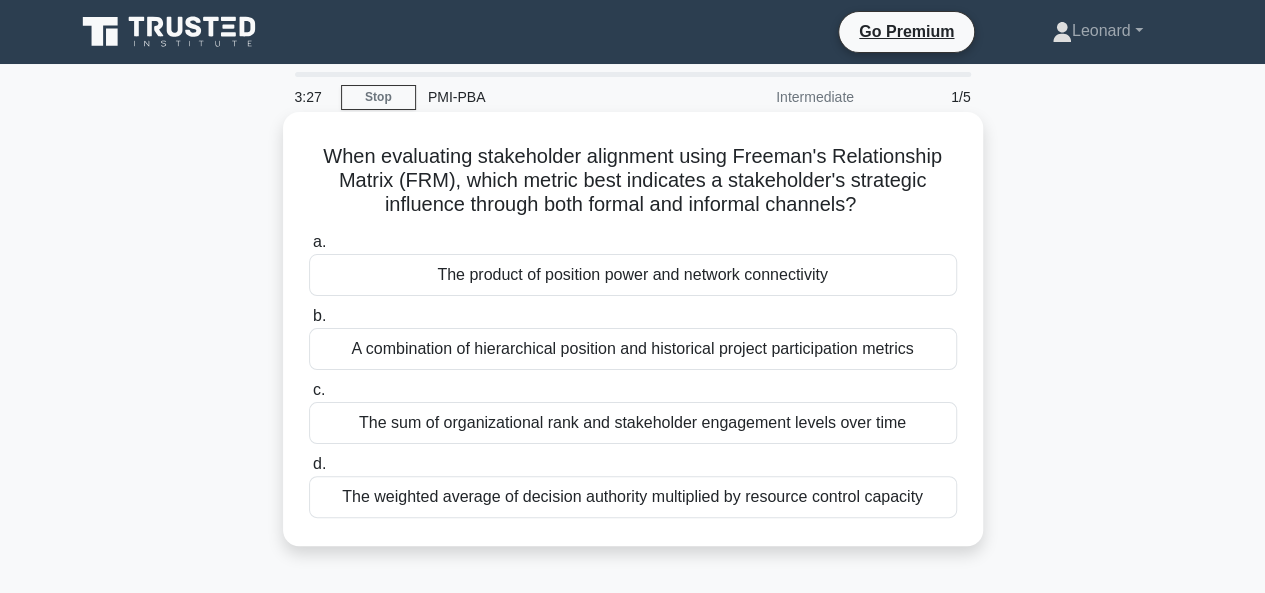 click on "The weighted average of decision authority multiplied by resource control capacity" at bounding box center (633, 497) 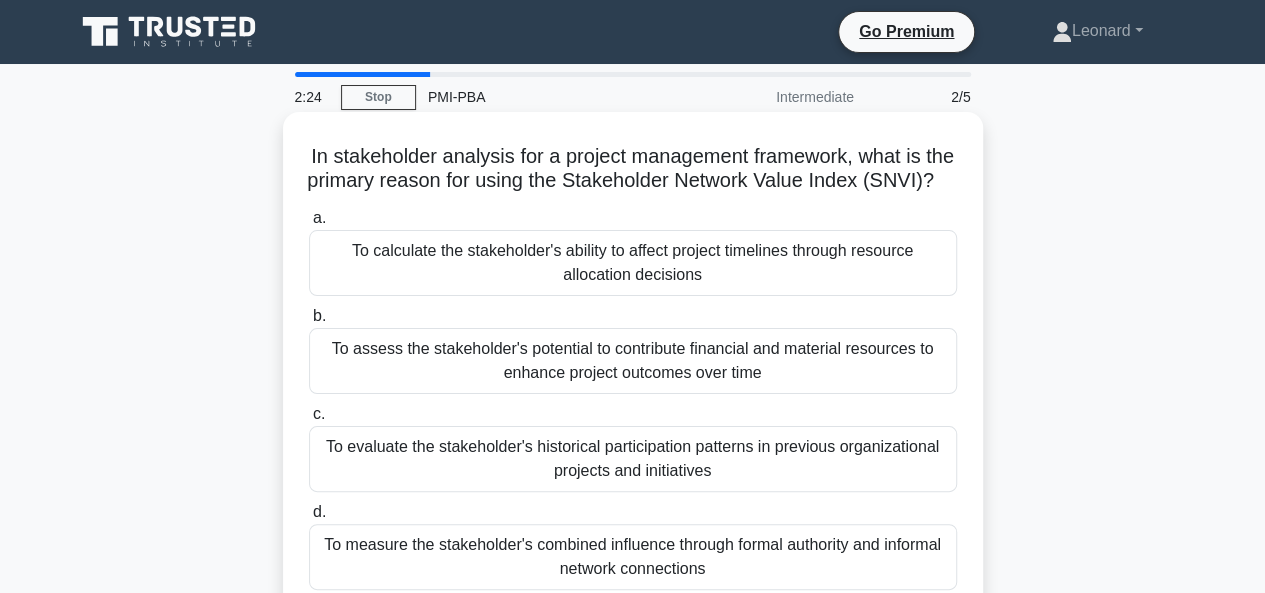 scroll, scrollTop: 100, scrollLeft: 0, axis: vertical 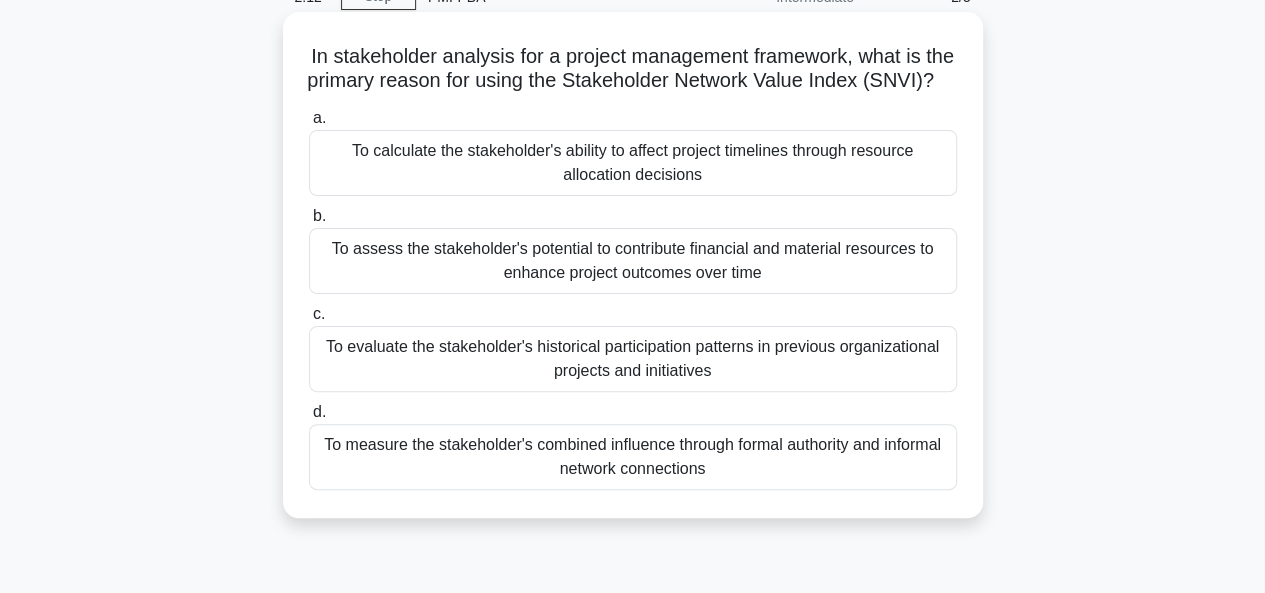 click on "To assess the stakeholder's potential to contribute financial and material resources to enhance project outcomes over time" at bounding box center (633, 261) 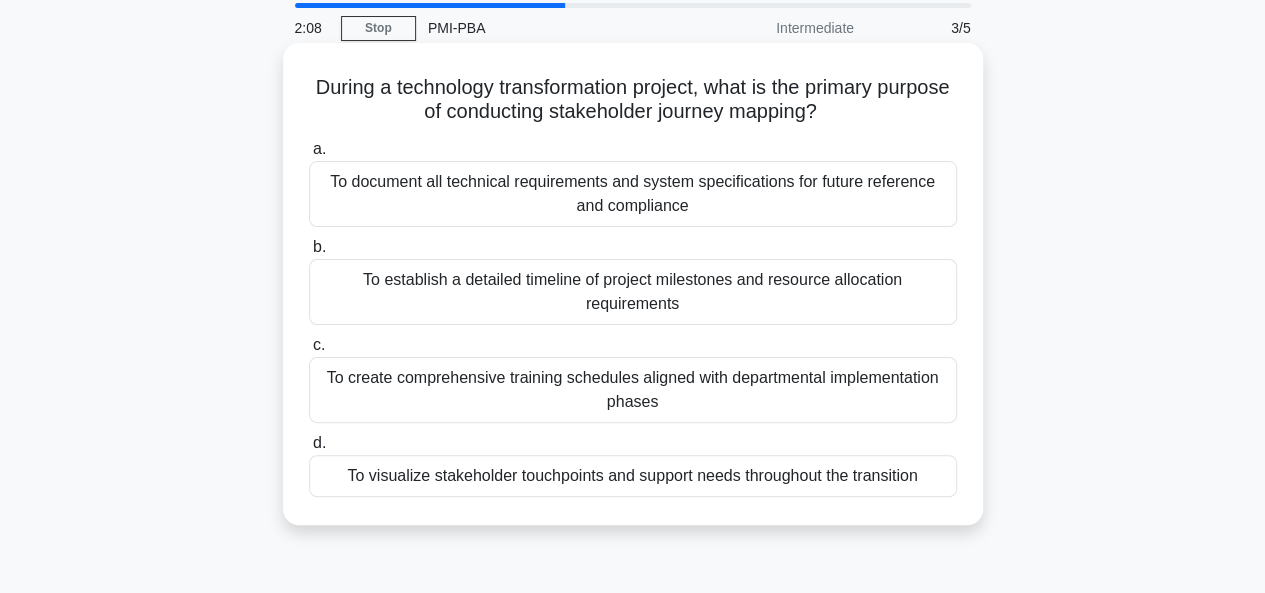 scroll, scrollTop: 100, scrollLeft: 0, axis: vertical 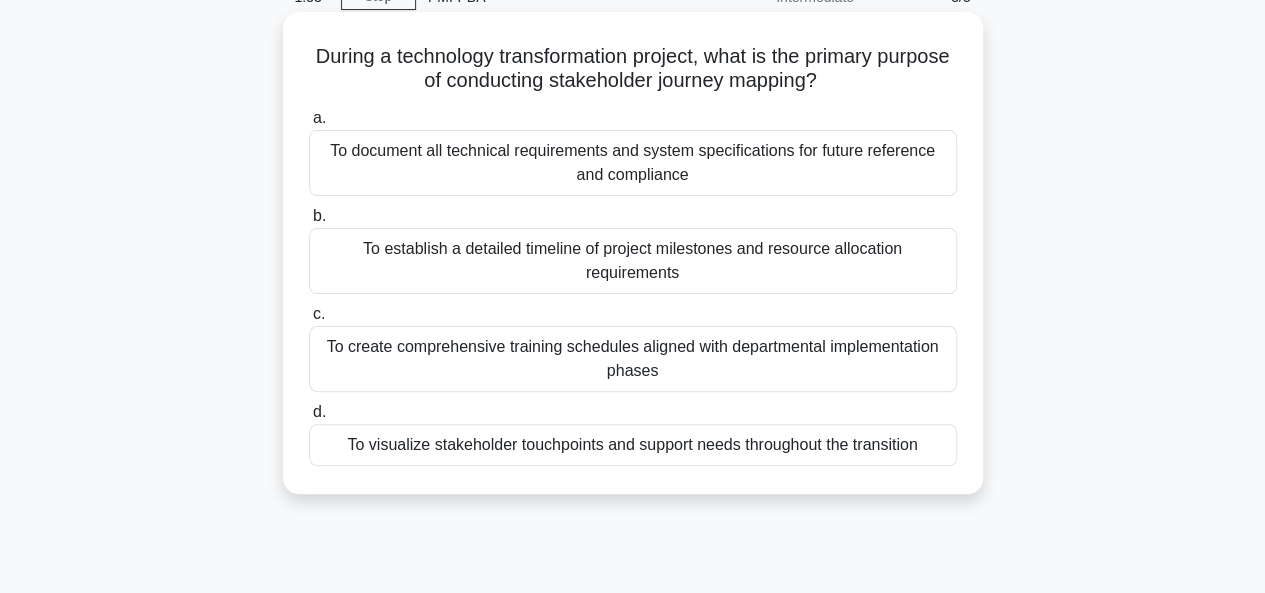 click on "To establish a detailed timeline of project milestones and resource allocation requirements" at bounding box center [633, 261] 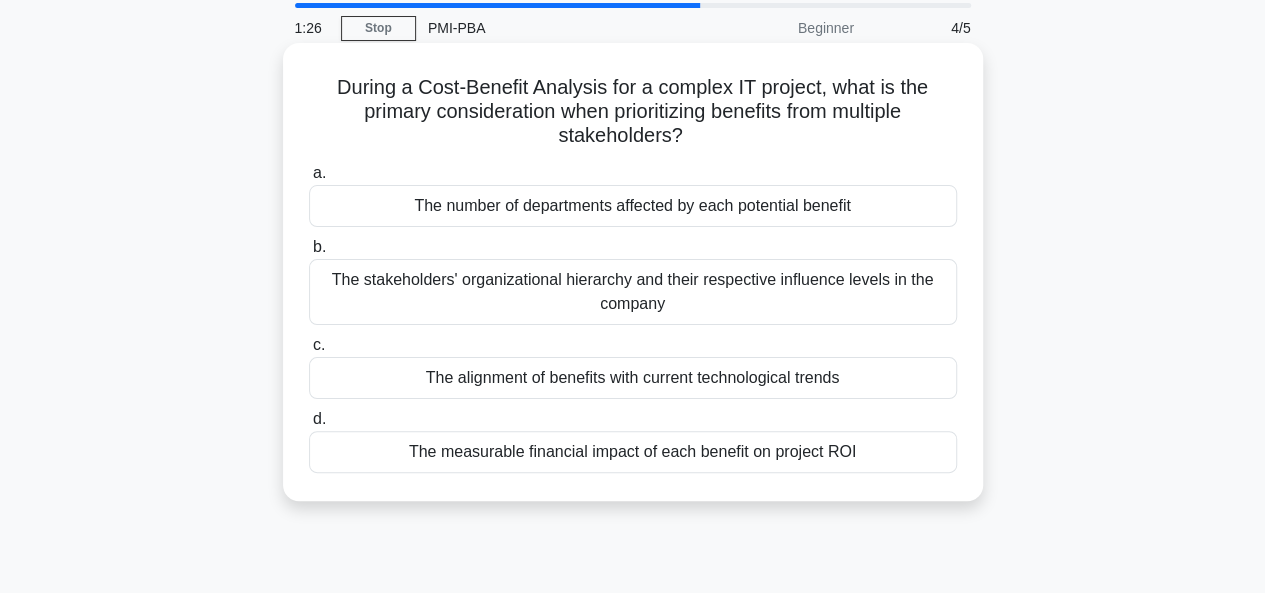 scroll, scrollTop: 100, scrollLeft: 0, axis: vertical 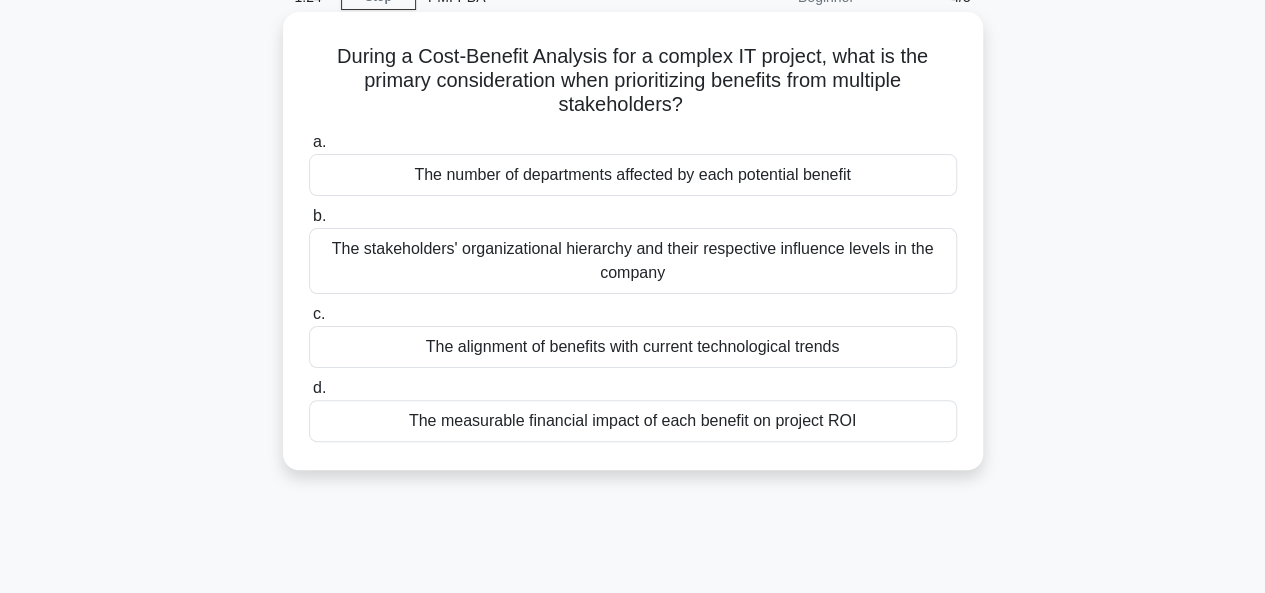 click on "The measurable financial impact of each benefit on project ROI" at bounding box center (633, 421) 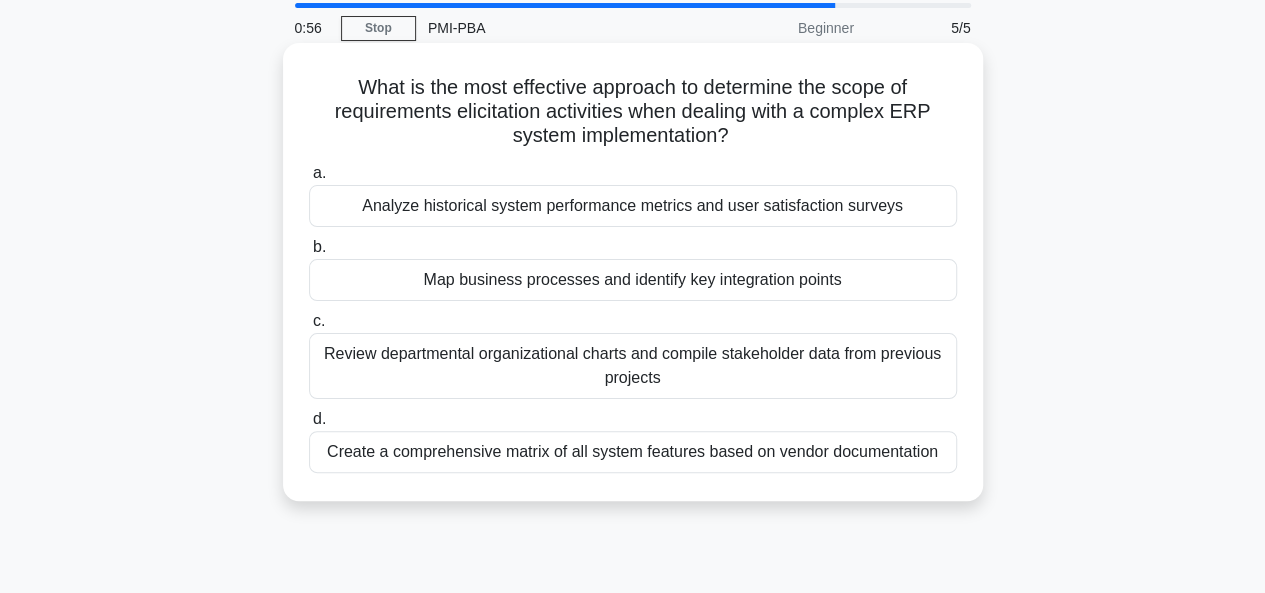 scroll, scrollTop: 100, scrollLeft: 0, axis: vertical 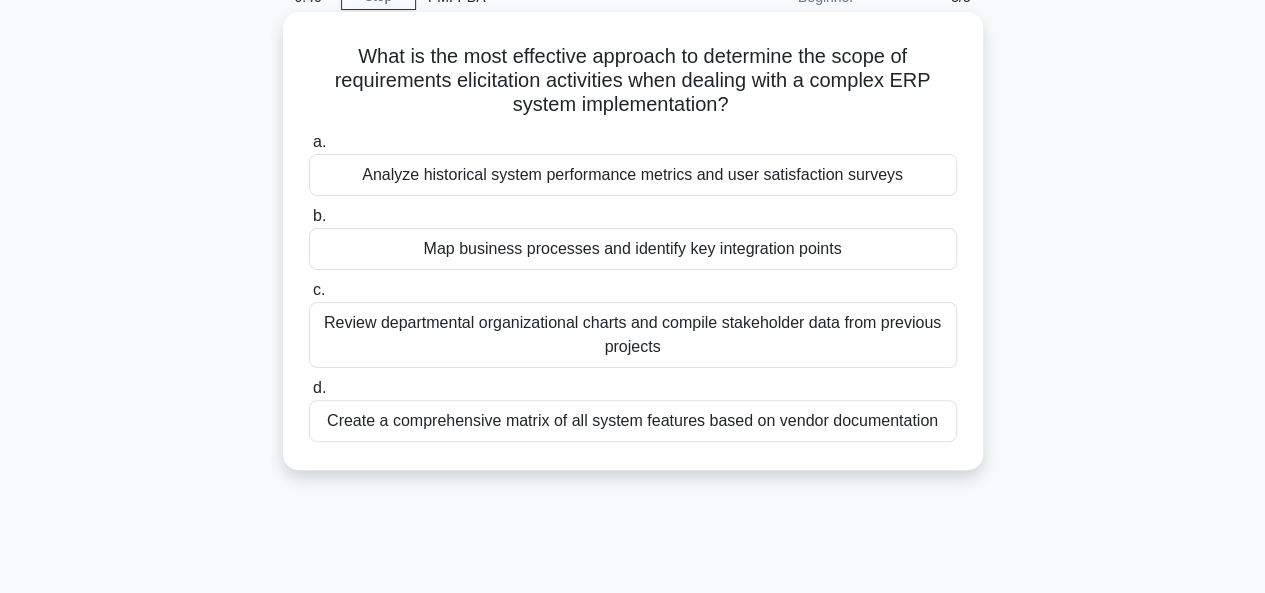 click on "Map business processes and identify key integration points" at bounding box center [633, 249] 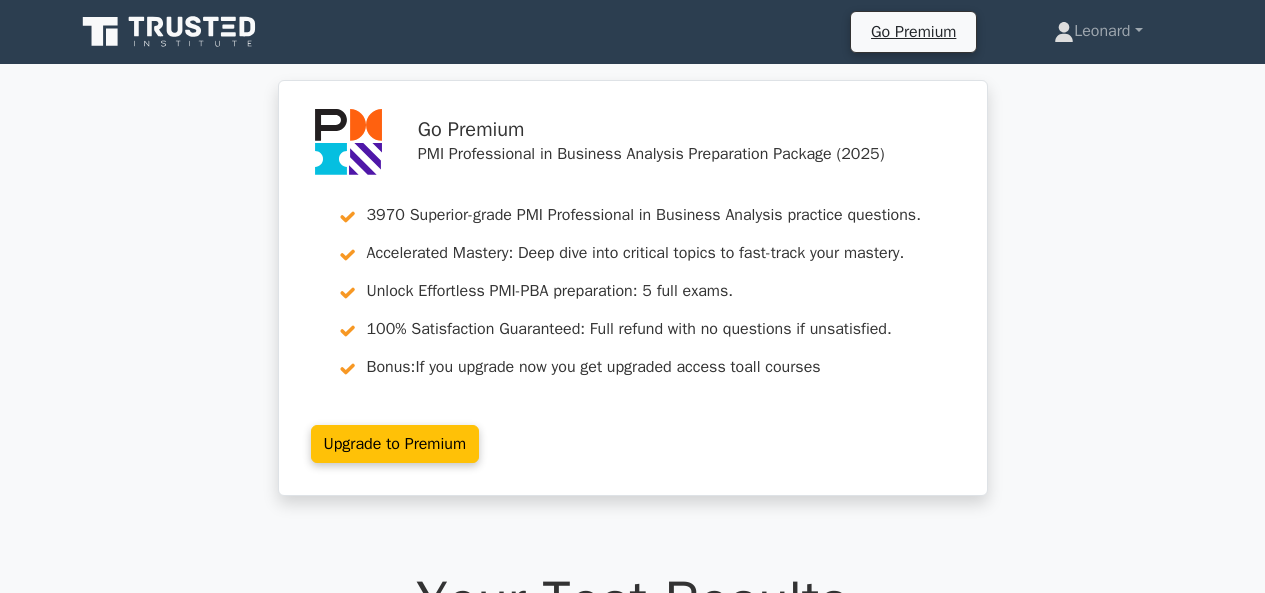 scroll, scrollTop: 400, scrollLeft: 0, axis: vertical 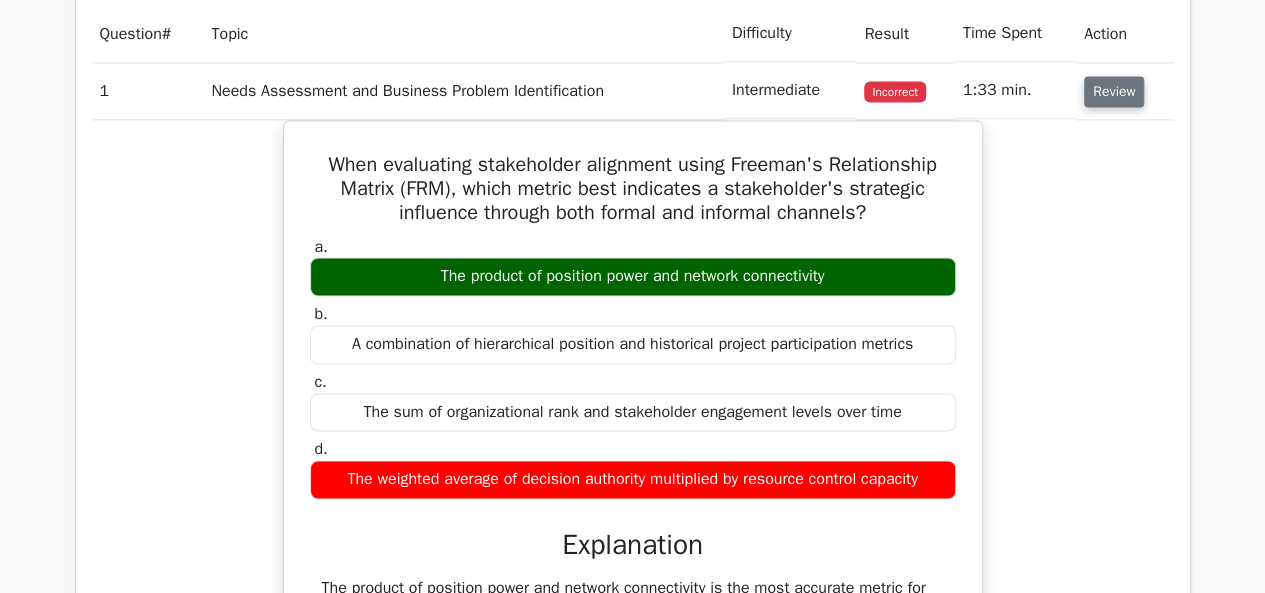 click on "Review" at bounding box center (1114, 91) 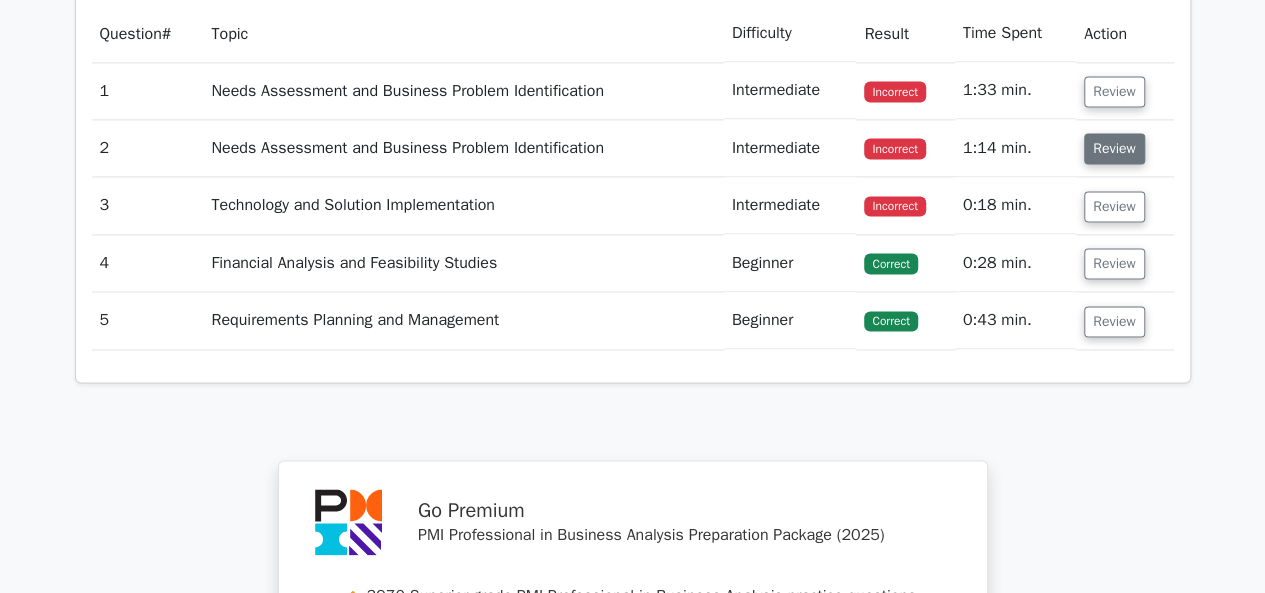 click on "Review" at bounding box center [1114, 148] 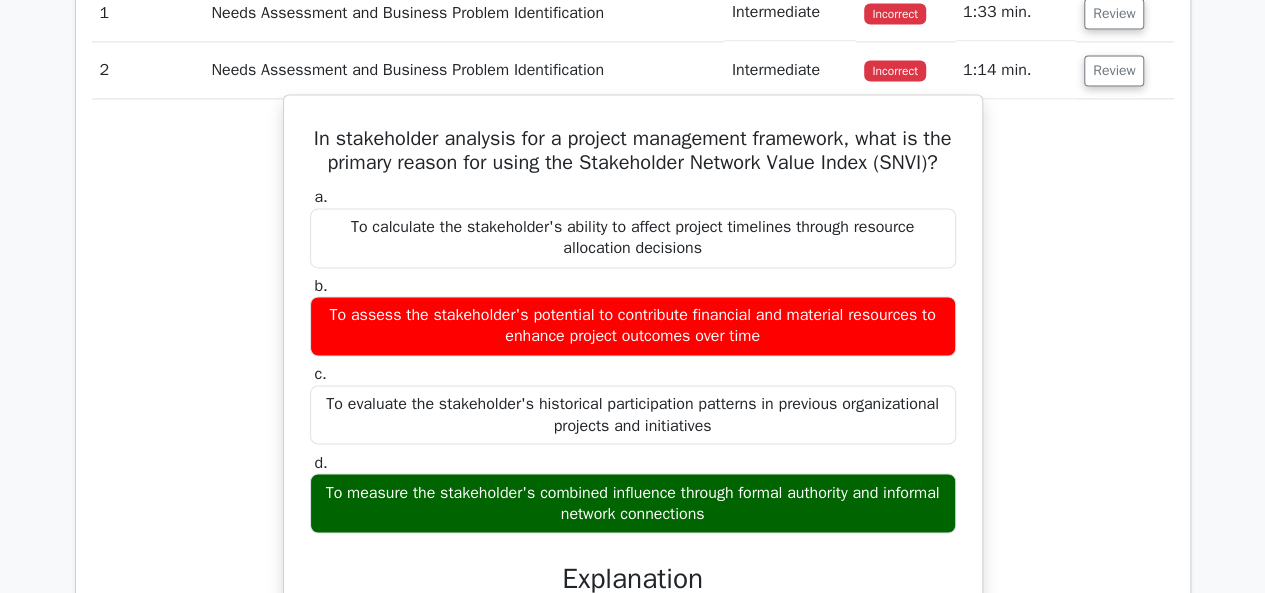scroll, scrollTop: 1400, scrollLeft: 0, axis: vertical 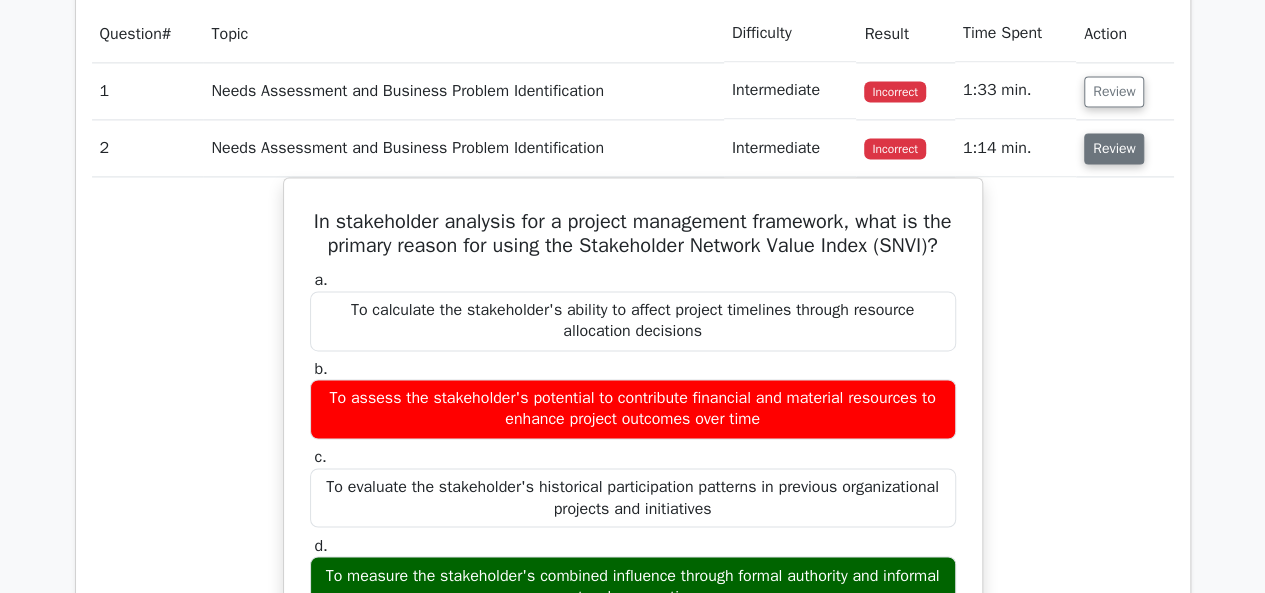 click on "Review" at bounding box center (1114, 148) 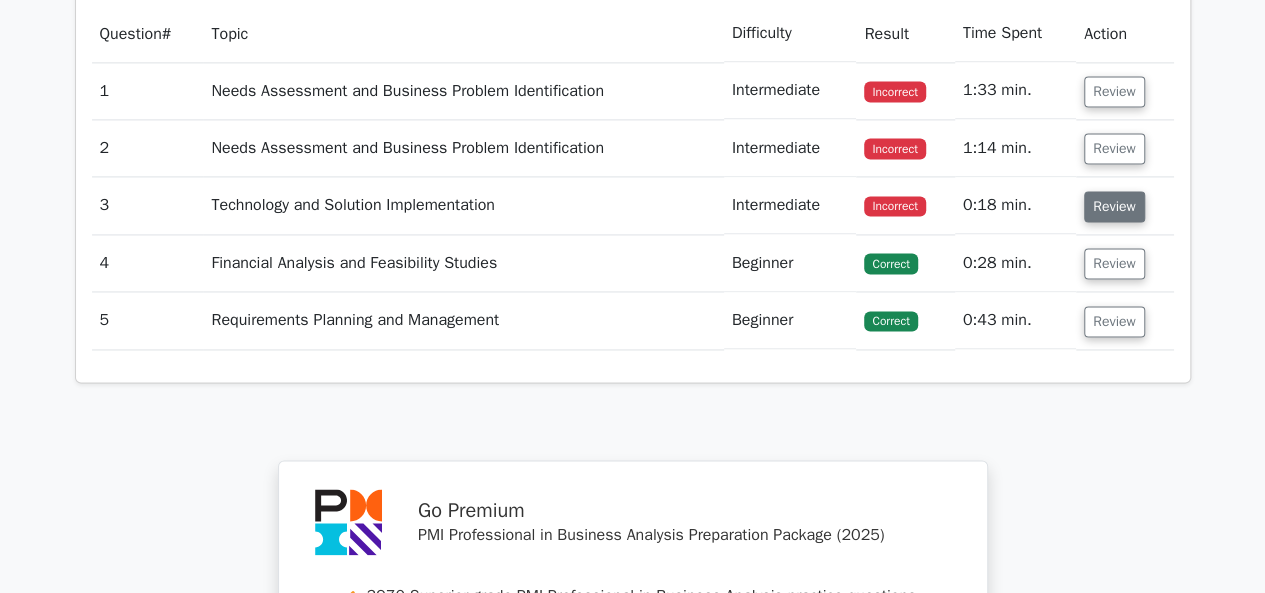 click on "Review" at bounding box center [1114, 206] 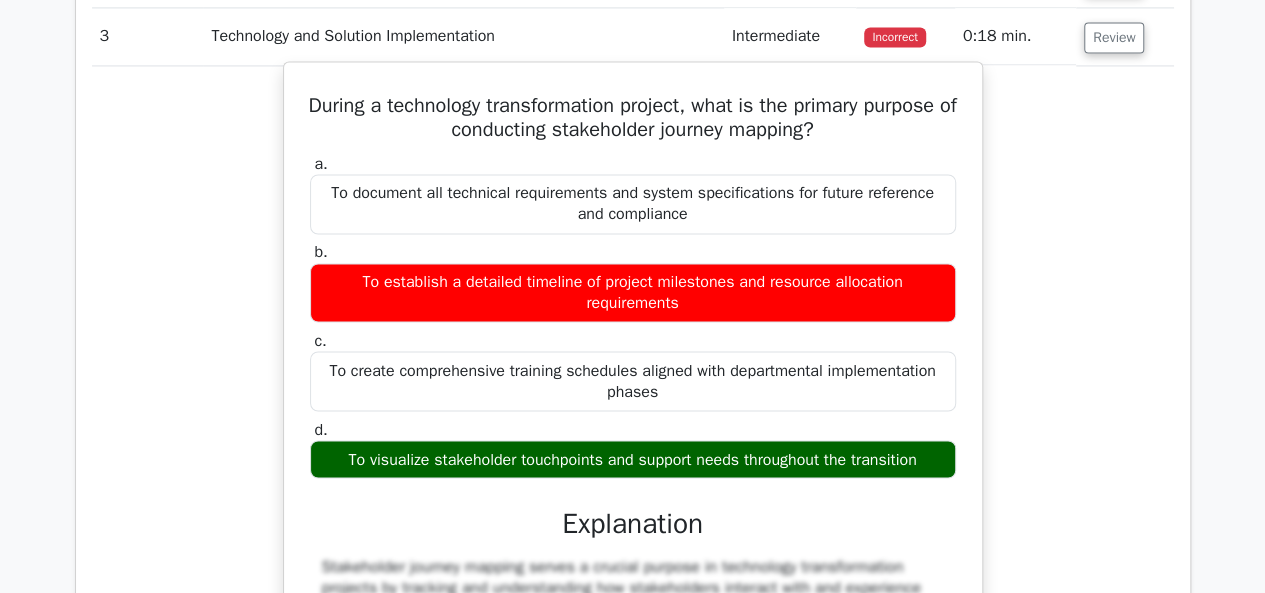 scroll, scrollTop: 1600, scrollLeft: 0, axis: vertical 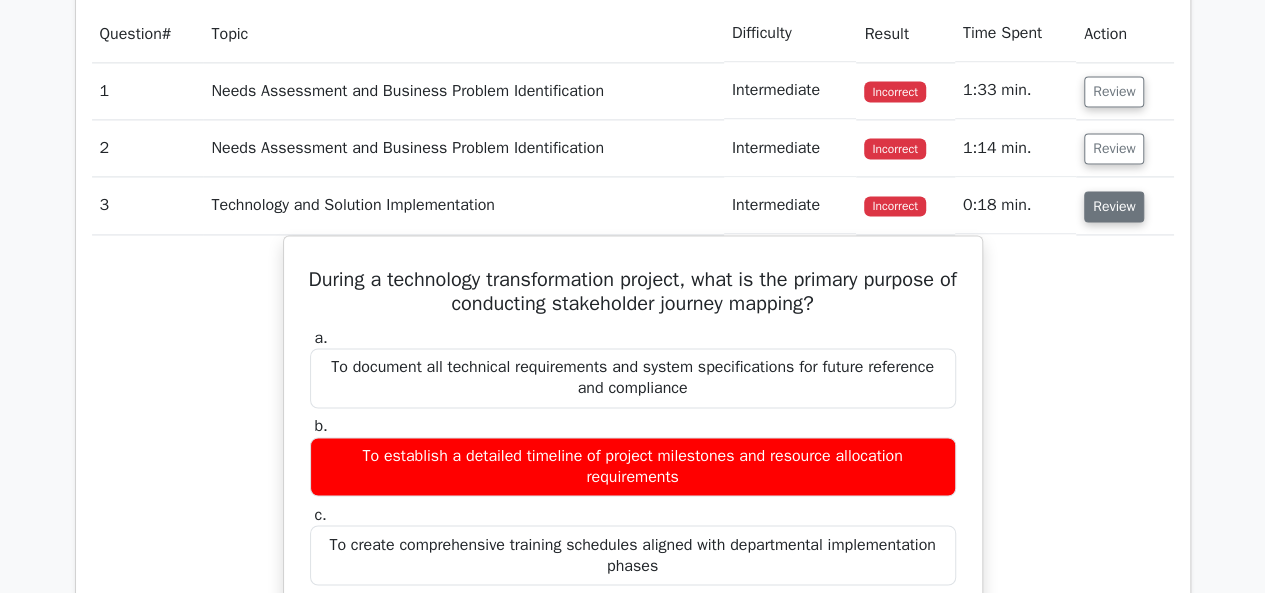 click on "Review" at bounding box center [1114, 206] 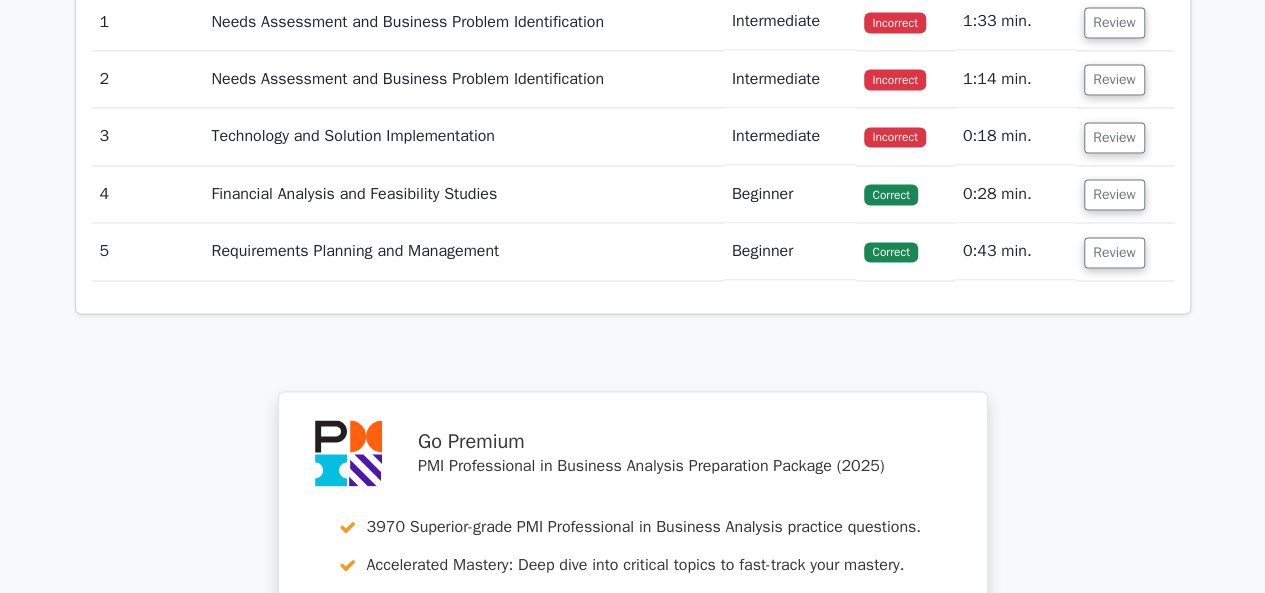 scroll, scrollTop: 1500, scrollLeft: 0, axis: vertical 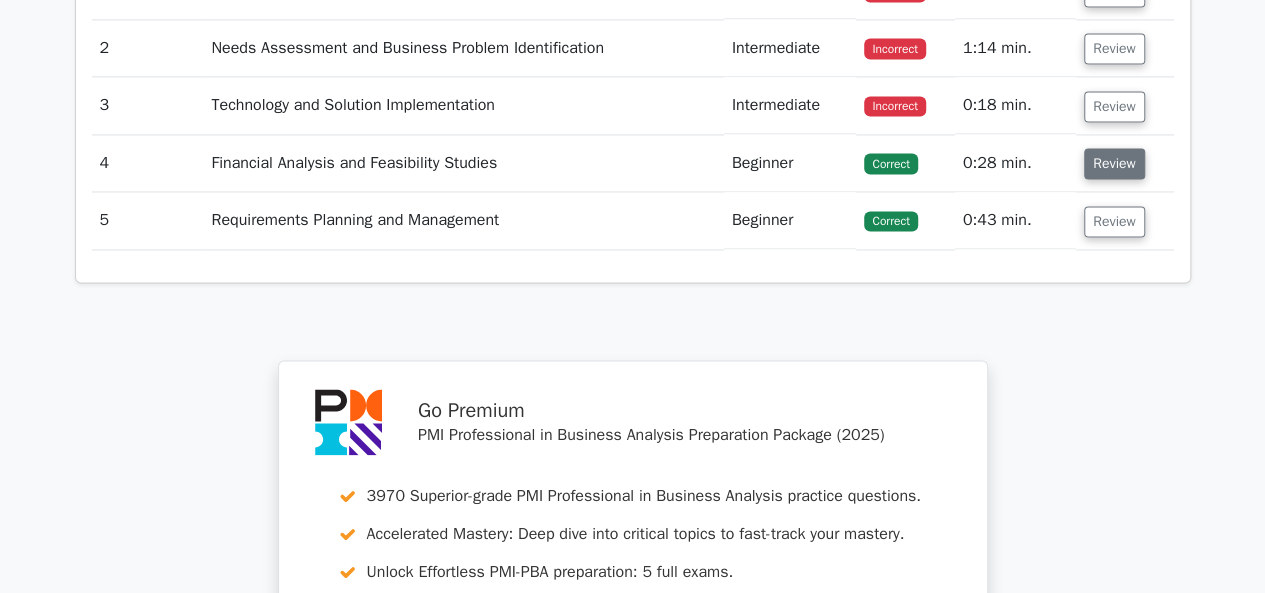 click on "Review" at bounding box center (1114, 163) 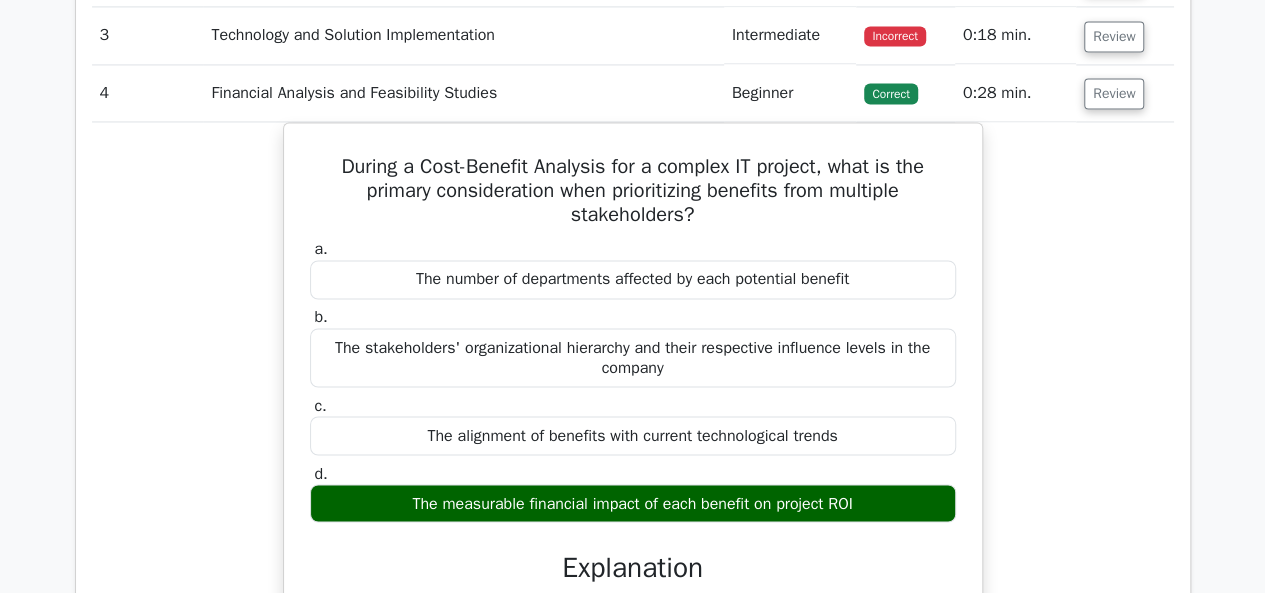 scroll, scrollTop: 1600, scrollLeft: 0, axis: vertical 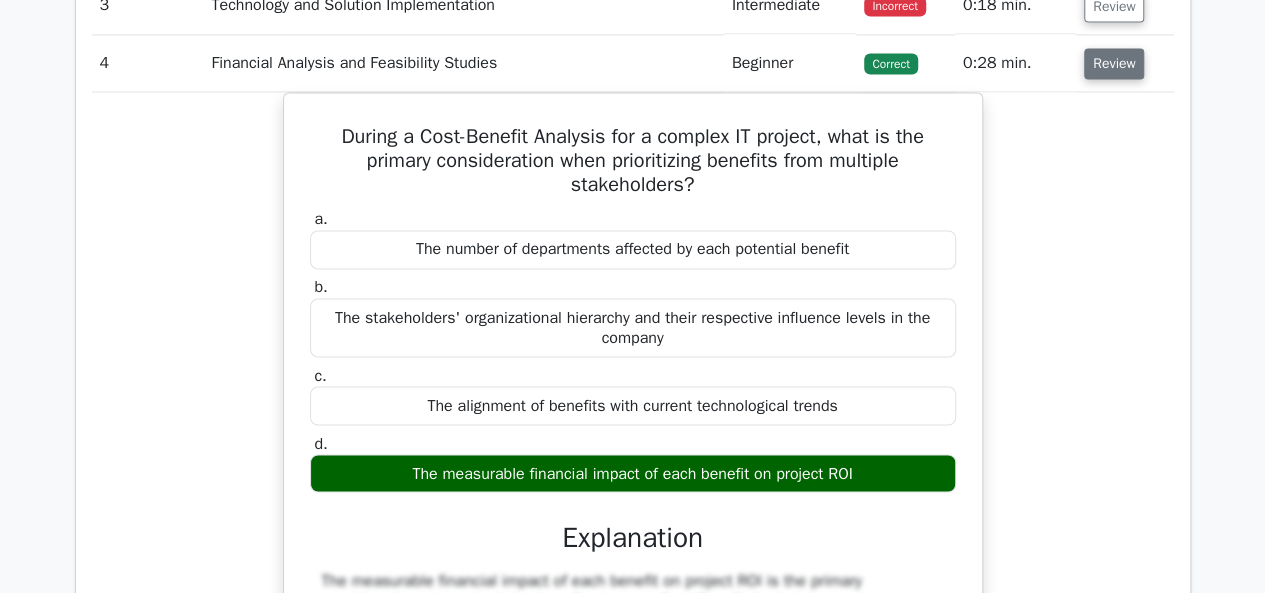 click on "Review" at bounding box center (1114, 63) 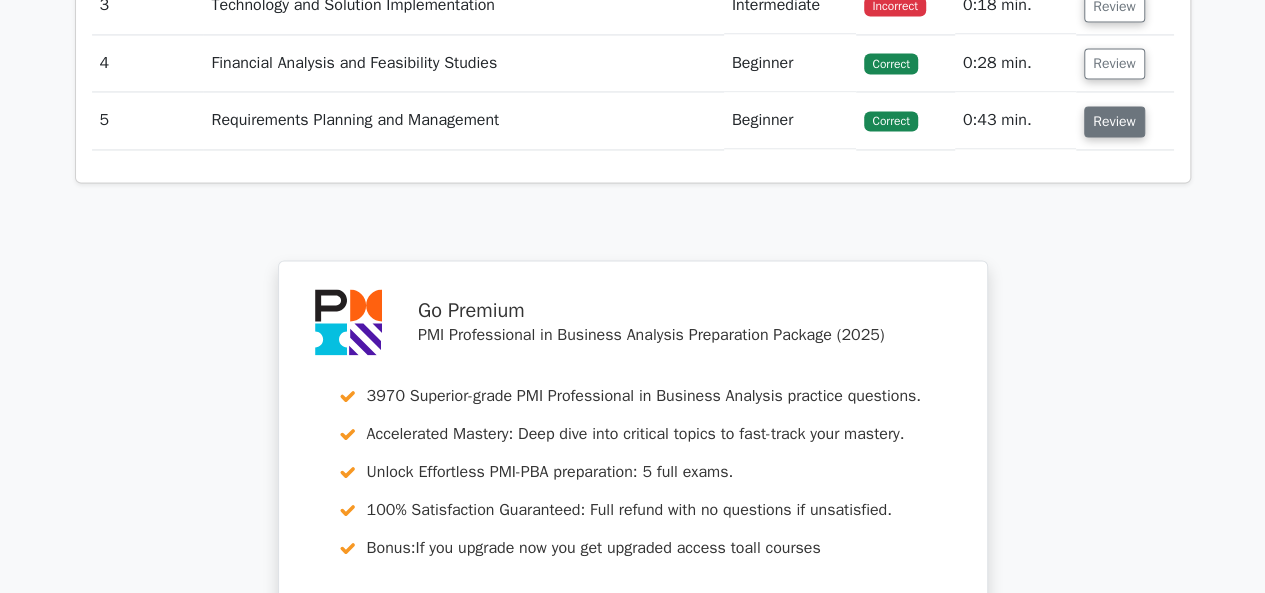 click on "Review" at bounding box center (1114, 121) 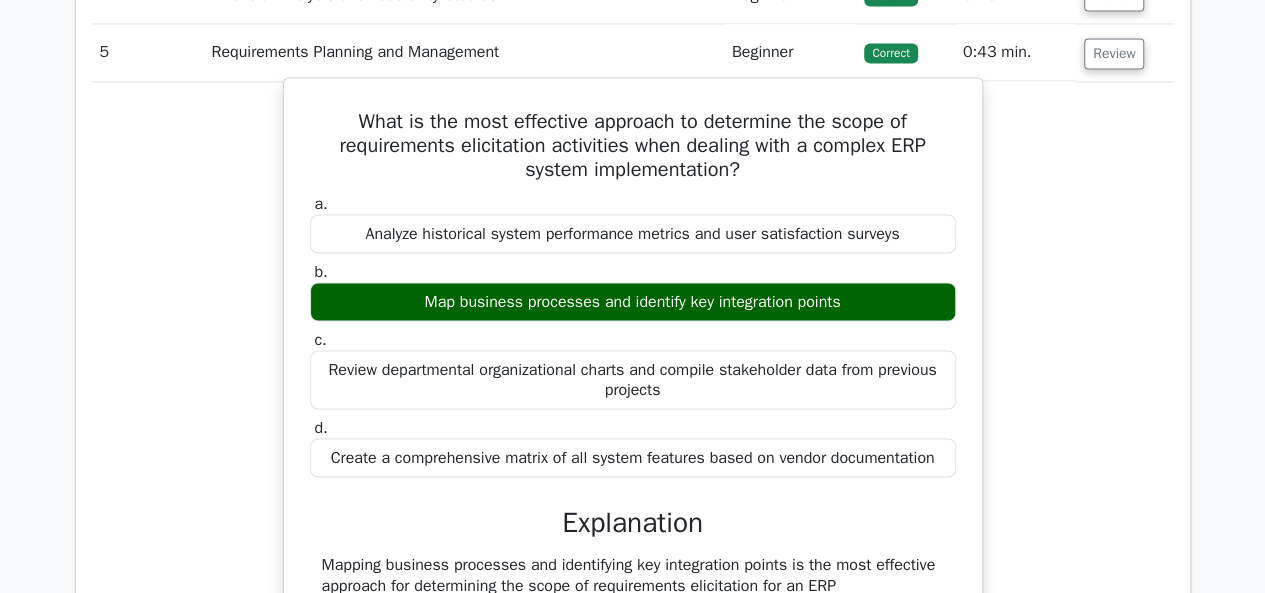 scroll, scrollTop: 1700, scrollLeft: 0, axis: vertical 